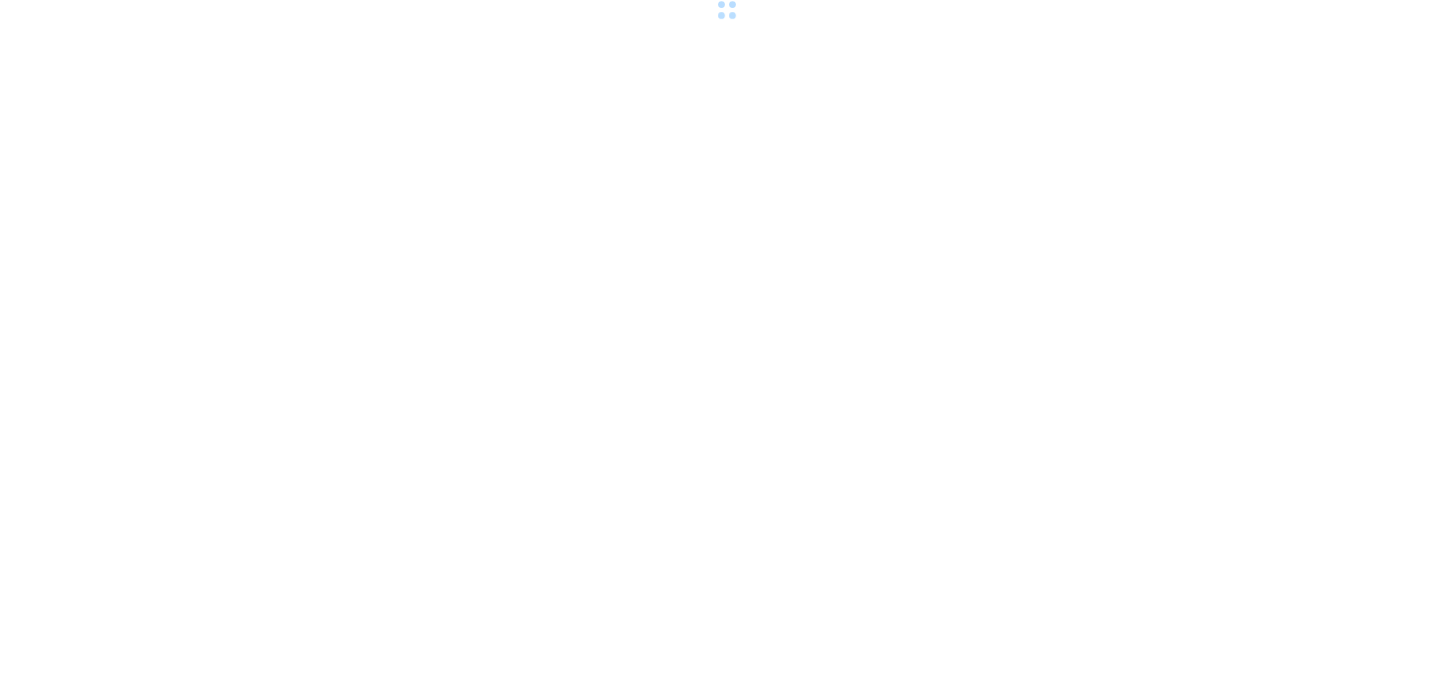 scroll, scrollTop: 0, scrollLeft: 0, axis: both 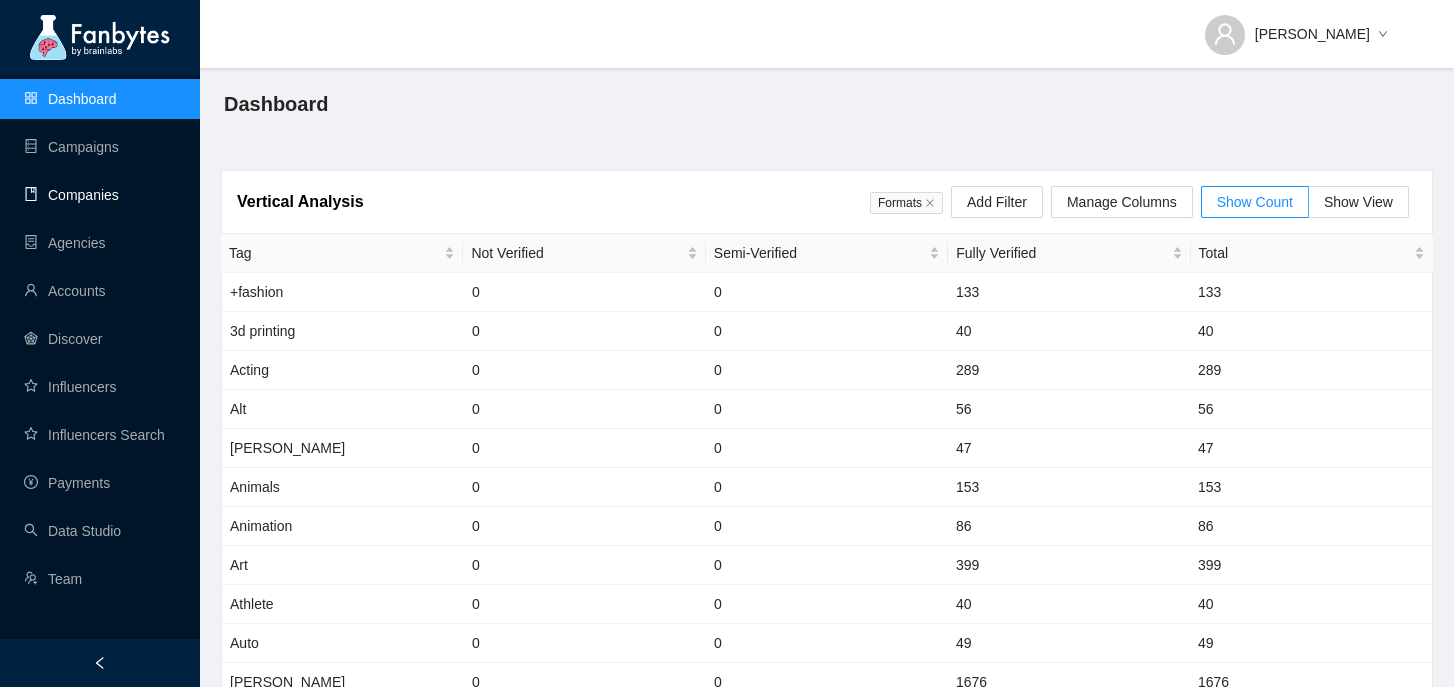 click on "Companies" at bounding box center [71, 195] 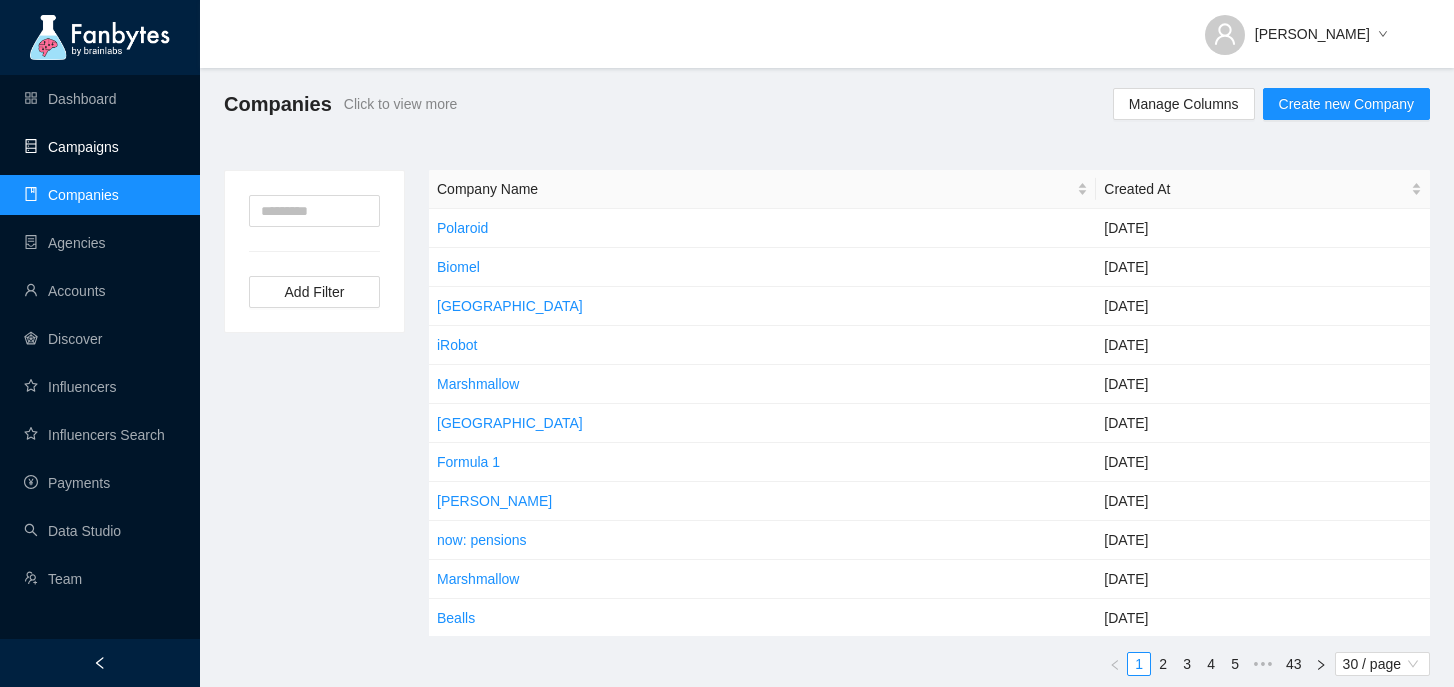 click on "Campaigns" at bounding box center [71, 147] 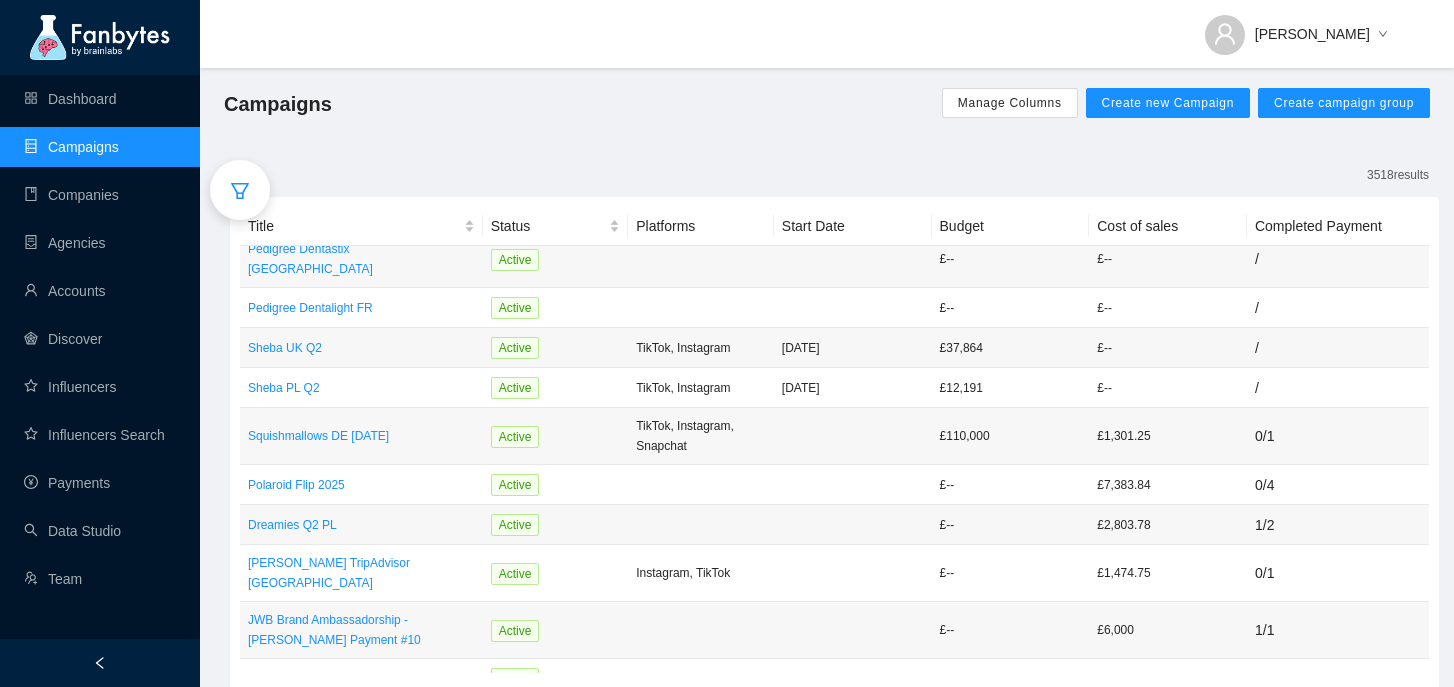 scroll, scrollTop: 156, scrollLeft: 0, axis: vertical 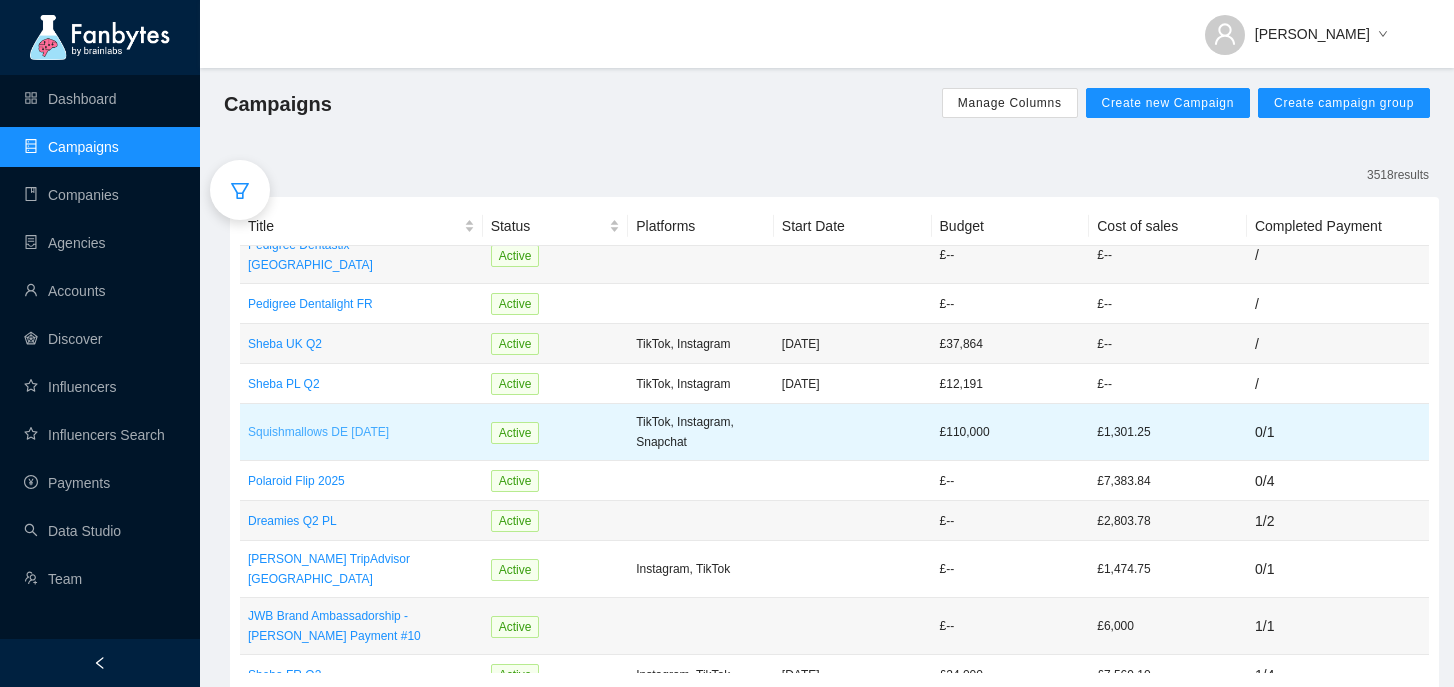 click on "Squishmallows DE [DATE]" at bounding box center [361, 432] 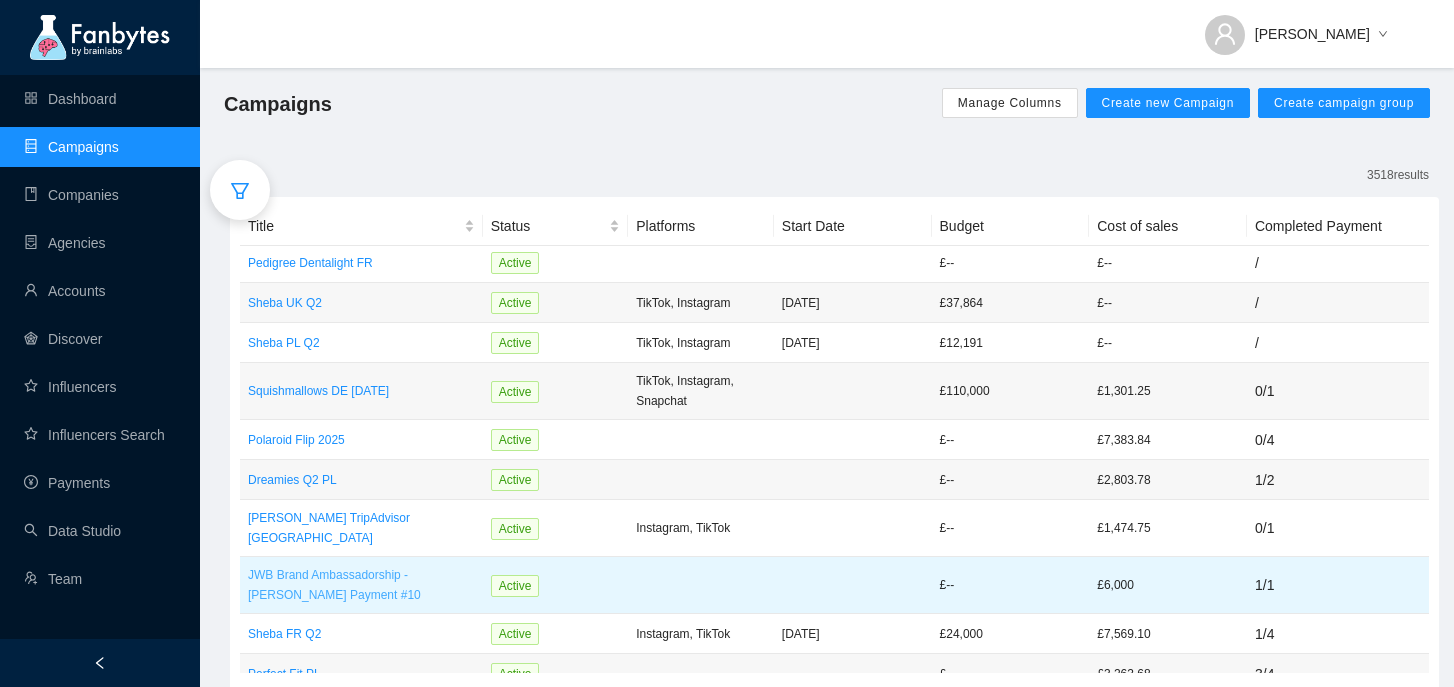 scroll, scrollTop: 186, scrollLeft: 0, axis: vertical 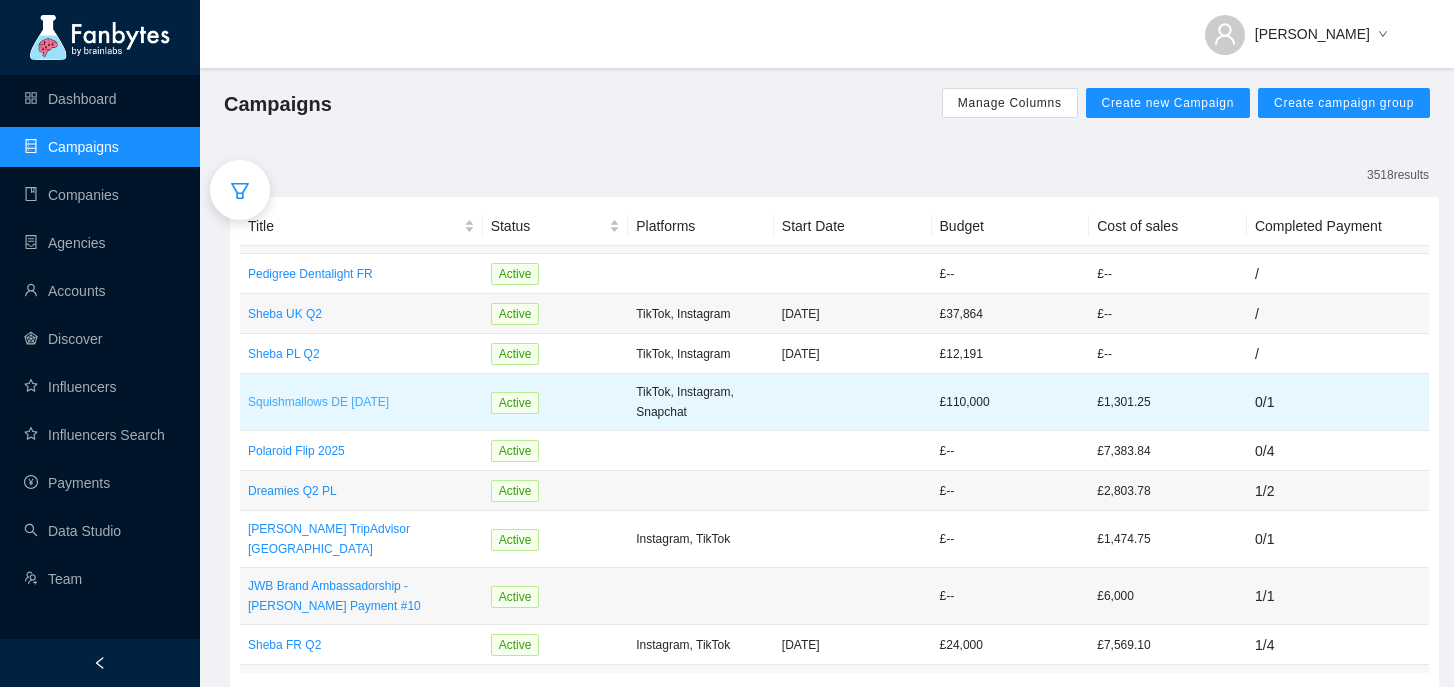 click on "Squishmallows DE [DATE]" at bounding box center [361, 402] 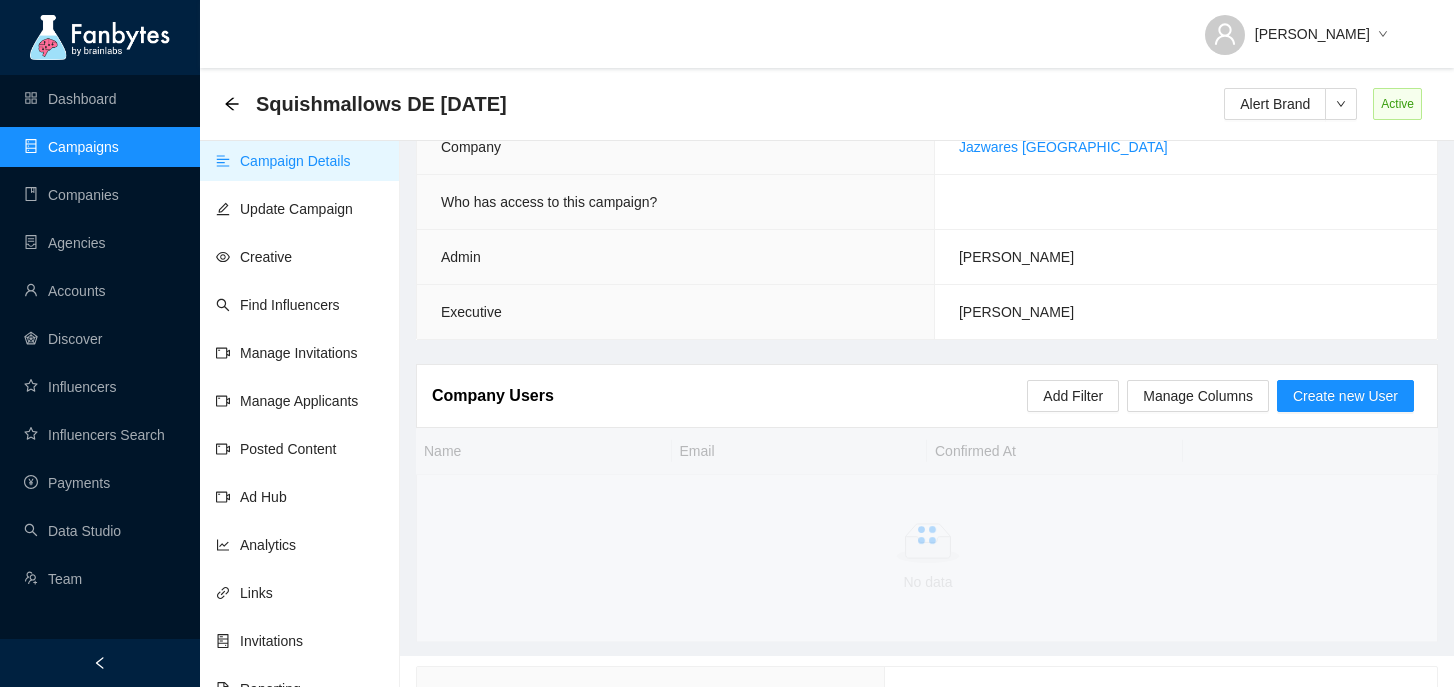 scroll, scrollTop: 105, scrollLeft: 0, axis: vertical 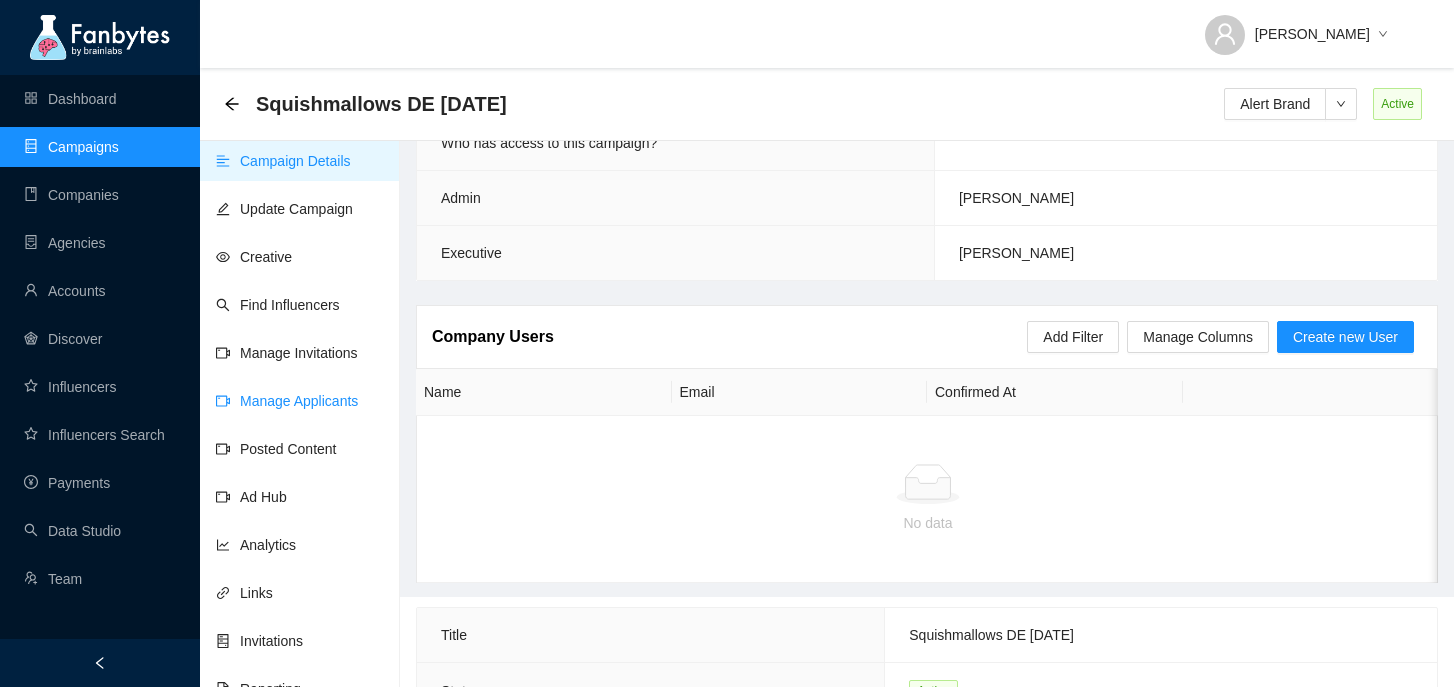 click on "Manage Applicants" at bounding box center [287, 401] 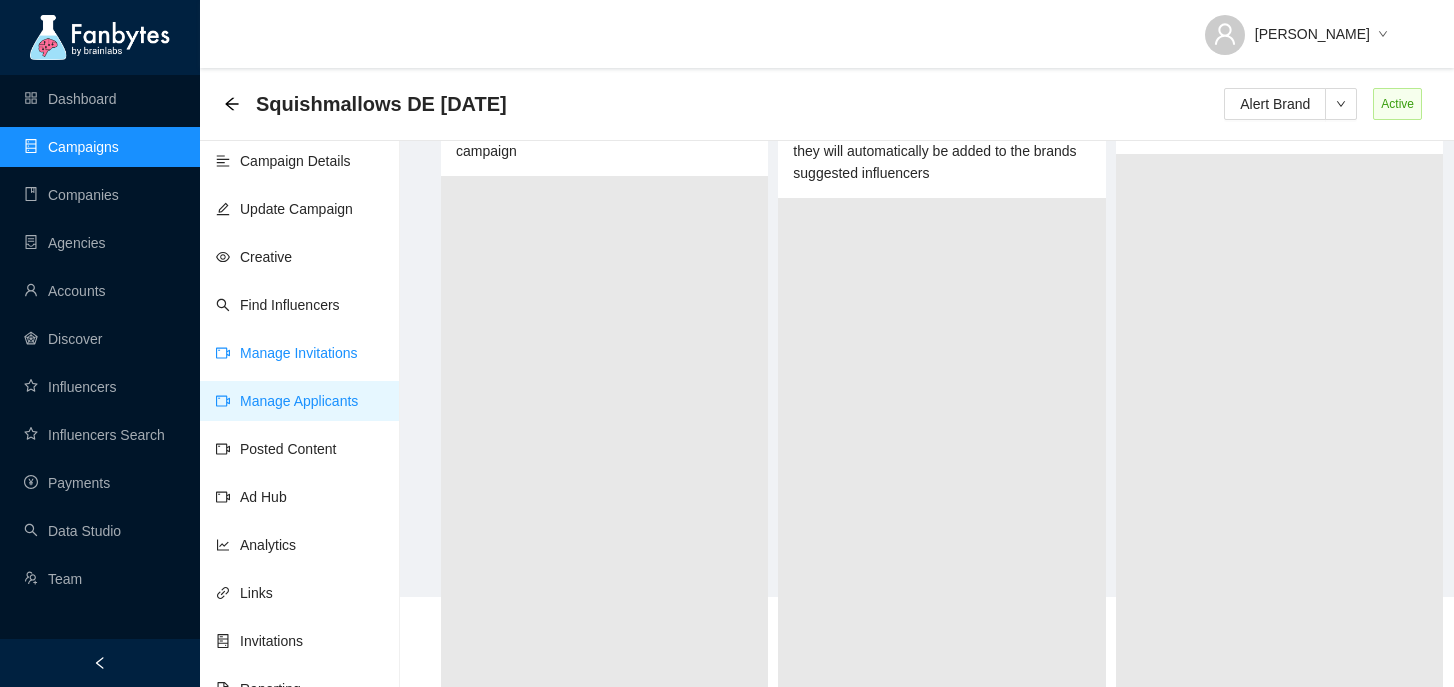 click on "Manage Invitations" at bounding box center [287, 353] 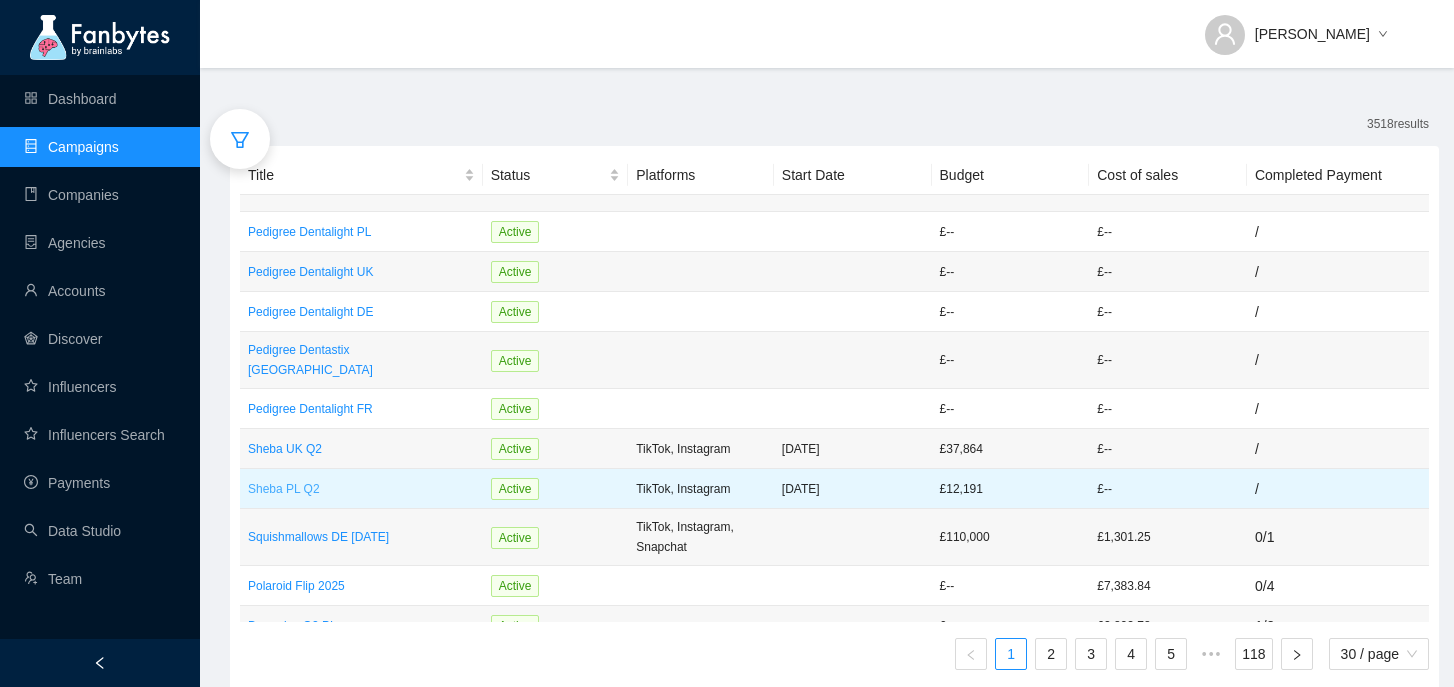 scroll, scrollTop: 47, scrollLeft: 0, axis: vertical 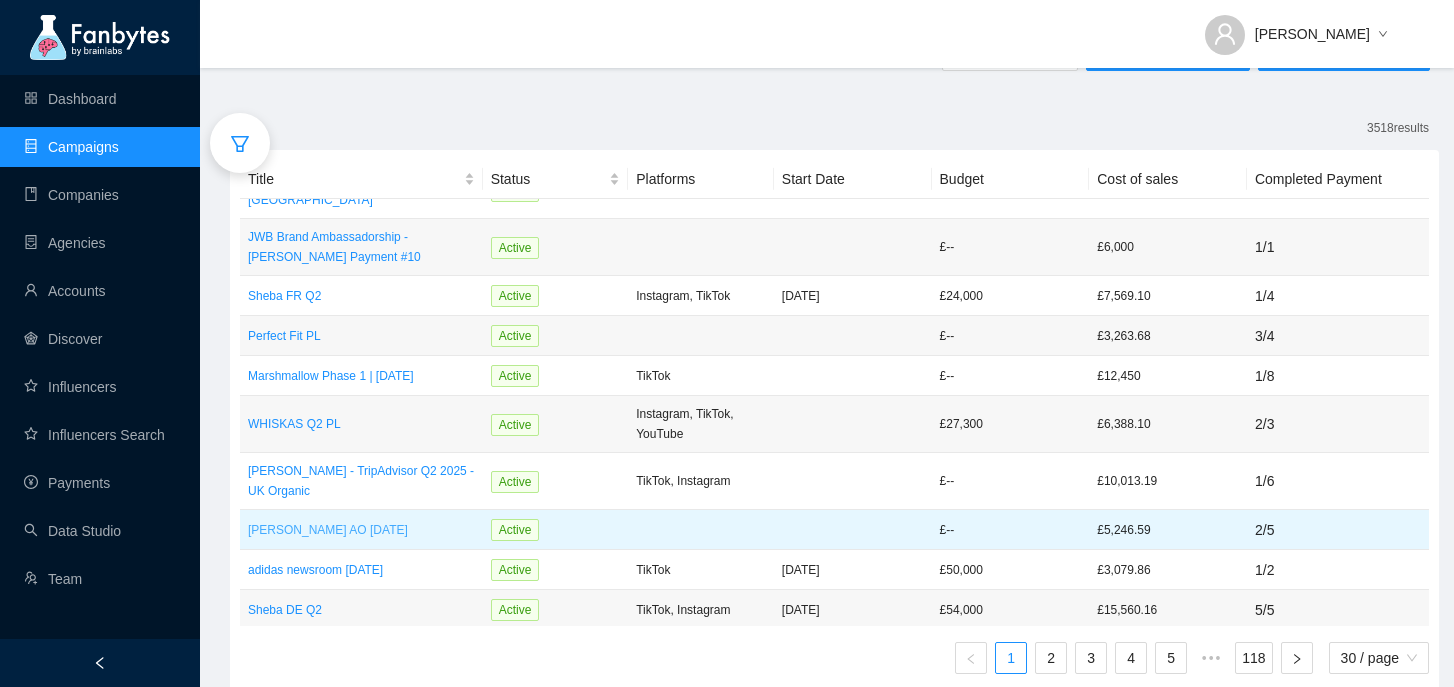 click on "[PERSON_NAME] AO [DATE]" at bounding box center (361, 530) 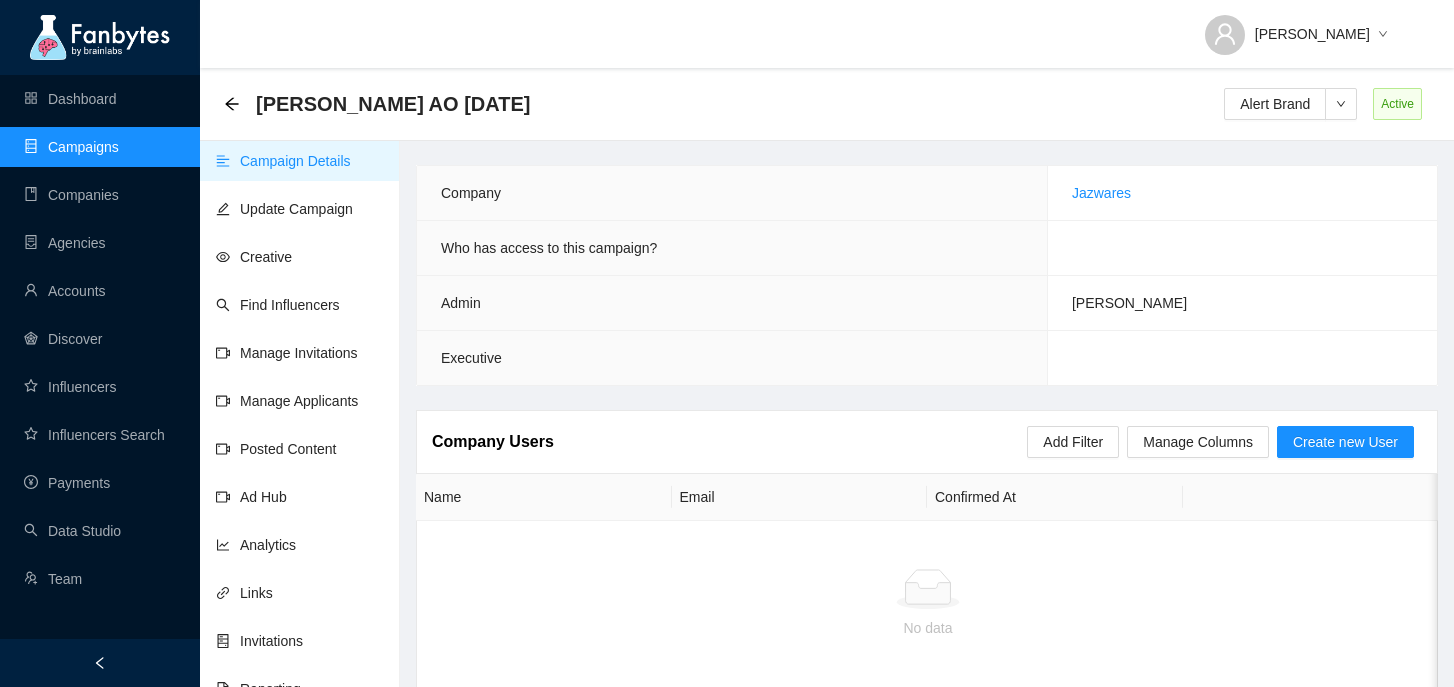 click on "Campaign Details Update Campaign Creative Find Influencers Manage Invitations Manage Applicants Posted Content Ad Hub Analytics Links Invitations Reporting" at bounding box center [300, 480] 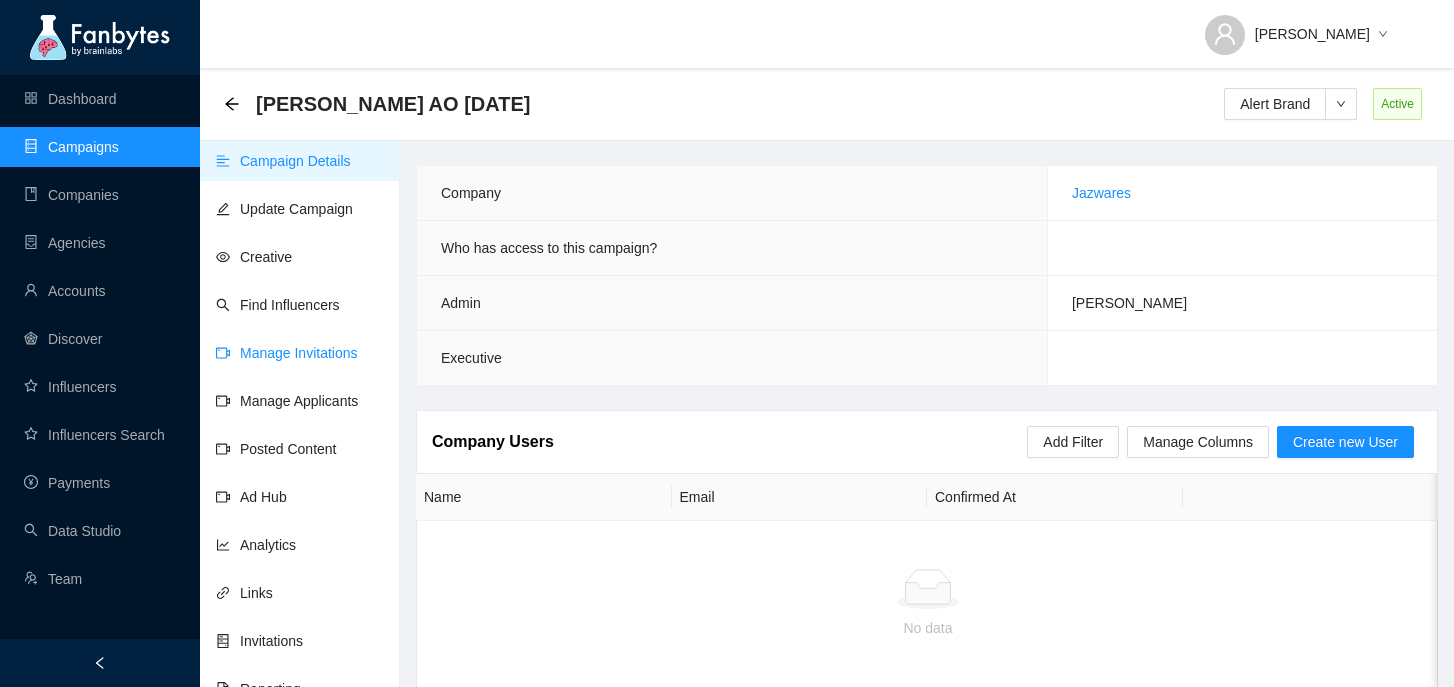 click on "Manage Invitations" at bounding box center [287, 353] 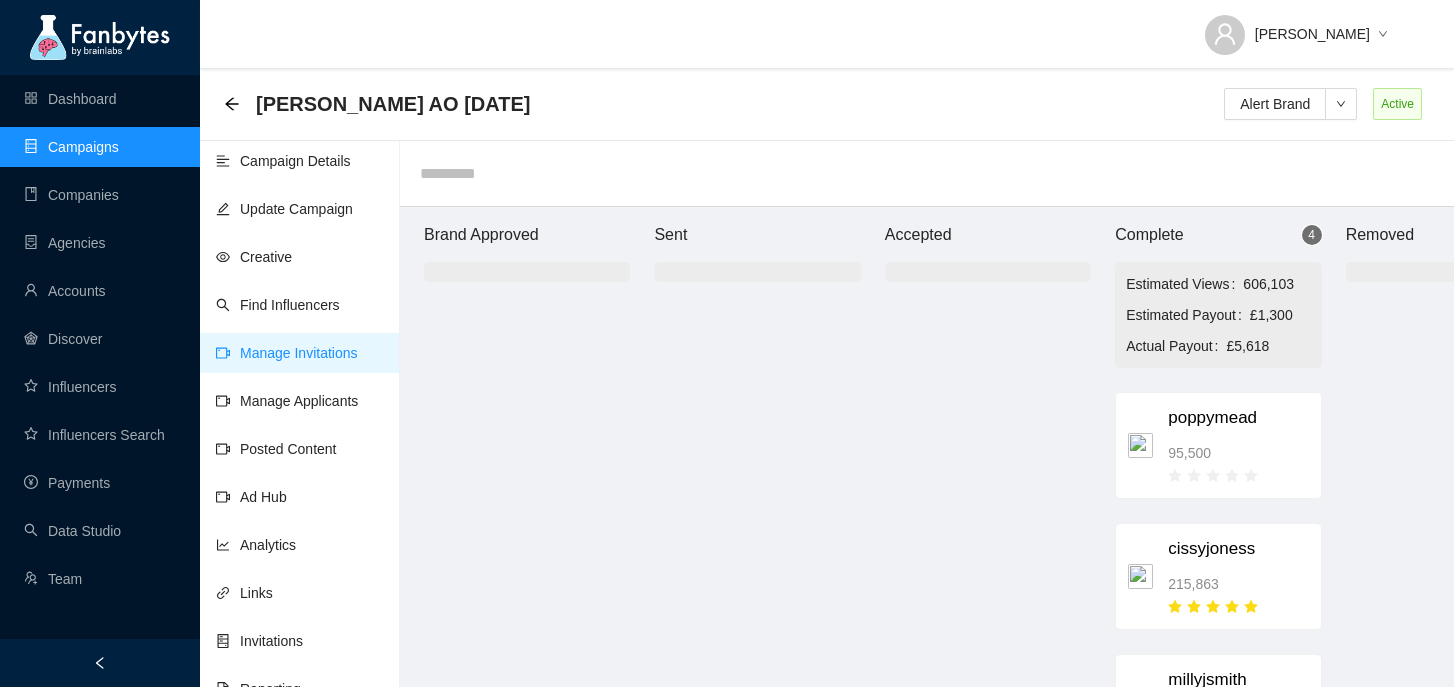 scroll, scrollTop: 20, scrollLeft: 0, axis: vertical 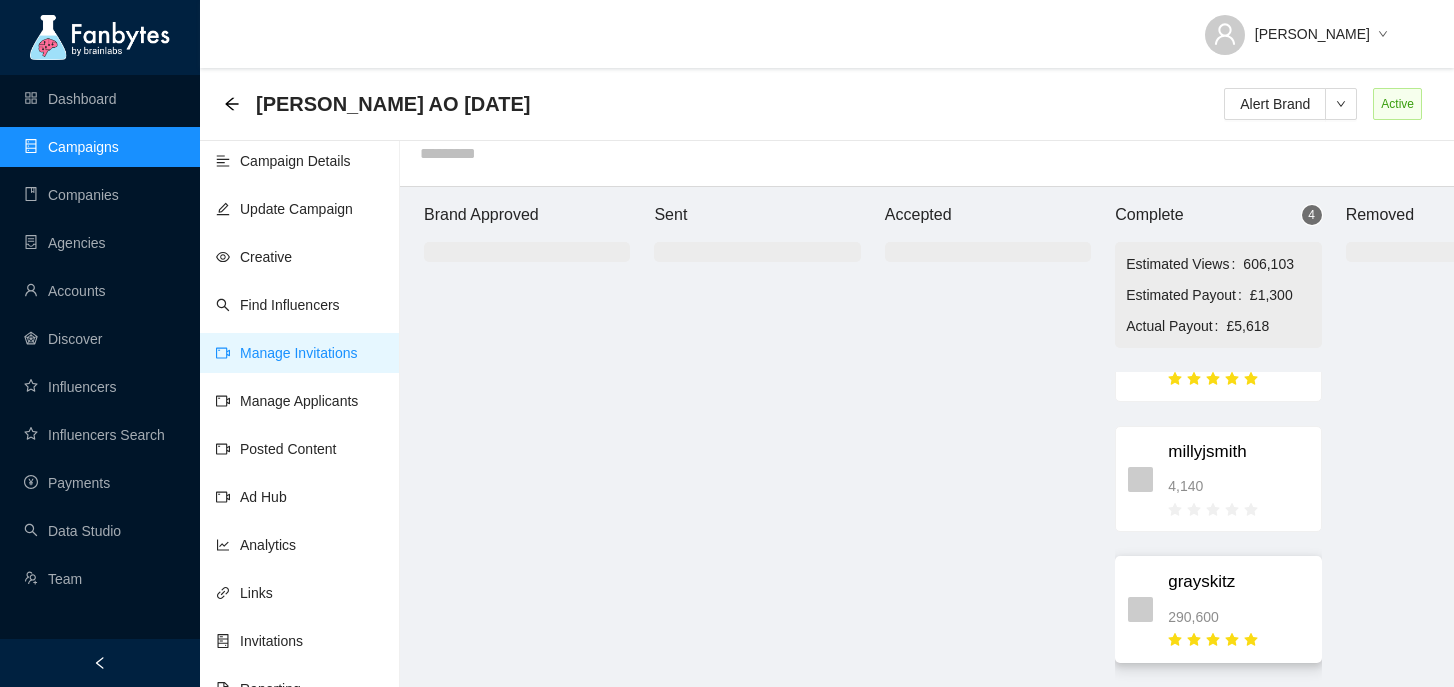 click on "grayskitz" at bounding box center [1238, 582] 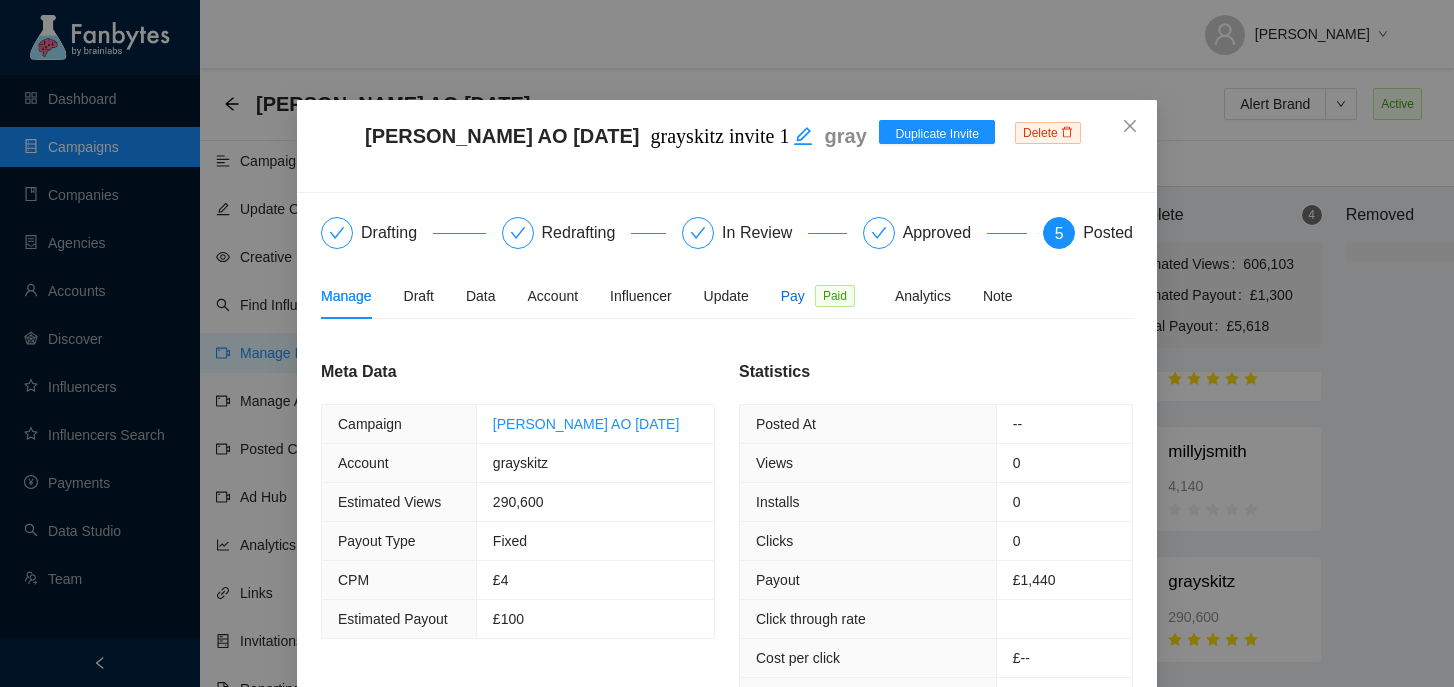 click on "Pay" at bounding box center [793, 296] 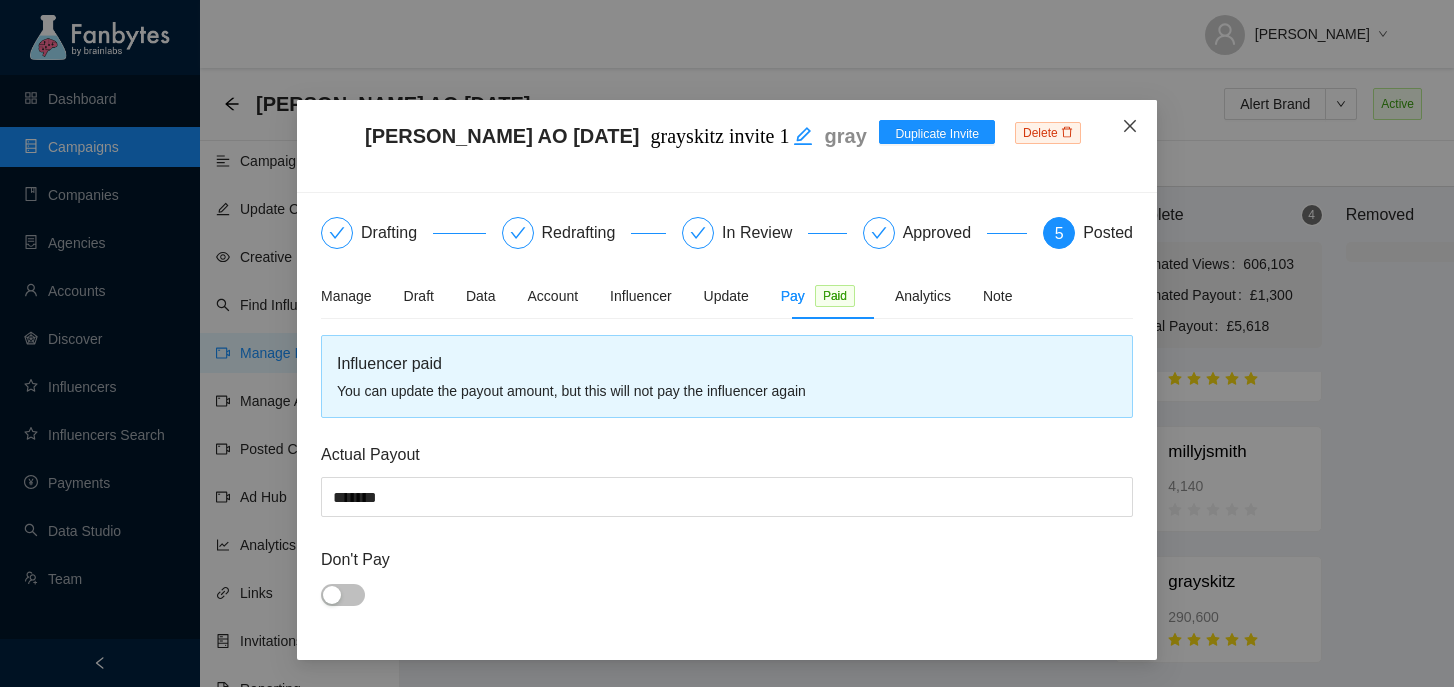 click at bounding box center (1130, 127) 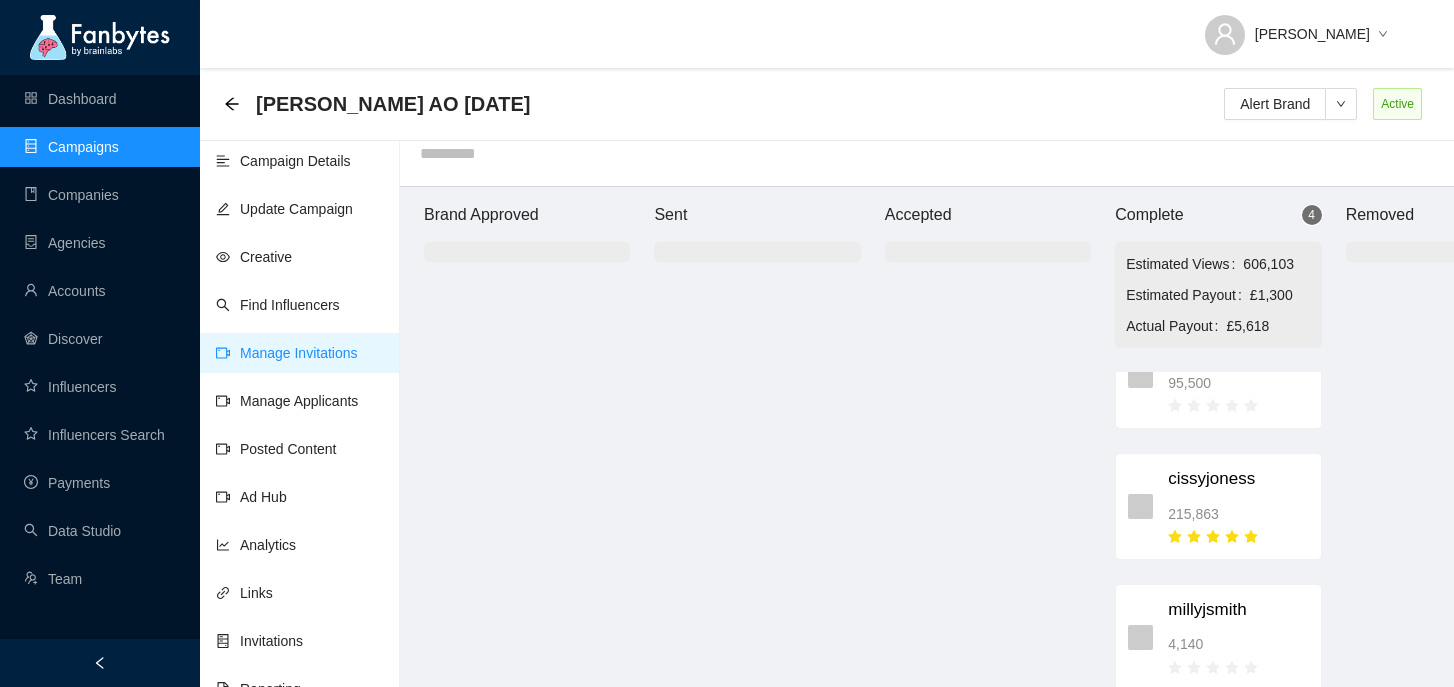 scroll, scrollTop: 0, scrollLeft: 0, axis: both 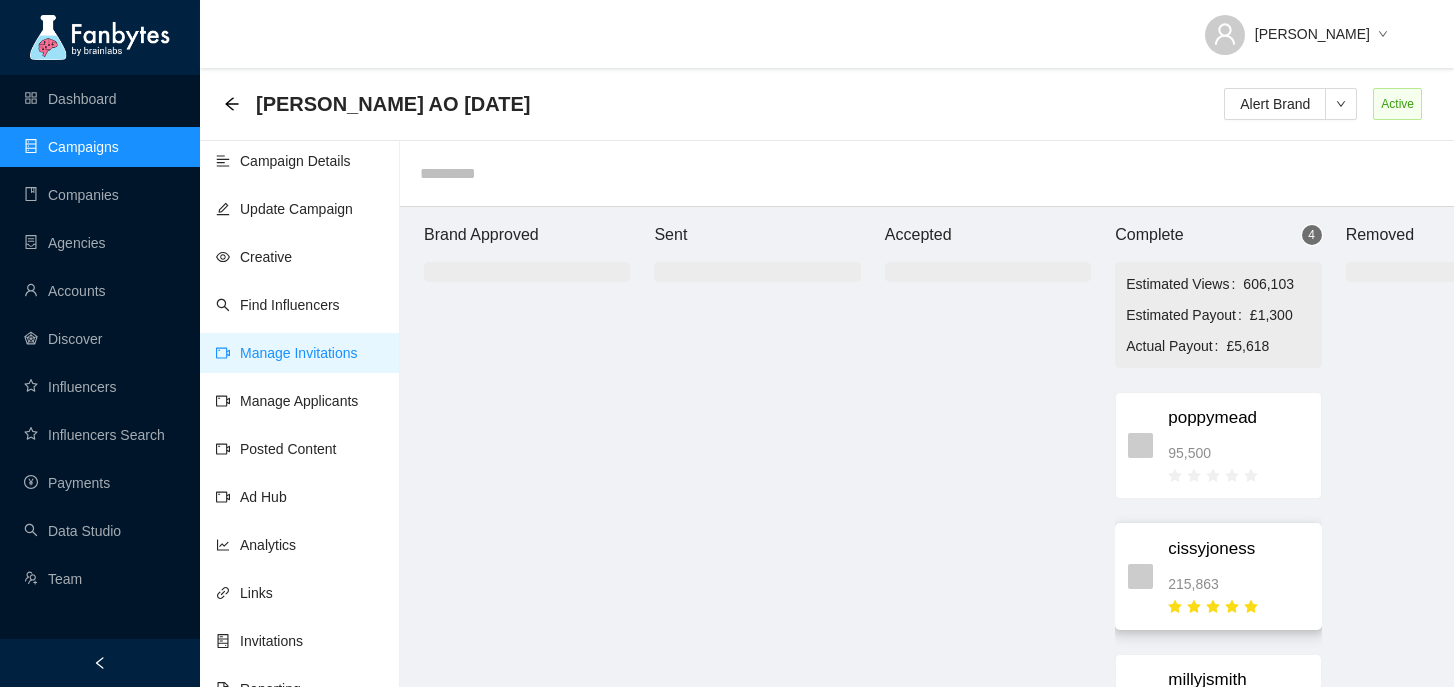 click on "cissyjoness" at bounding box center (1238, 549) 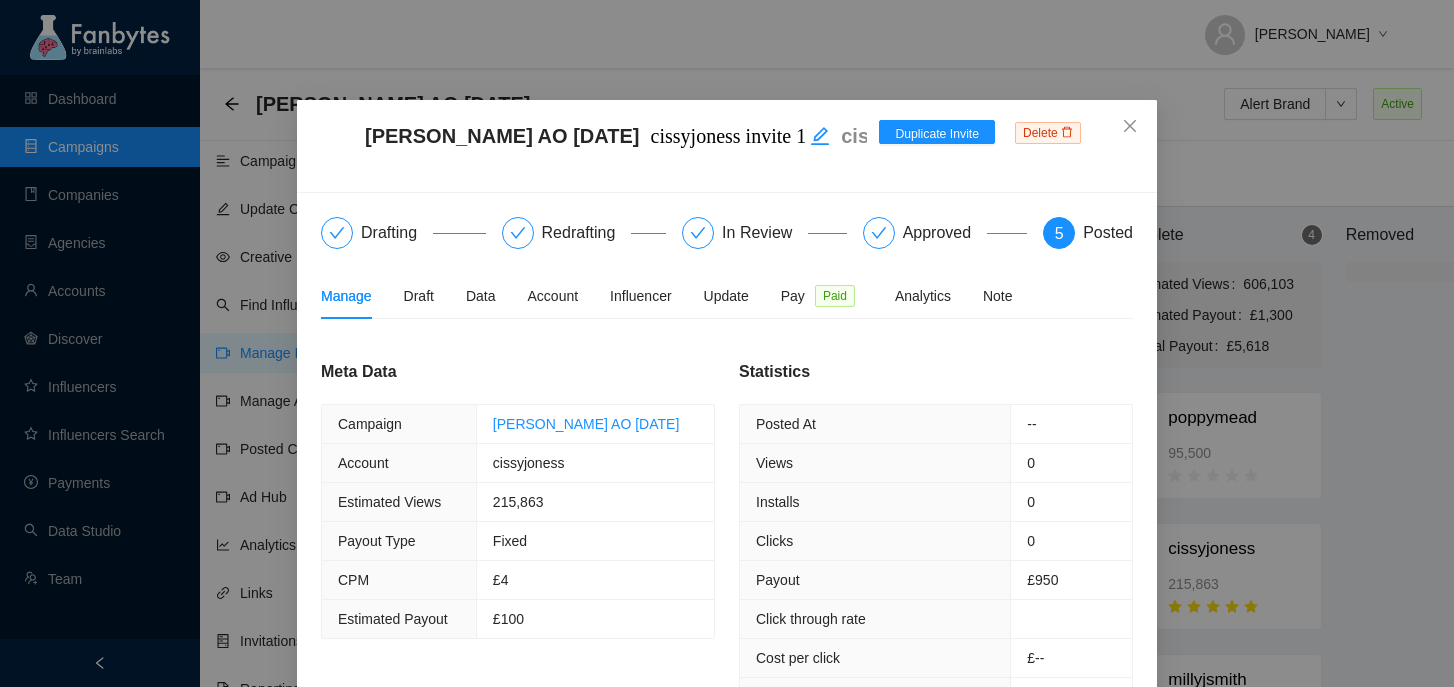 click on "Squishmallows AO June 2025    cissyjoness invite 1    cissyjoness Duplicate Invite   Delete   Drafting Redrafting In Review Approved 5 Posted Manage Draft Data Account Influencer Update Pay Paid Analytics Note Meta Data Campaign Squishmallows AO June 2025 Account cissyjoness Estimated Views 215,863 Payout Type Fixed CPM £4 Estimated Payout £100 Statistics Posted At -- Views 0 Installs 0 Clicks 0 Payout £950 Click through rate Cost per click £-- Cost per install £-- Hub Link: https://app.fanbytes.co.uk/invitation/hub/9a699fc9 You can send this link to request information from the influencer. Below you can choose what is displayed/requested to the influencer Initial contact This will display a form for influencers to verify their account with screenshots of their demographic data. Initial contact (Youtube) This will display a form for influencers to verify their account with screenshots of their demographic data. Invite/Feedback Invite/Feedback (Youtube) Post details Post details (Youtube) Contract" at bounding box center (727, 343) 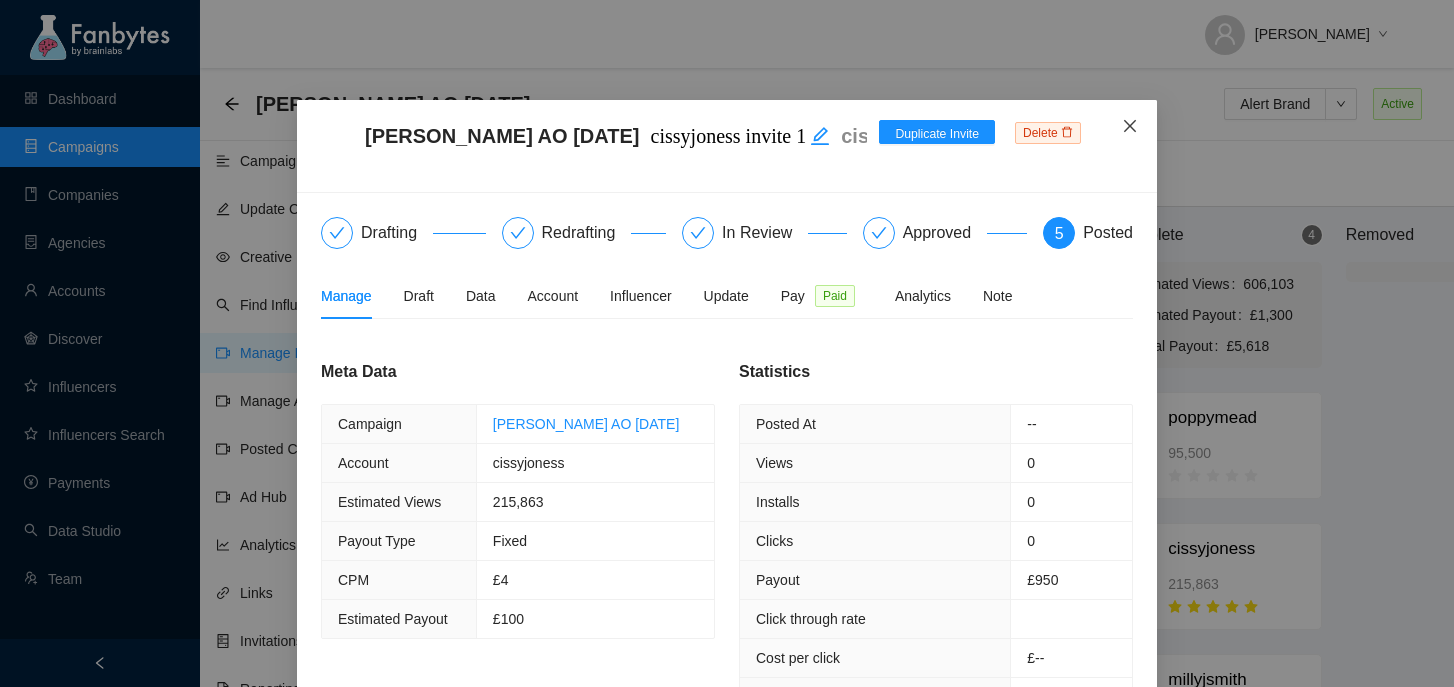 click 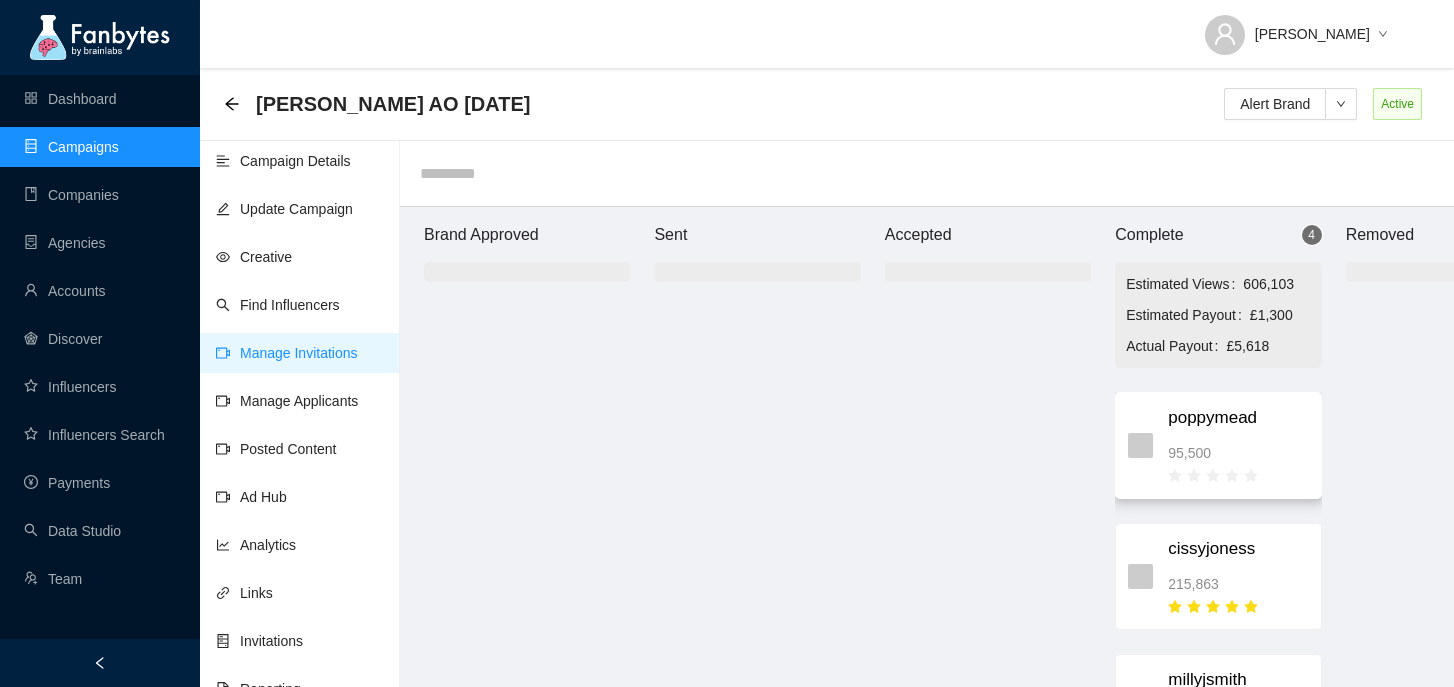 click on "poppymead 95,500" at bounding box center [1238, 445] 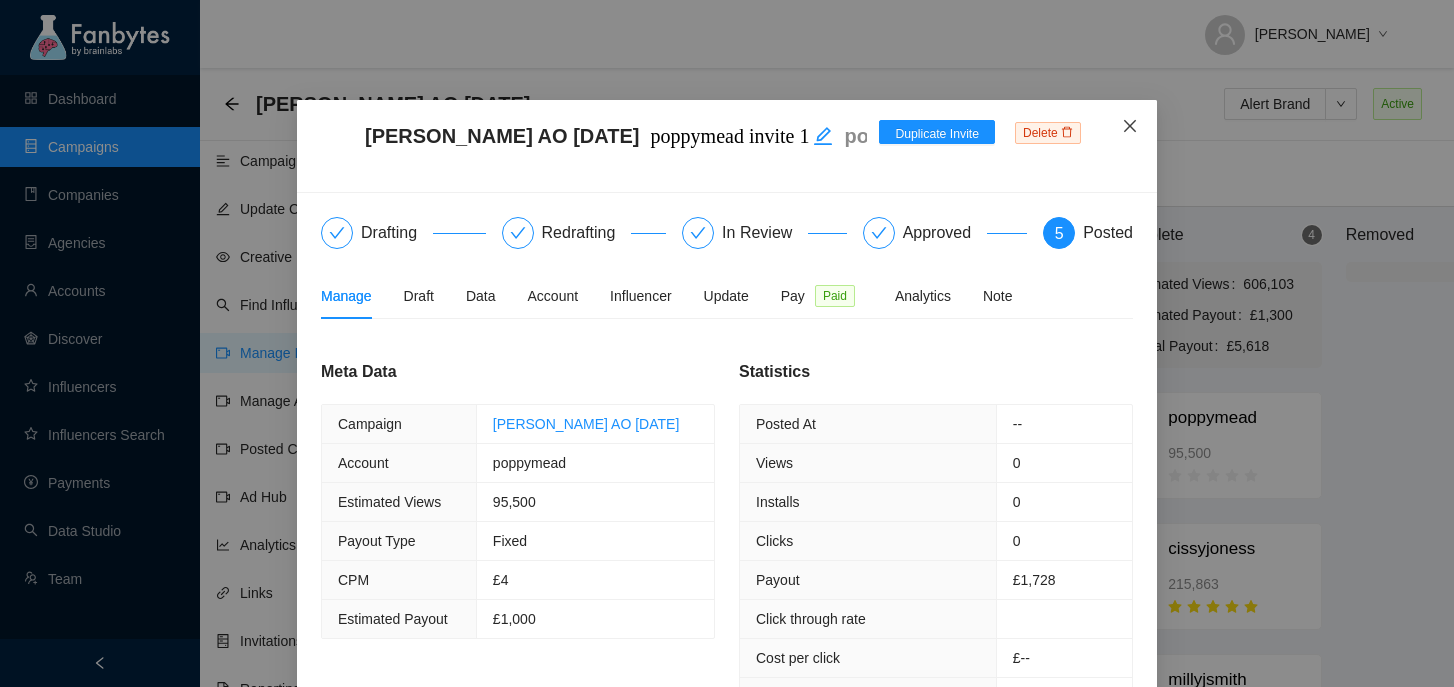 click at bounding box center [1130, 127] 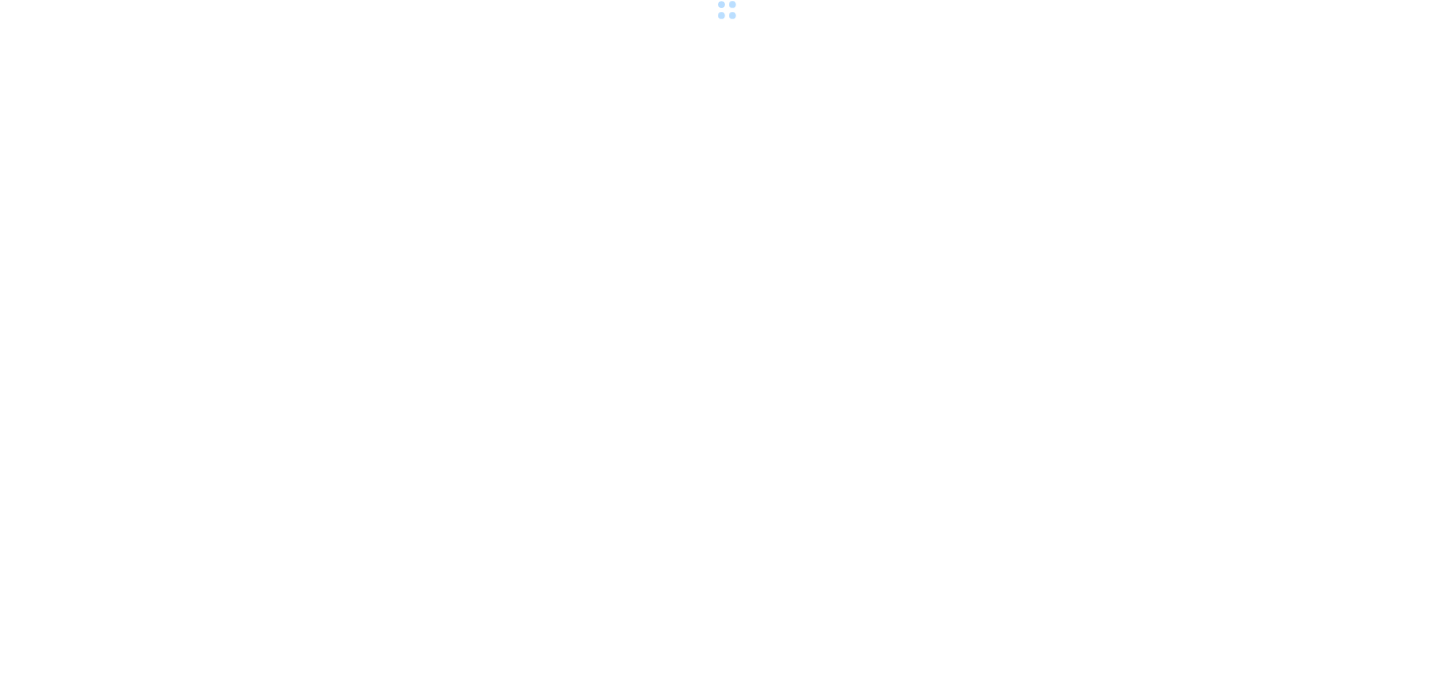 scroll, scrollTop: 0, scrollLeft: 0, axis: both 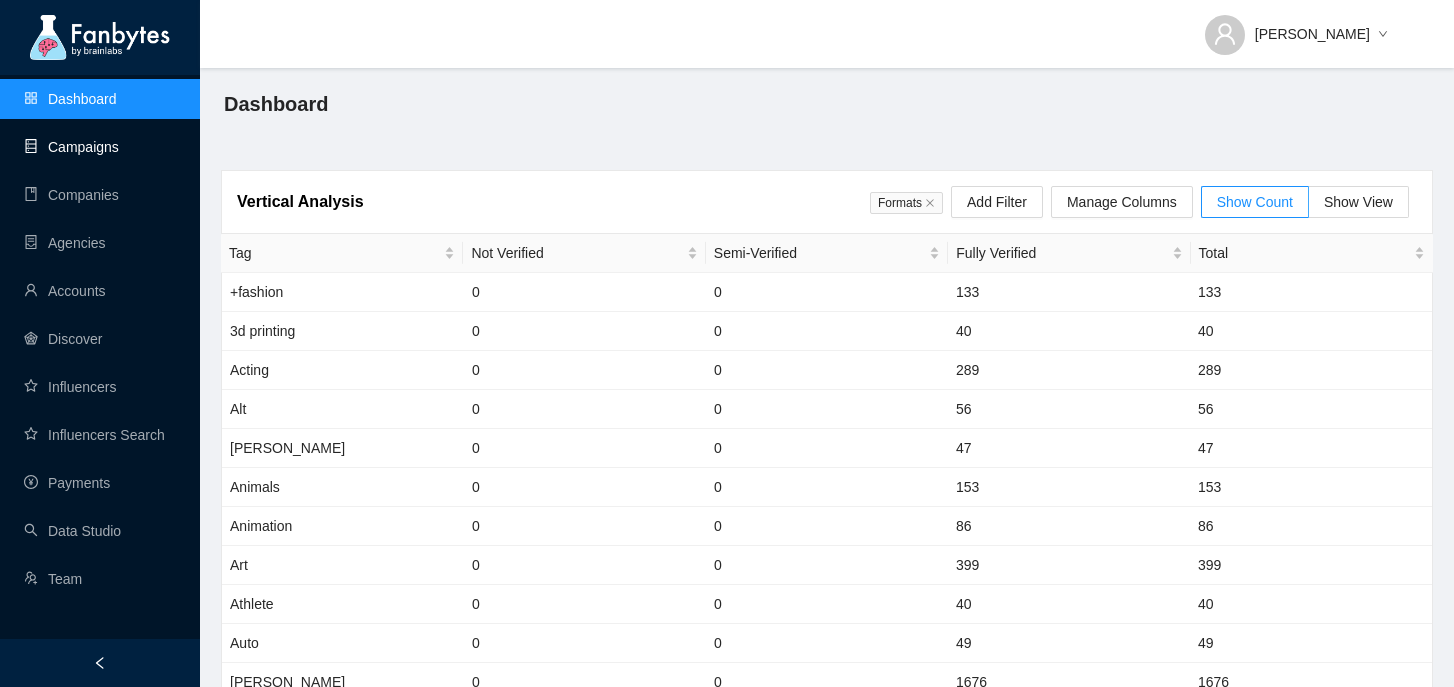click on "Campaigns" at bounding box center (71, 147) 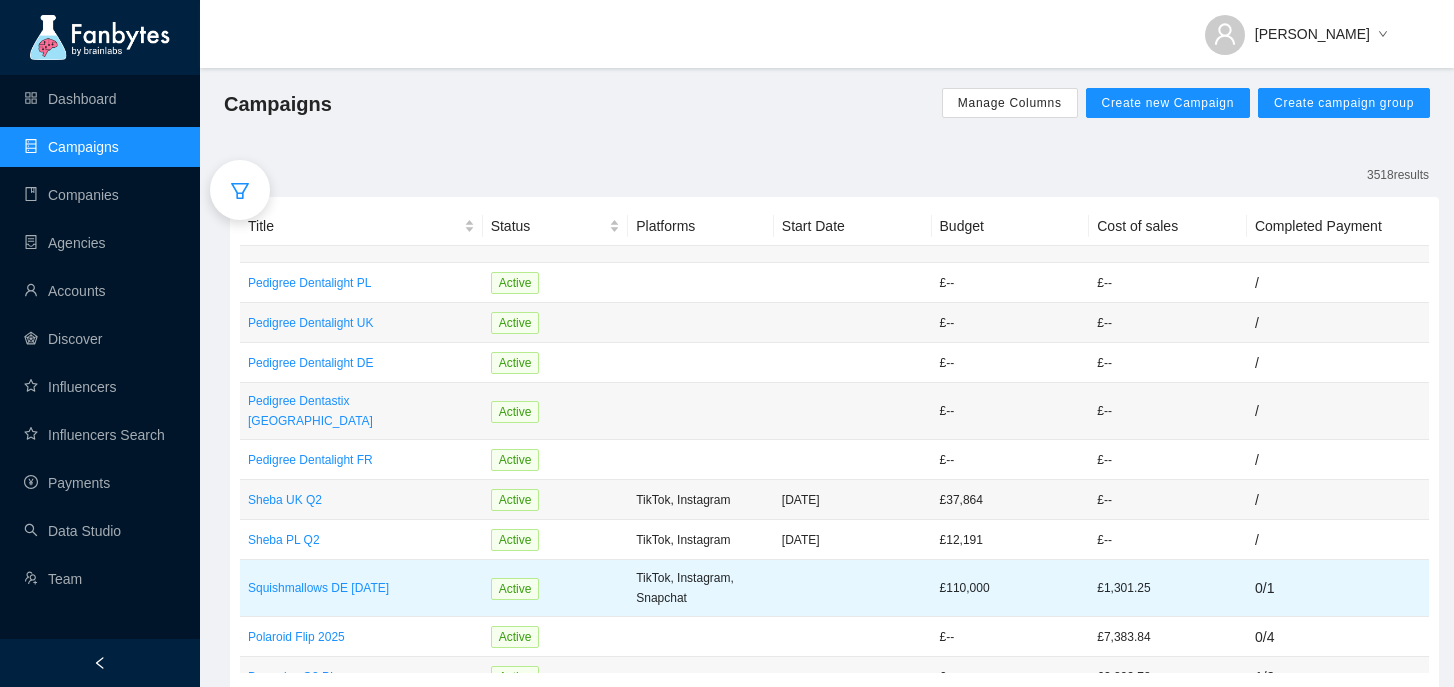 scroll, scrollTop: 0, scrollLeft: 0, axis: both 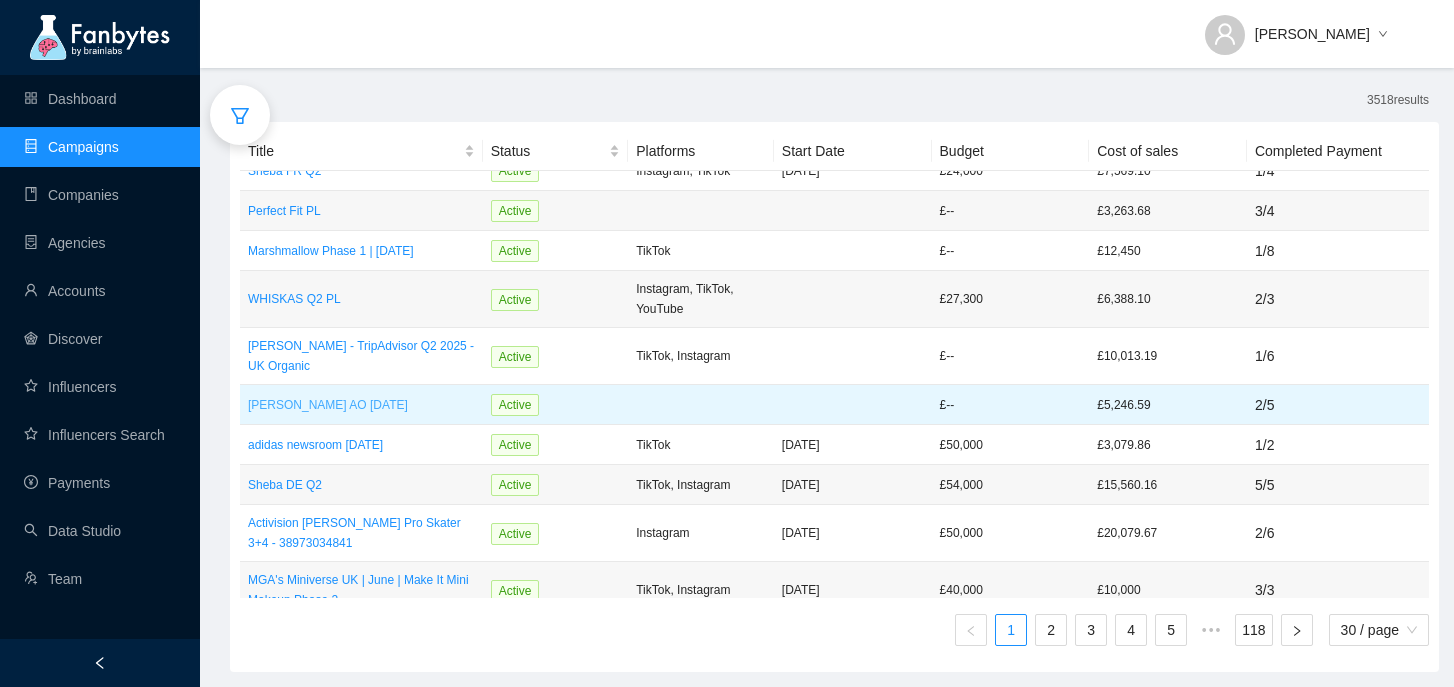 click on "[PERSON_NAME] AO [DATE]" at bounding box center (361, 405) 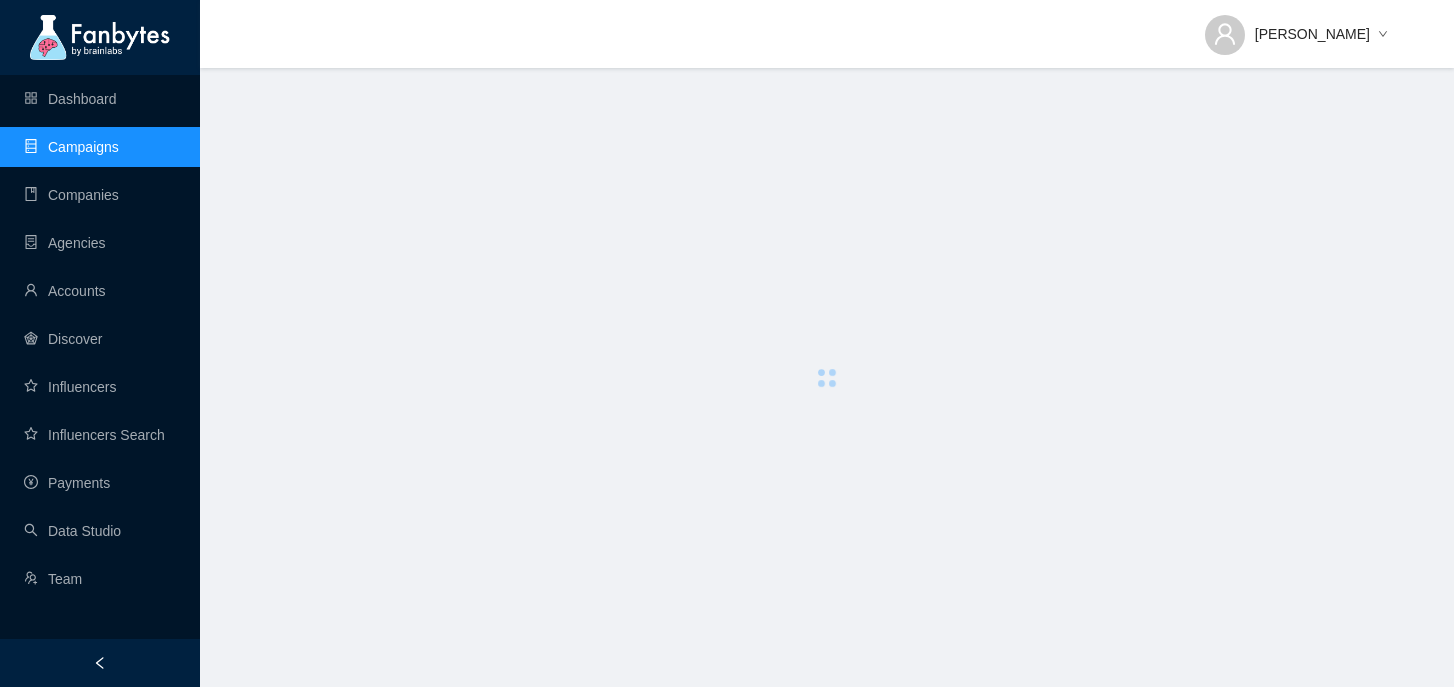 scroll, scrollTop: 0, scrollLeft: 0, axis: both 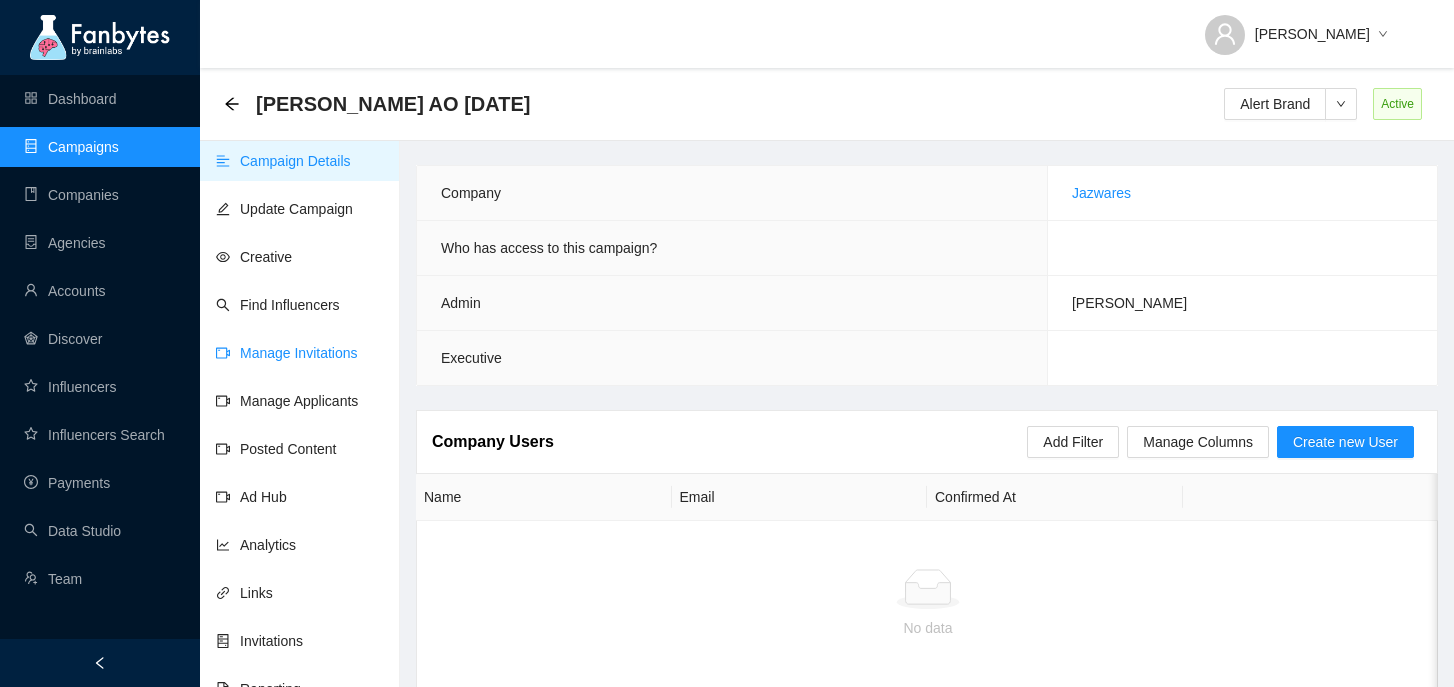 click on "Manage Invitations" at bounding box center (287, 353) 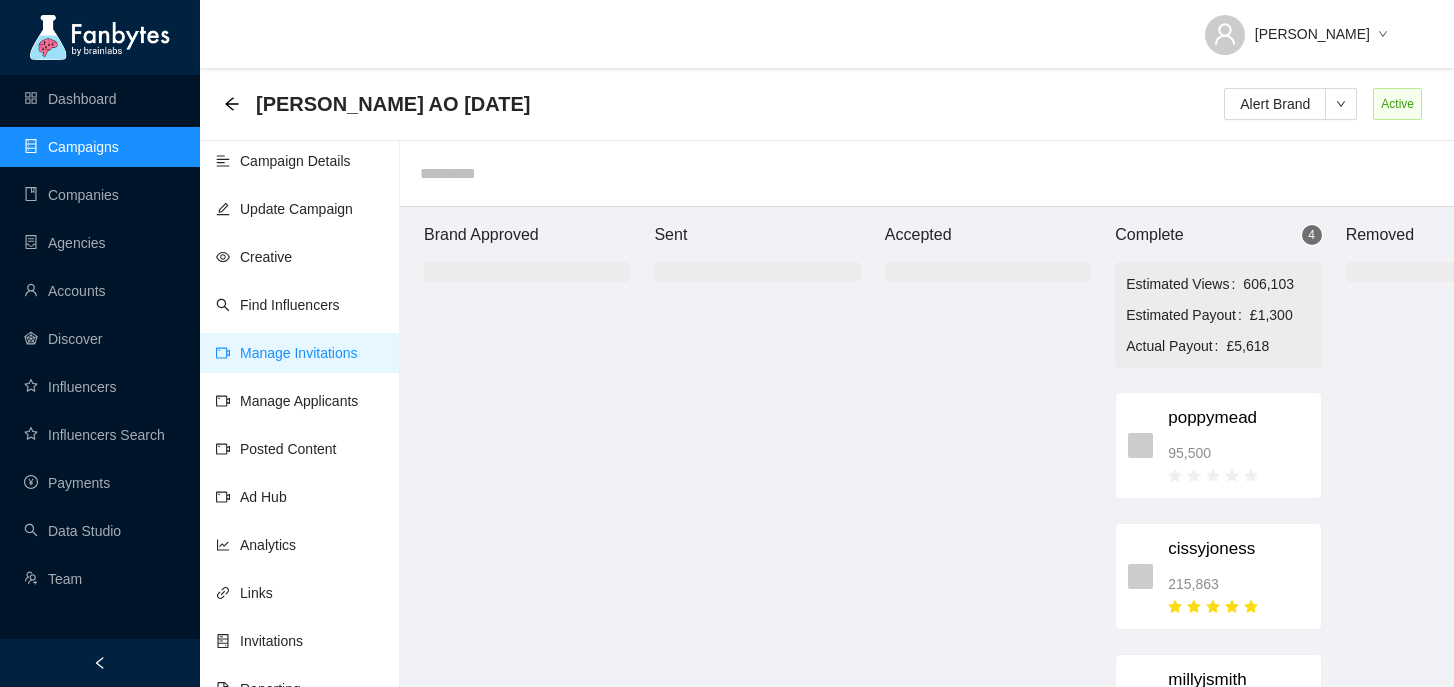 scroll, scrollTop: 20, scrollLeft: 0, axis: vertical 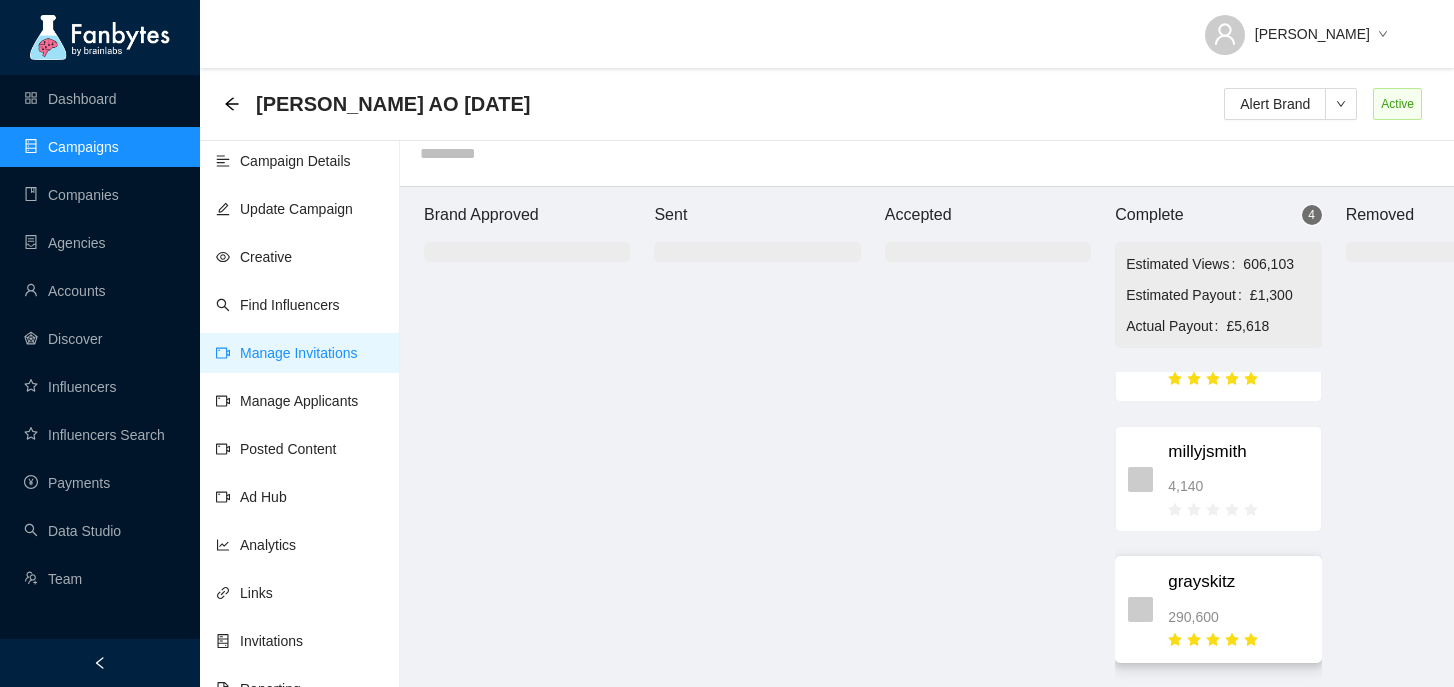 click on "grayskitz 290,600" at bounding box center (1238, 609) 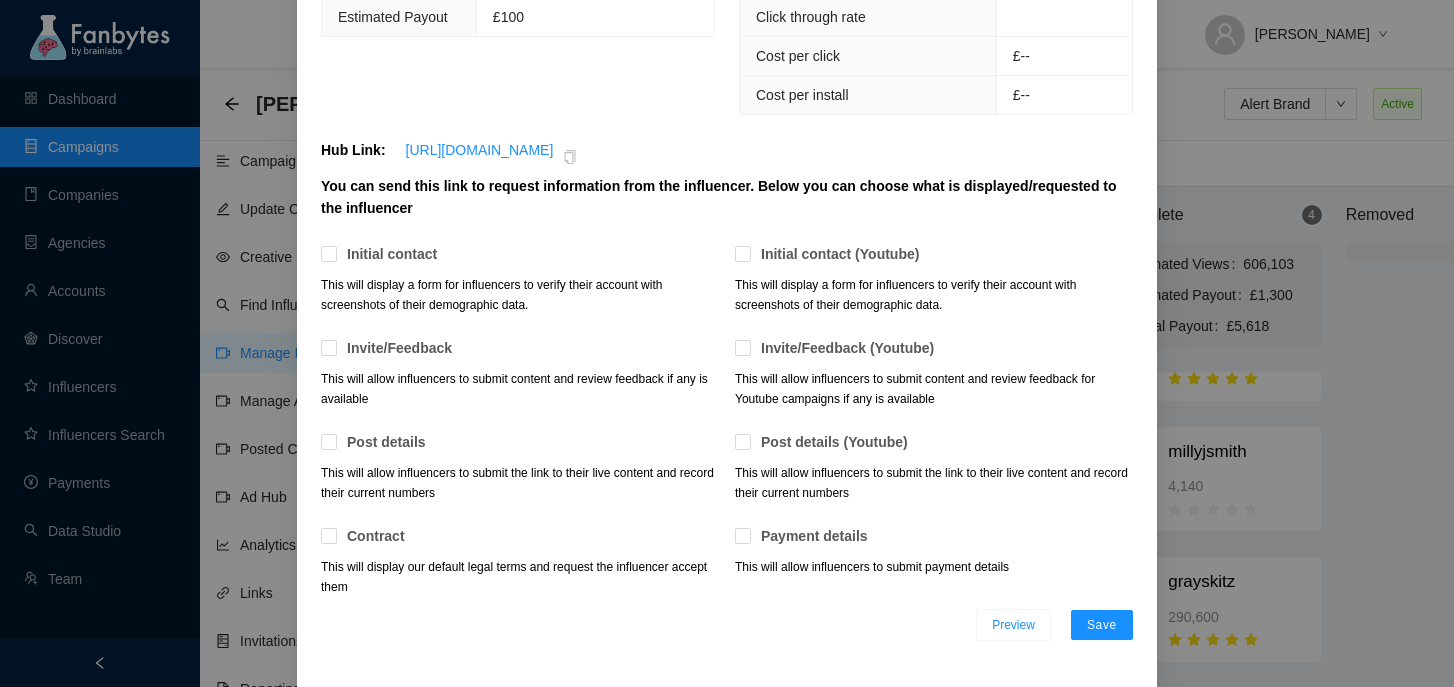 scroll, scrollTop: 614, scrollLeft: 0, axis: vertical 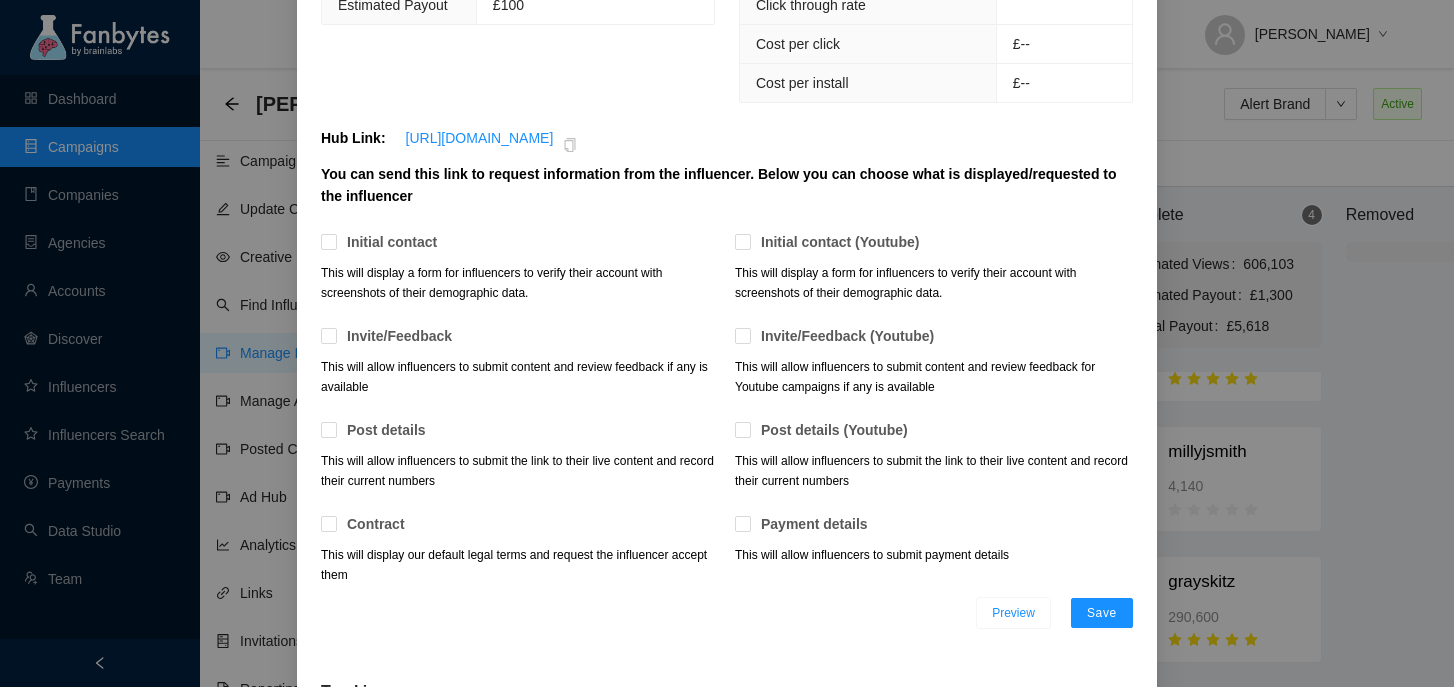click on "Preview" at bounding box center (1013, 613) 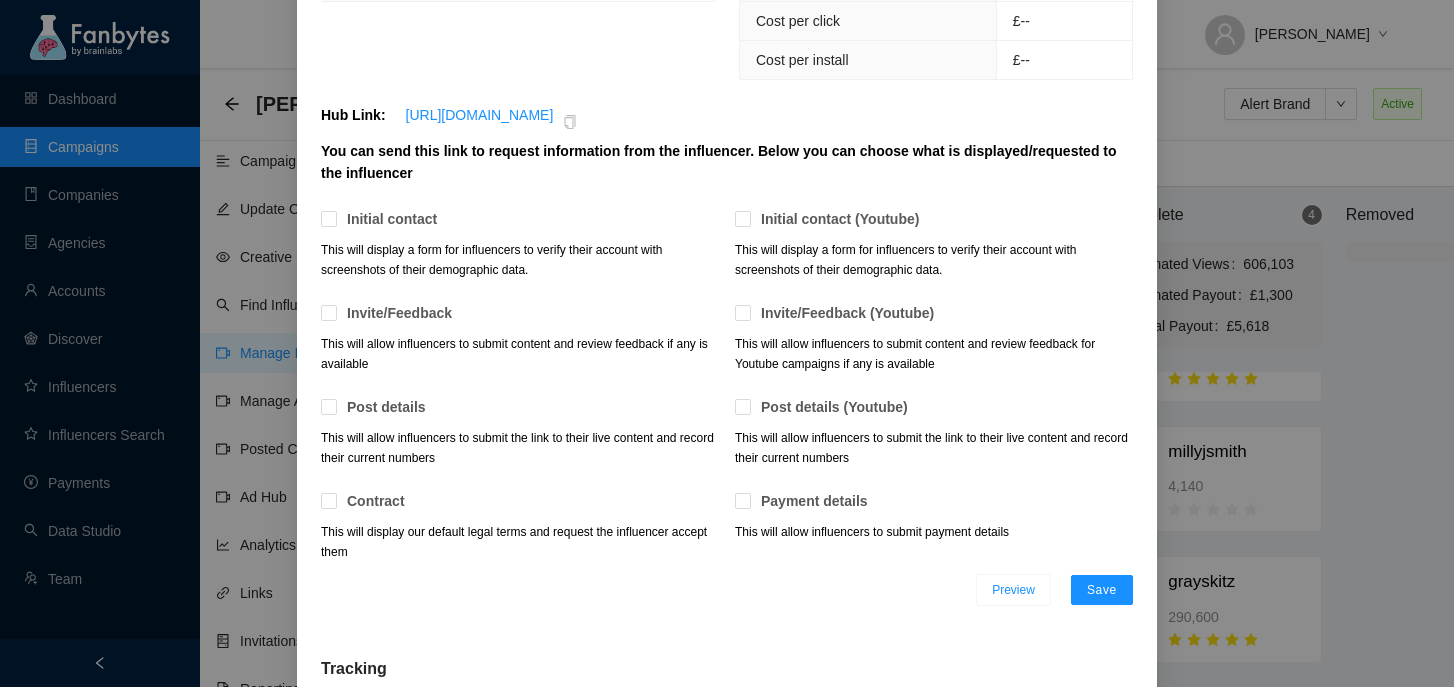scroll, scrollTop: 647, scrollLeft: 0, axis: vertical 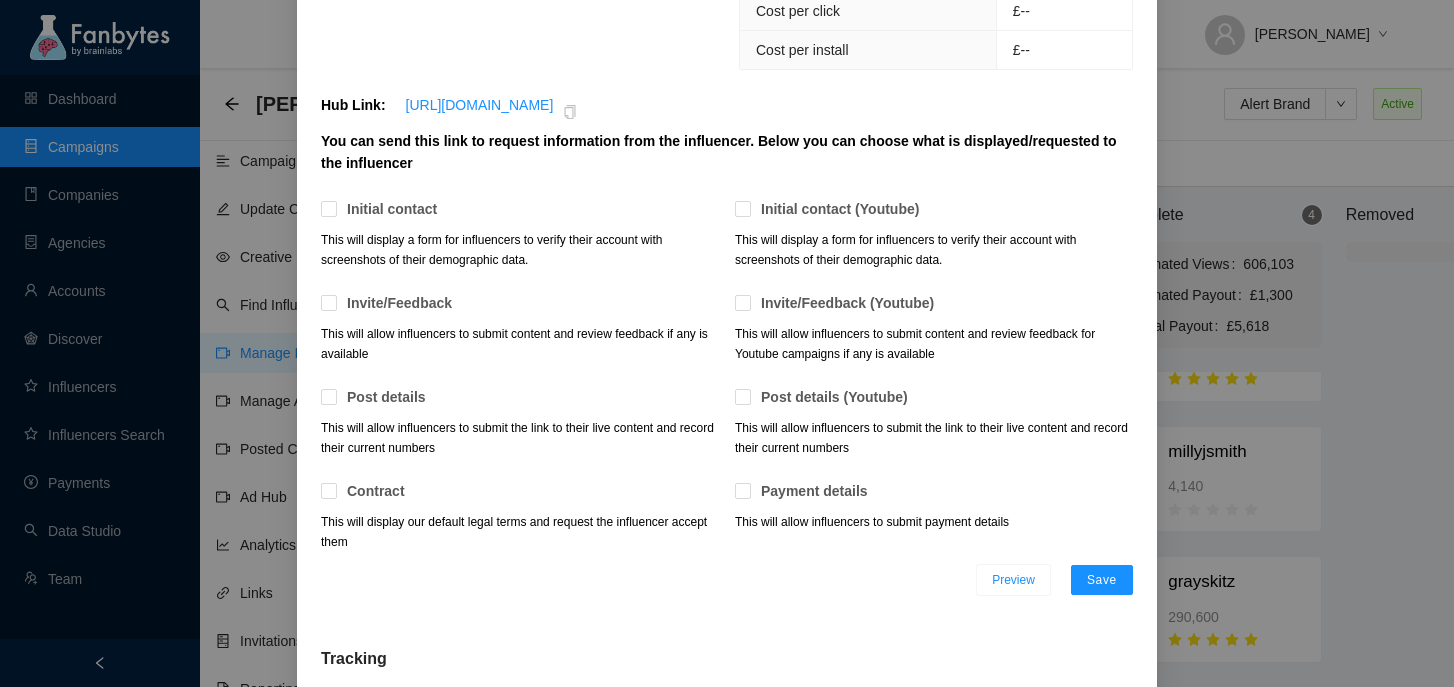 click 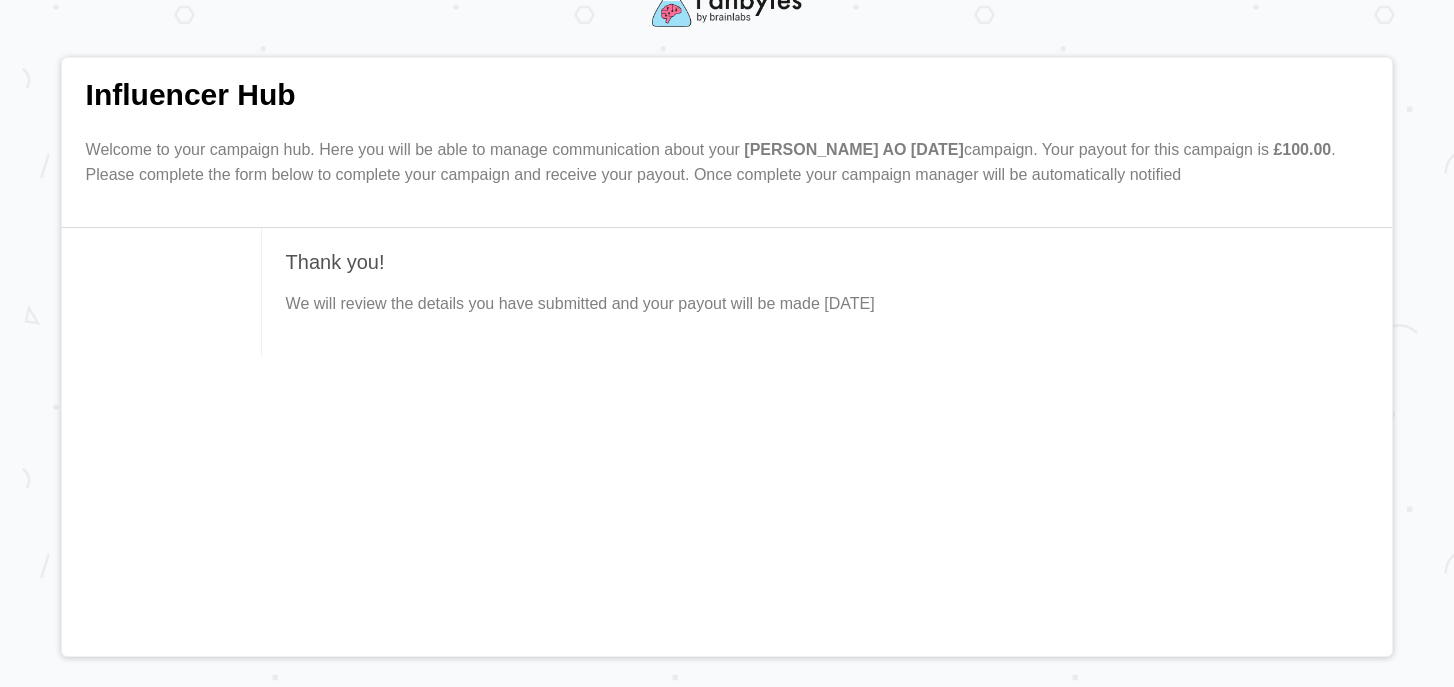 scroll, scrollTop: 49, scrollLeft: 0, axis: vertical 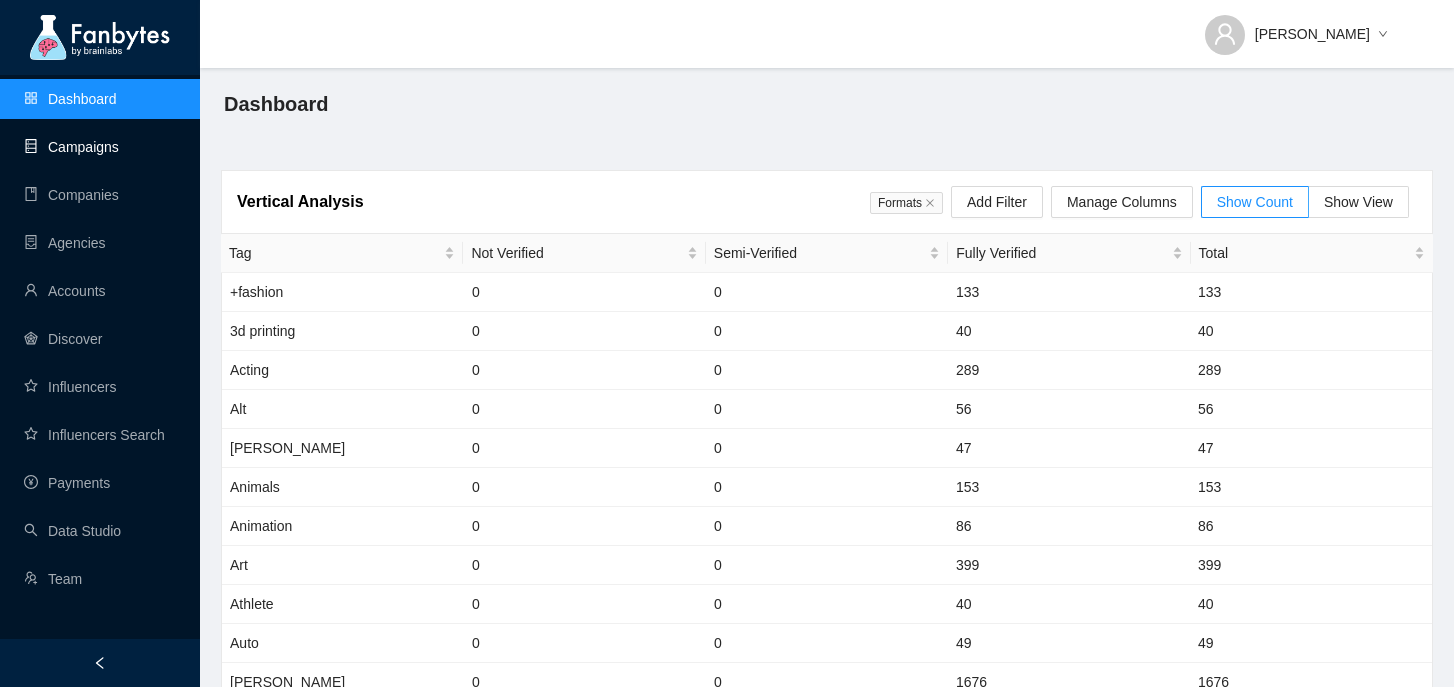 click on "Campaigns" at bounding box center [71, 147] 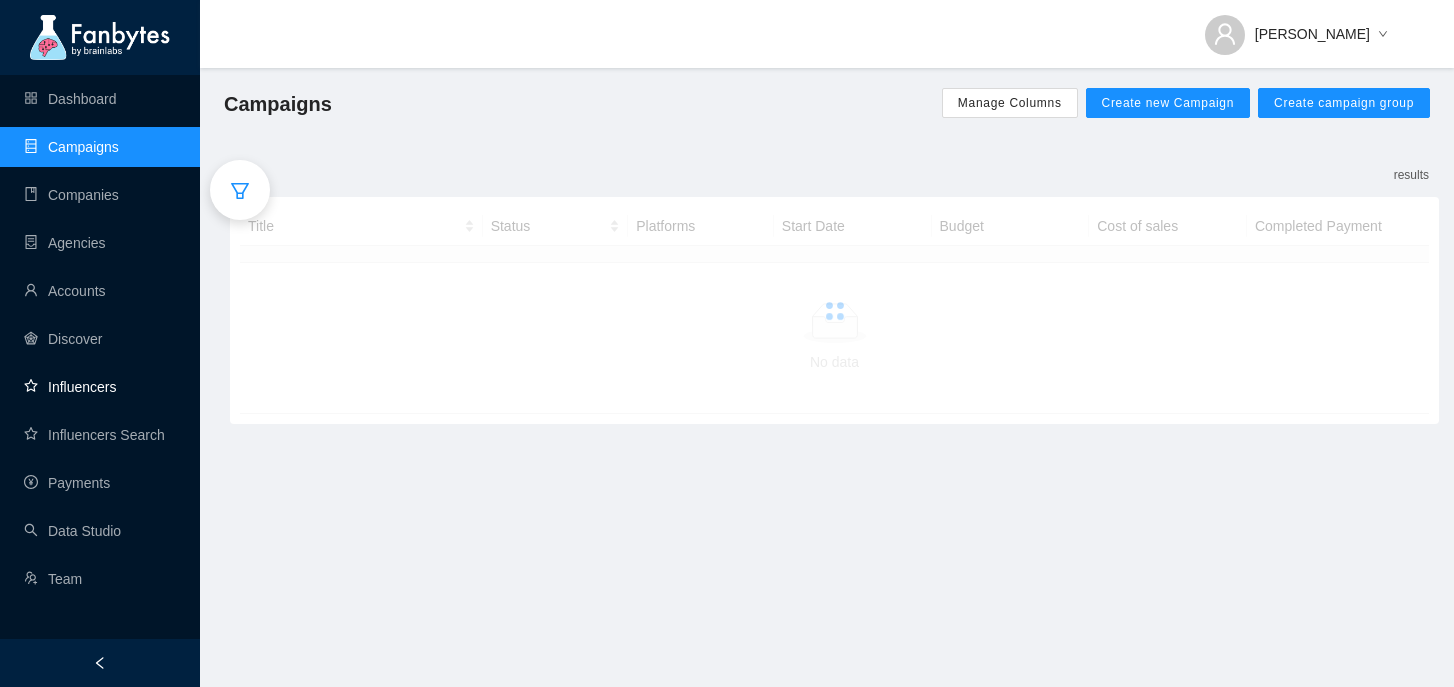 click on "Influencers" at bounding box center (70, 387) 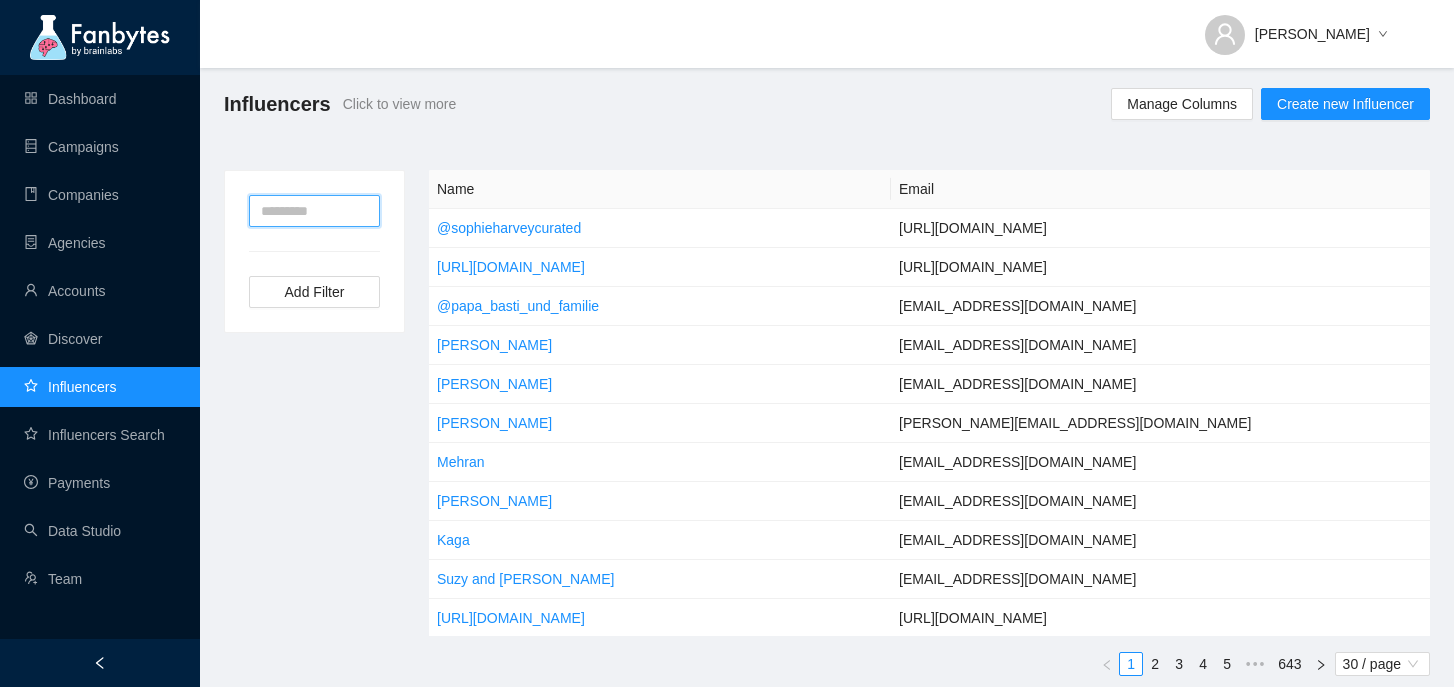 click at bounding box center (314, 211) 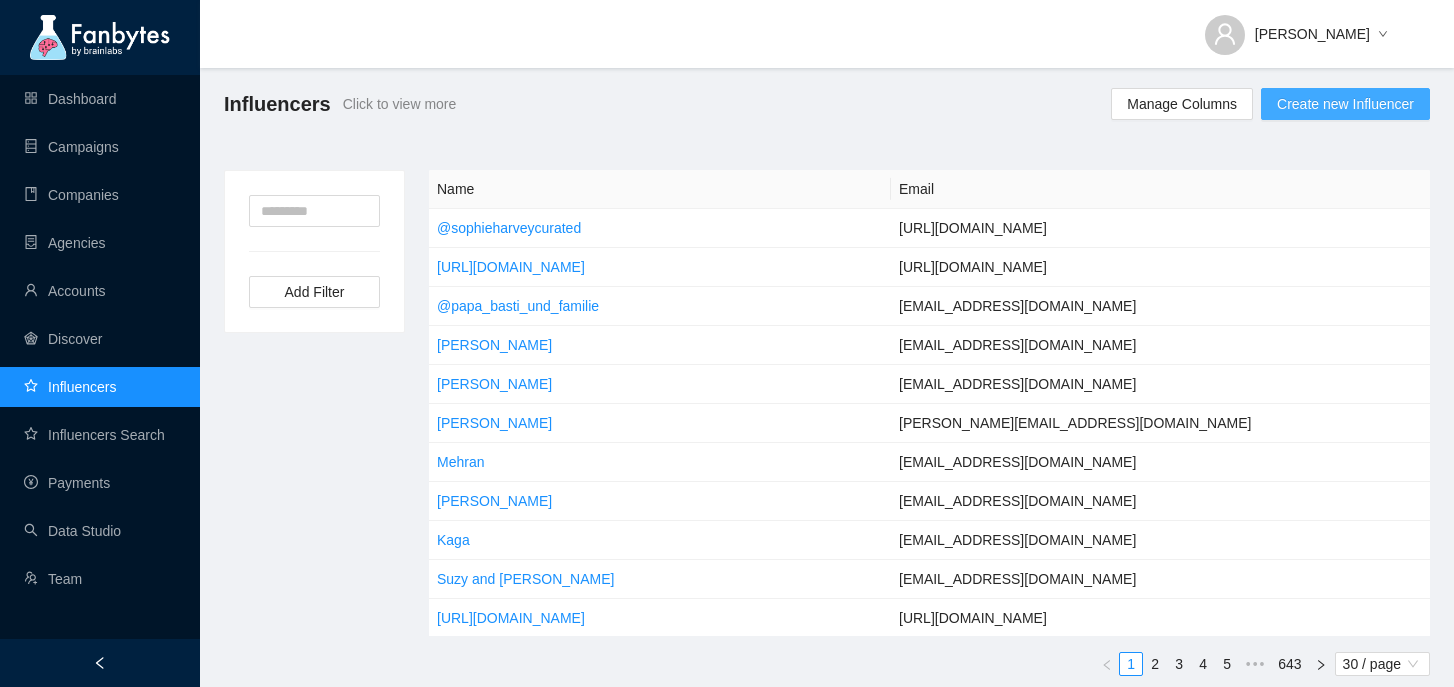 click on "Create new Influencer" at bounding box center [1345, 104] 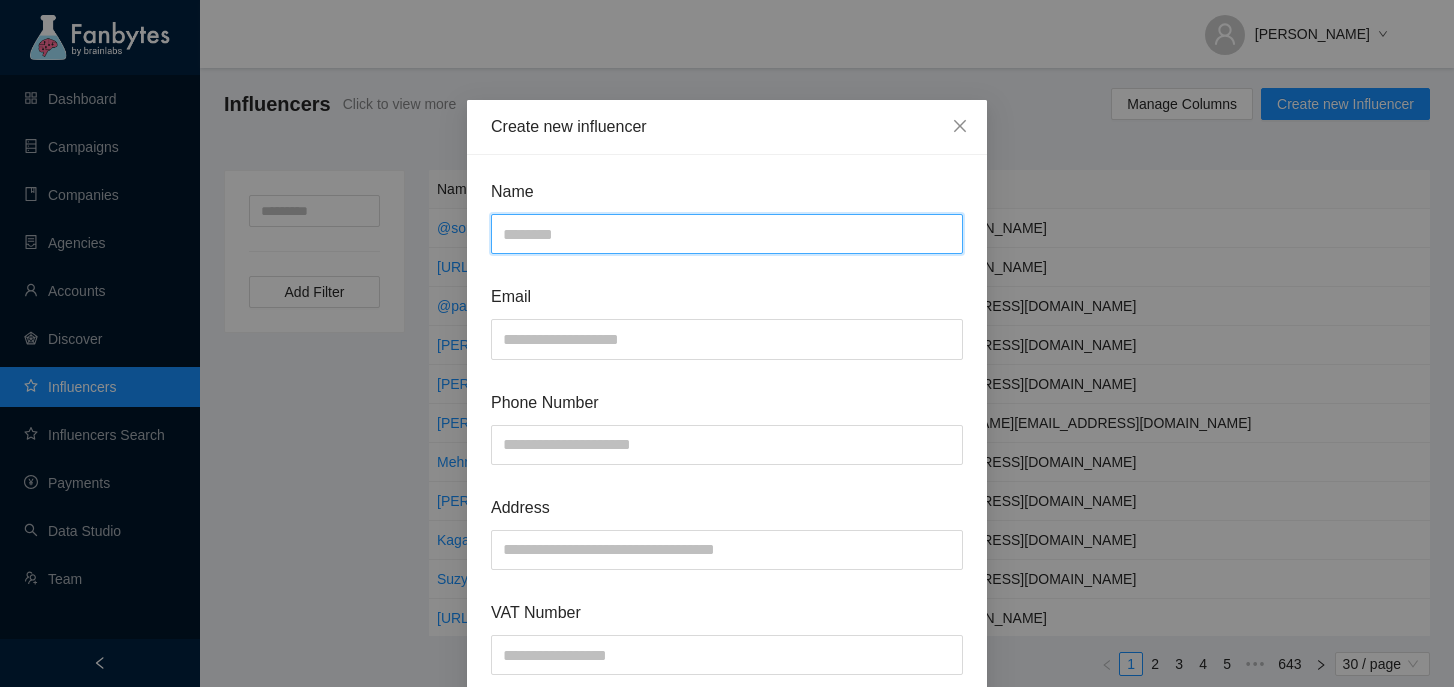 click at bounding box center (727, 234) 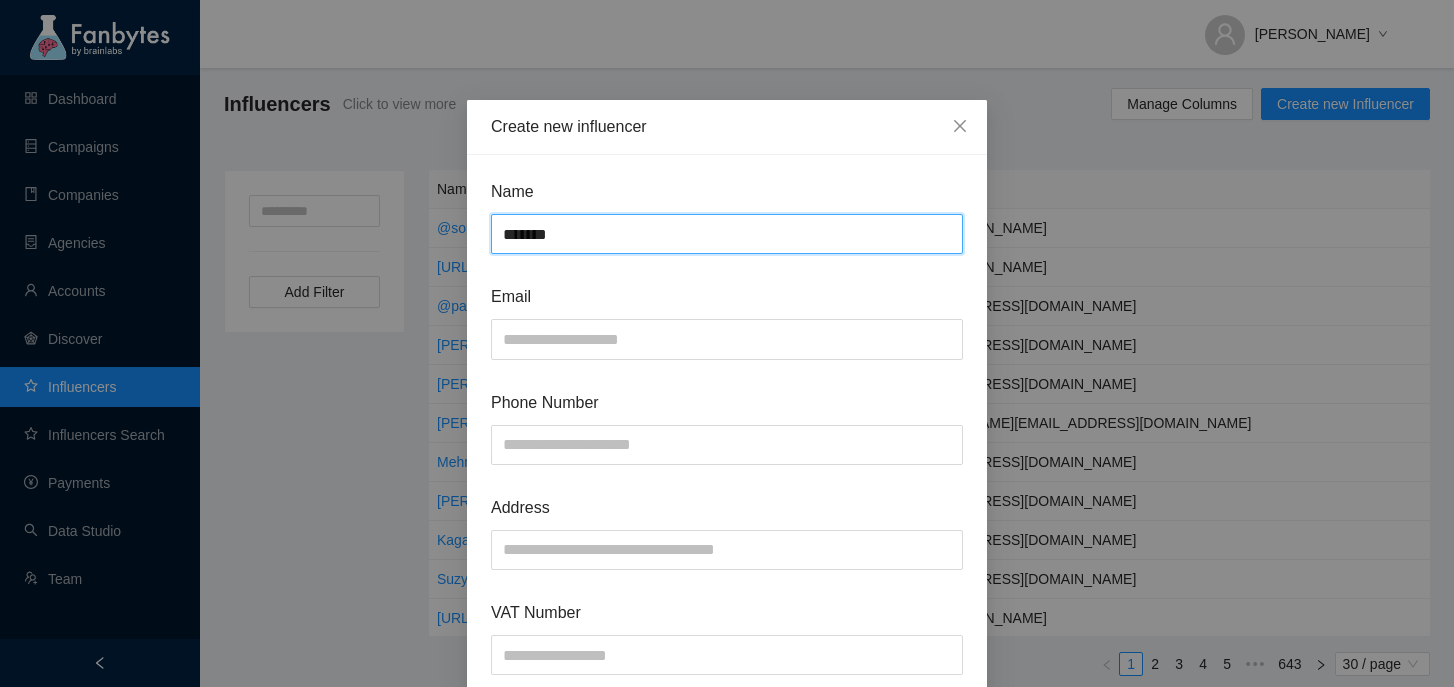 type on "*******" 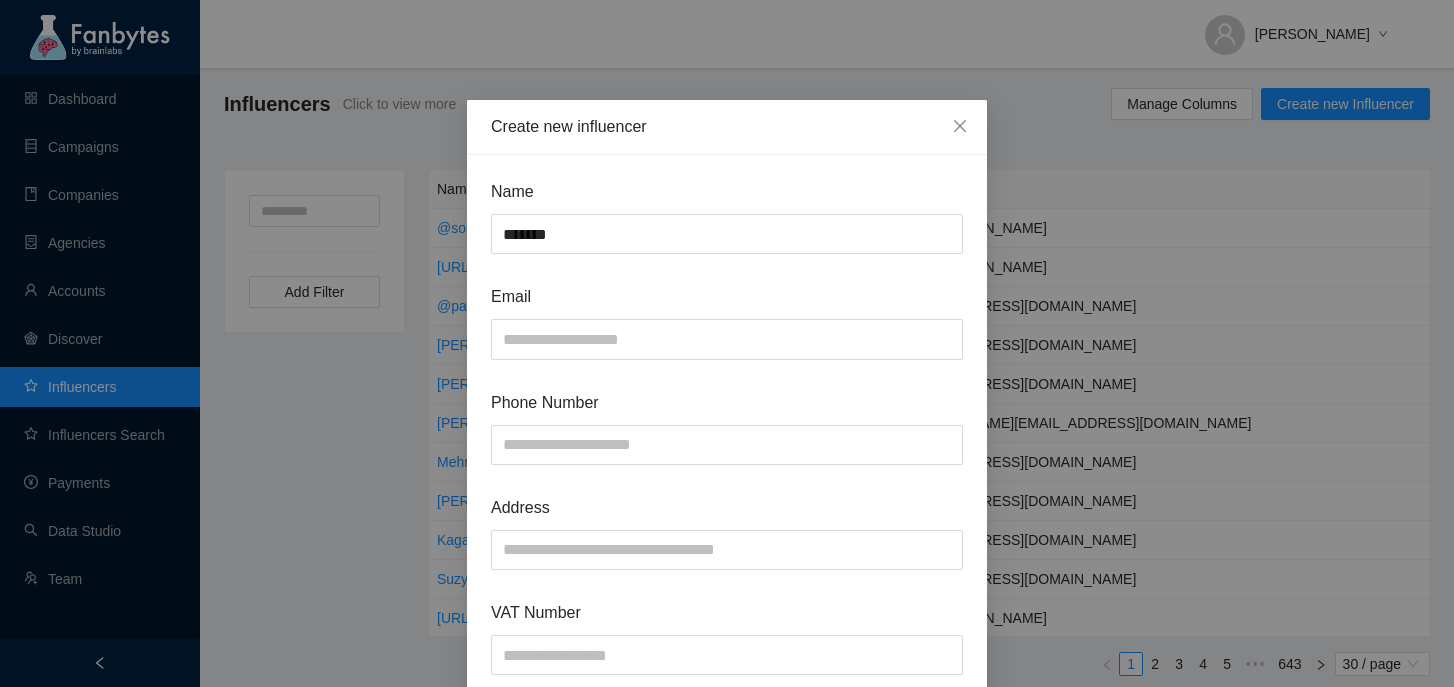 click on "Name ******* Email Phone Number Address VAT Number Agency Select... Managed influencer? Gender Select... Age Select... Location Select... Note" at bounding box center (727, 784) 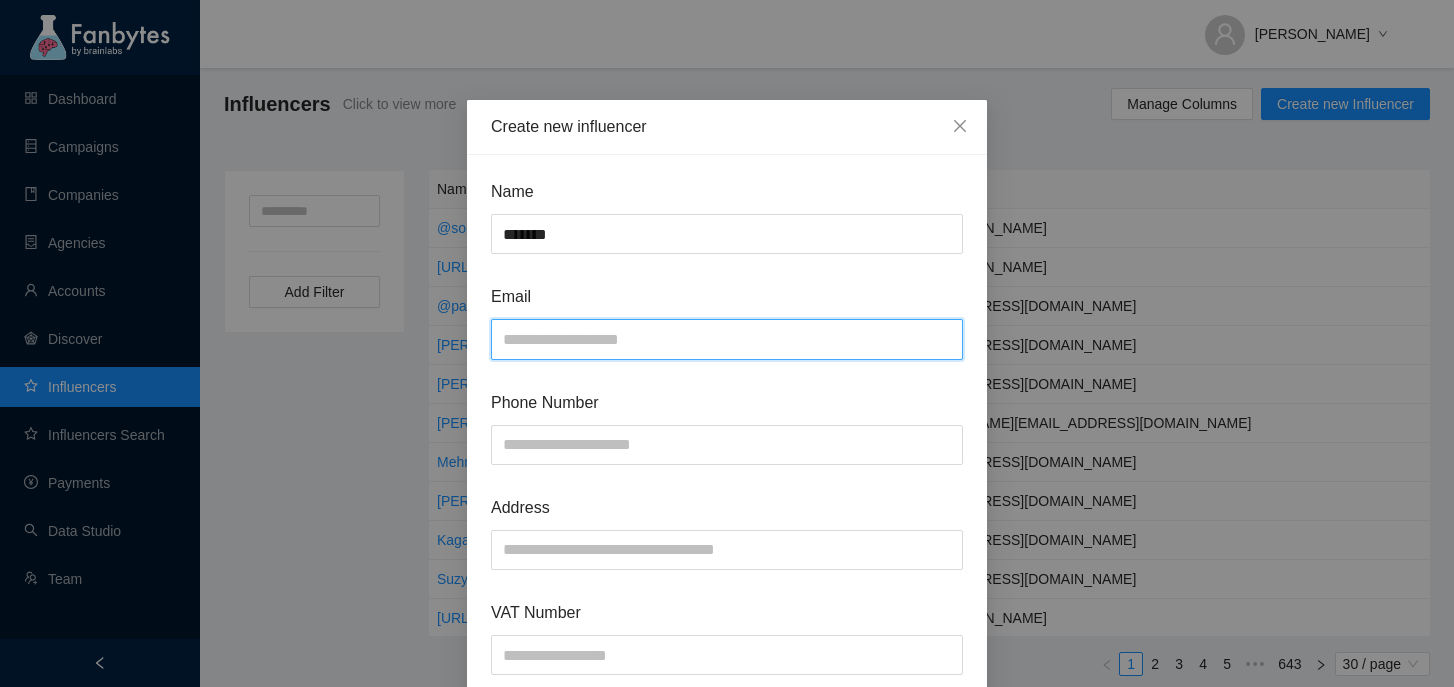 click at bounding box center (727, 339) 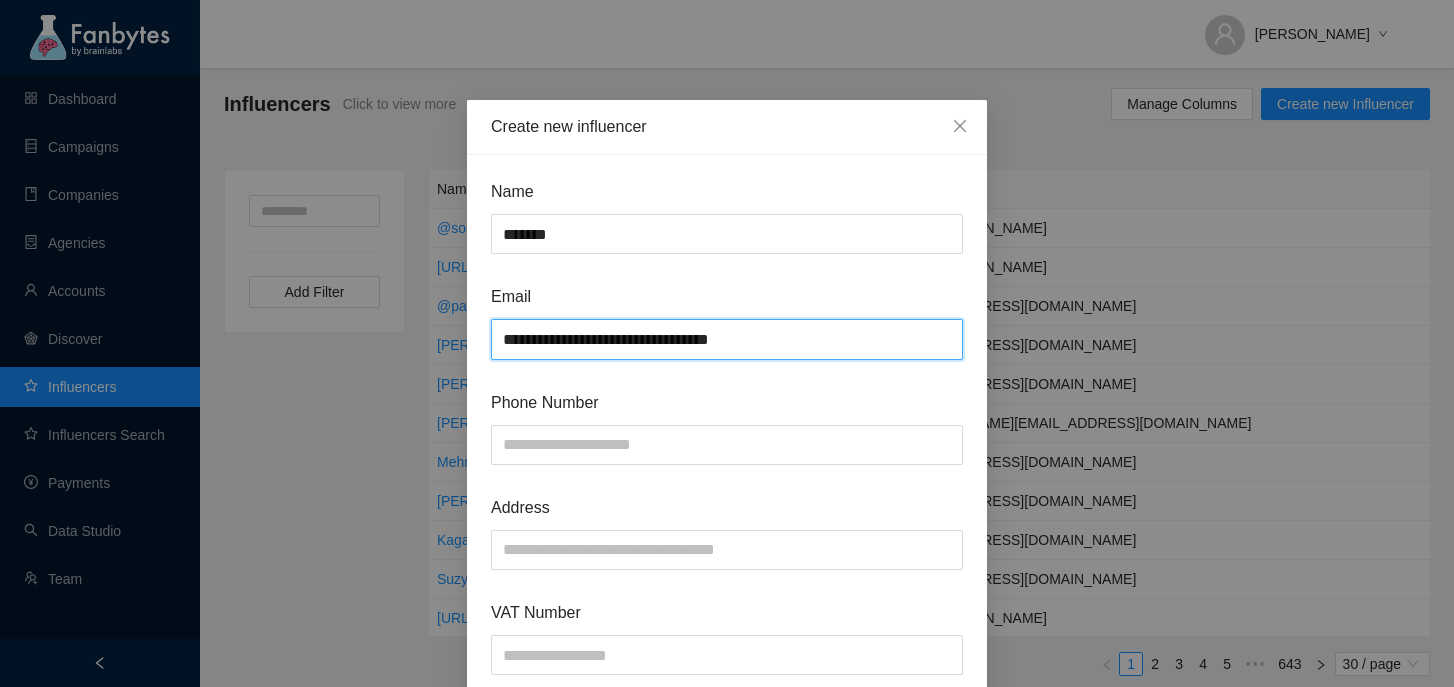 type on "**********" 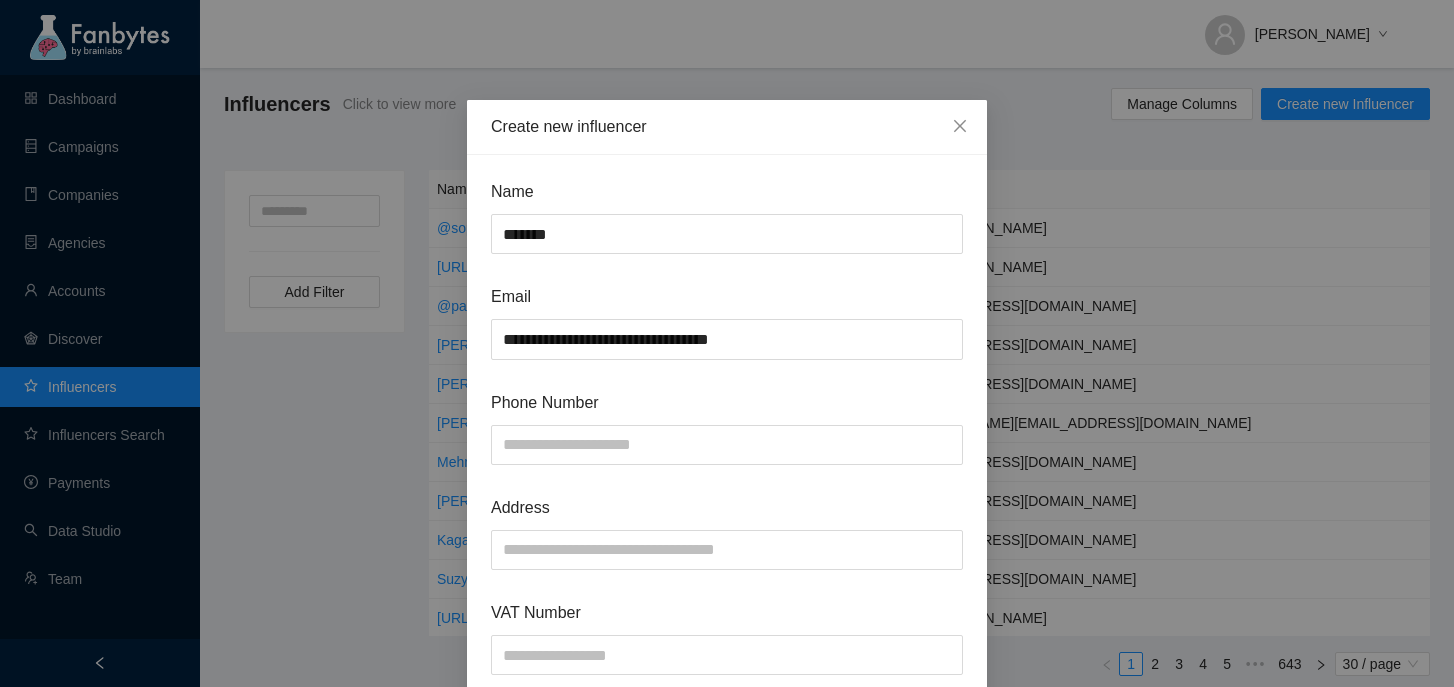 click on "**********" at bounding box center (727, 784) 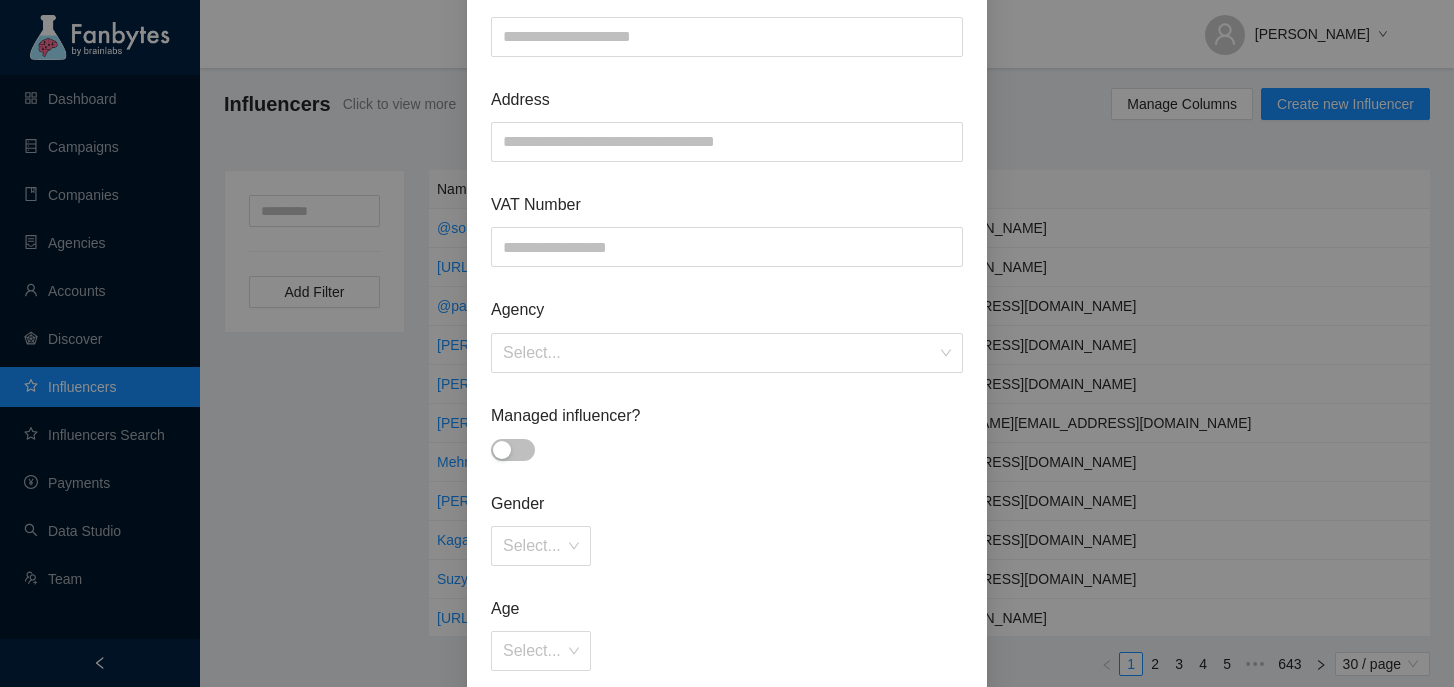scroll, scrollTop: 833, scrollLeft: 0, axis: vertical 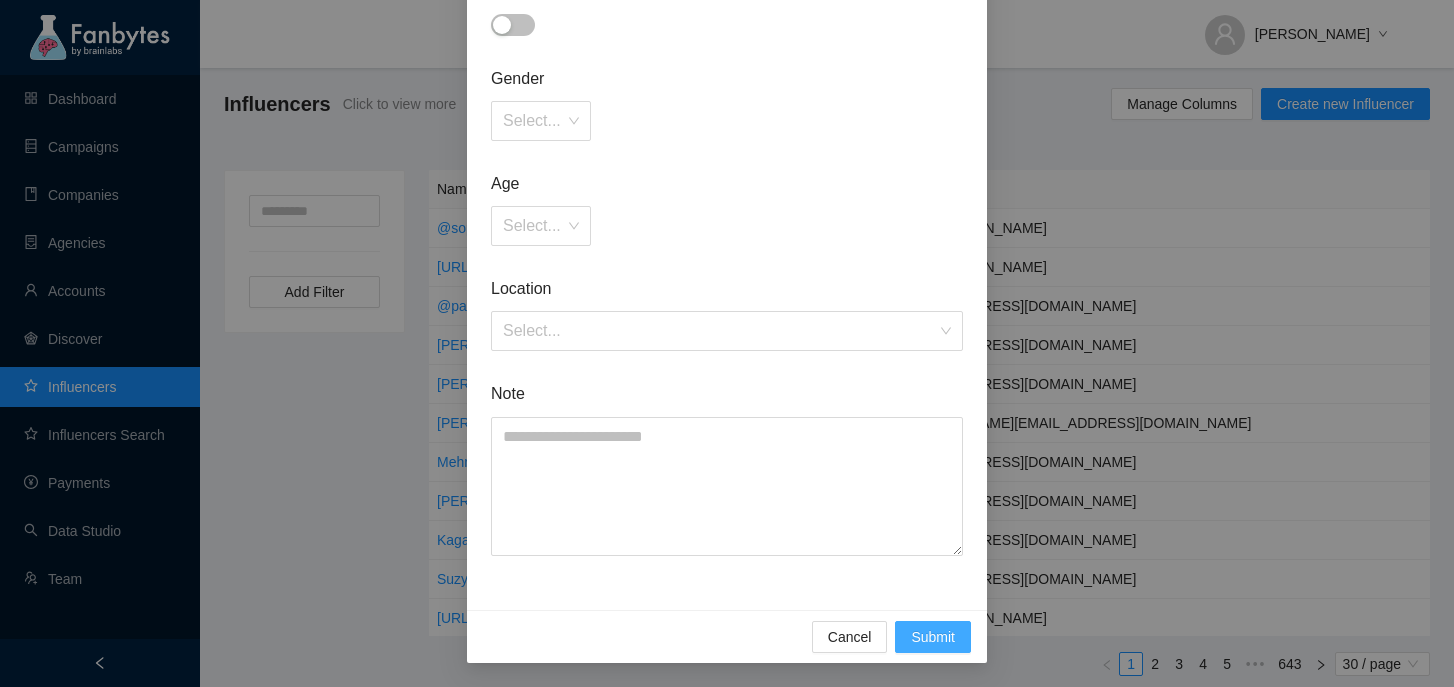 click on "Submit" at bounding box center [933, 637] 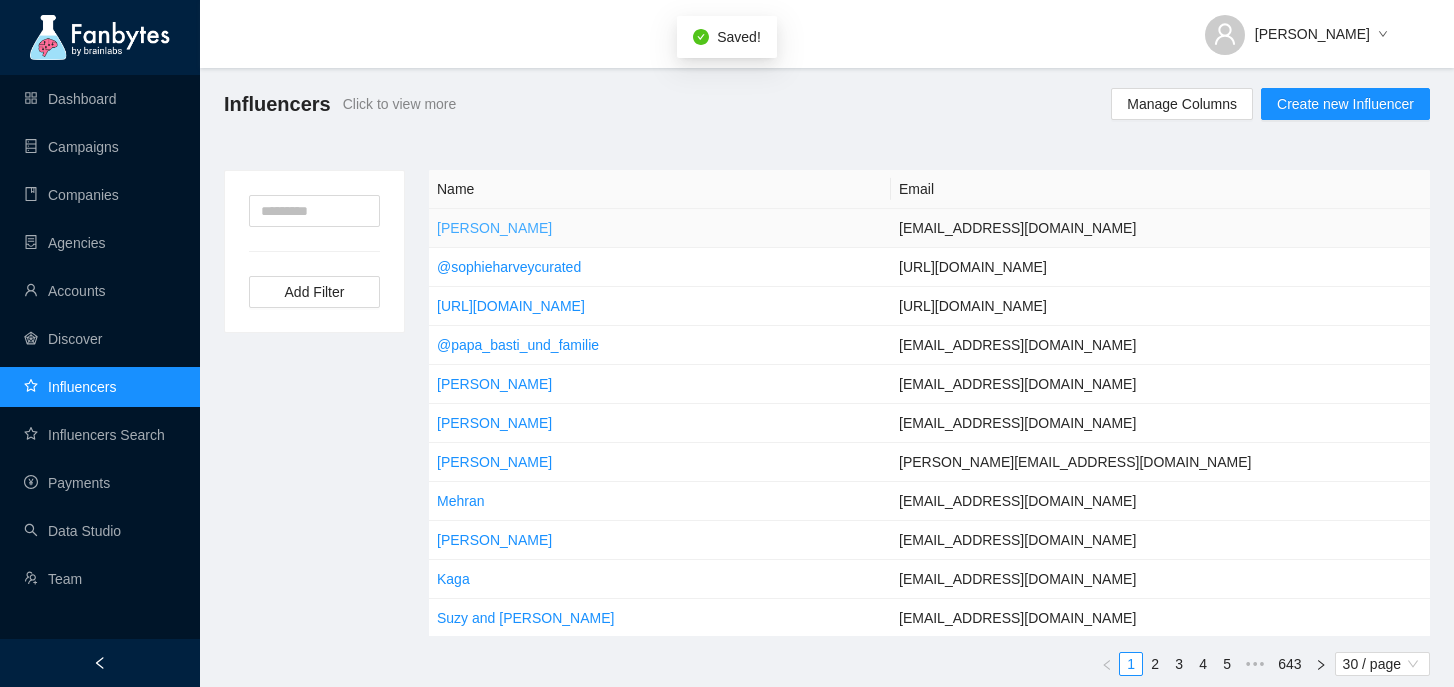 click on "[PERSON_NAME]" at bounding box center (494, 228) 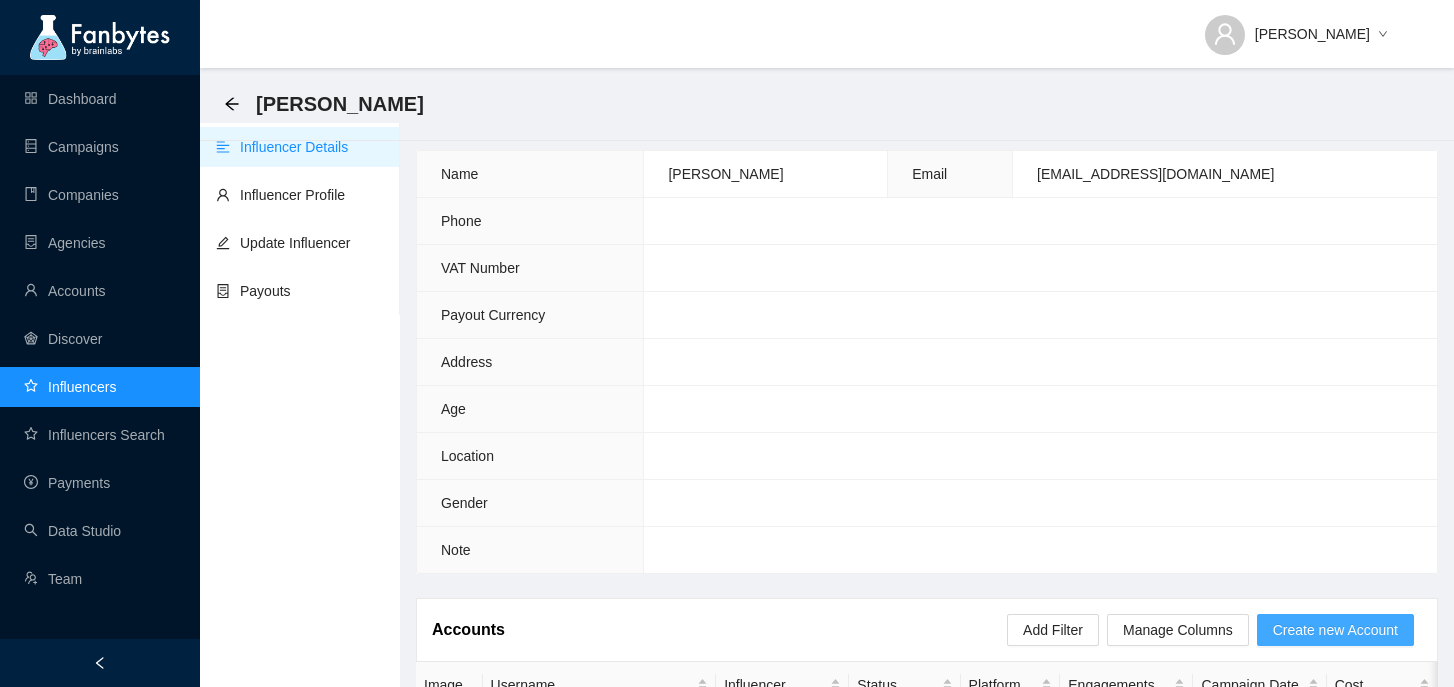 click on "Create new Account" at bounding box center [1335, 630] 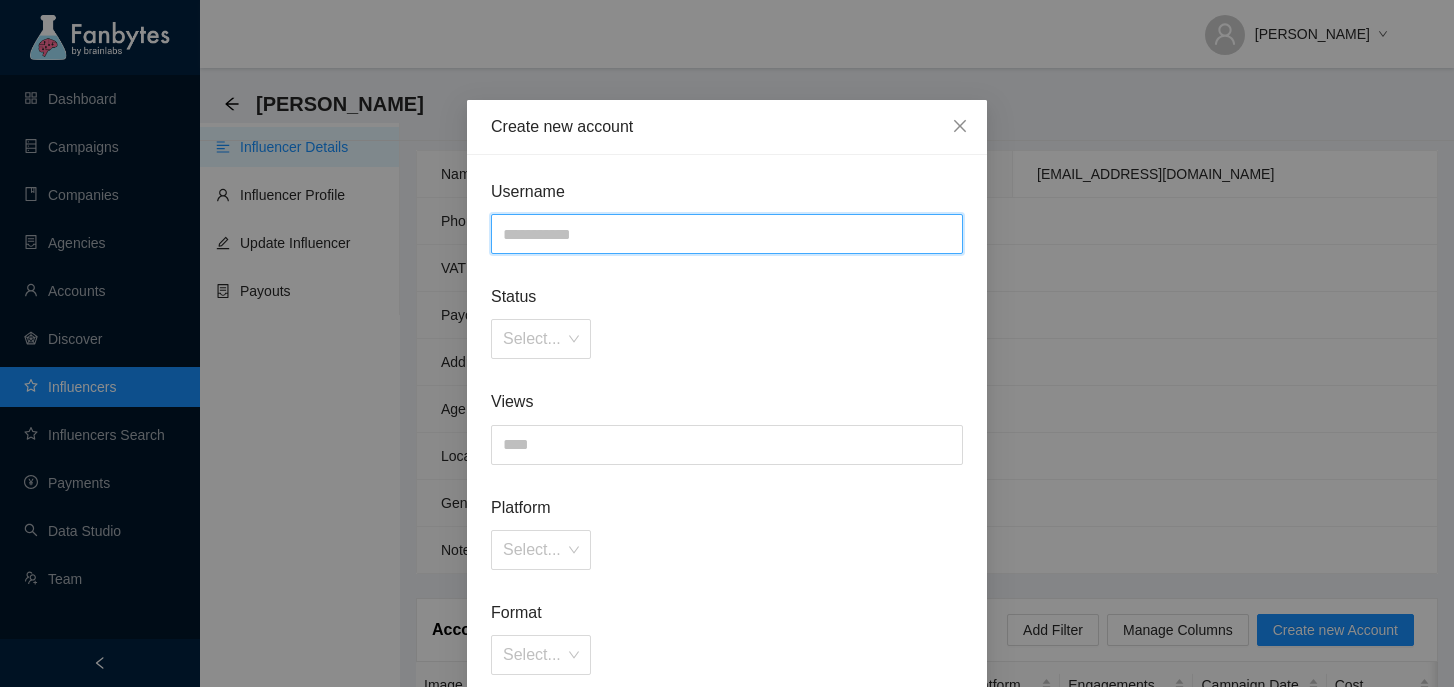 click at bounding box center [727, 234] 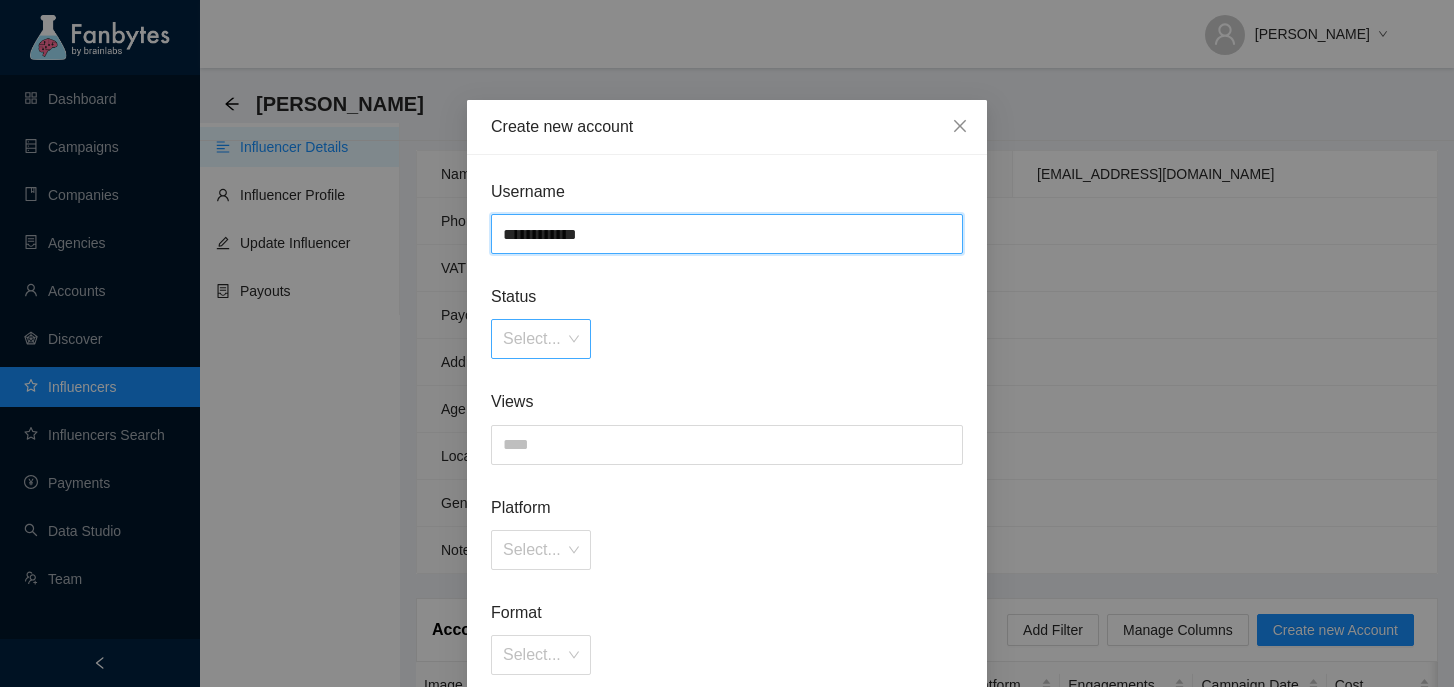 click on "Select..." at bounding box center [541, 339] 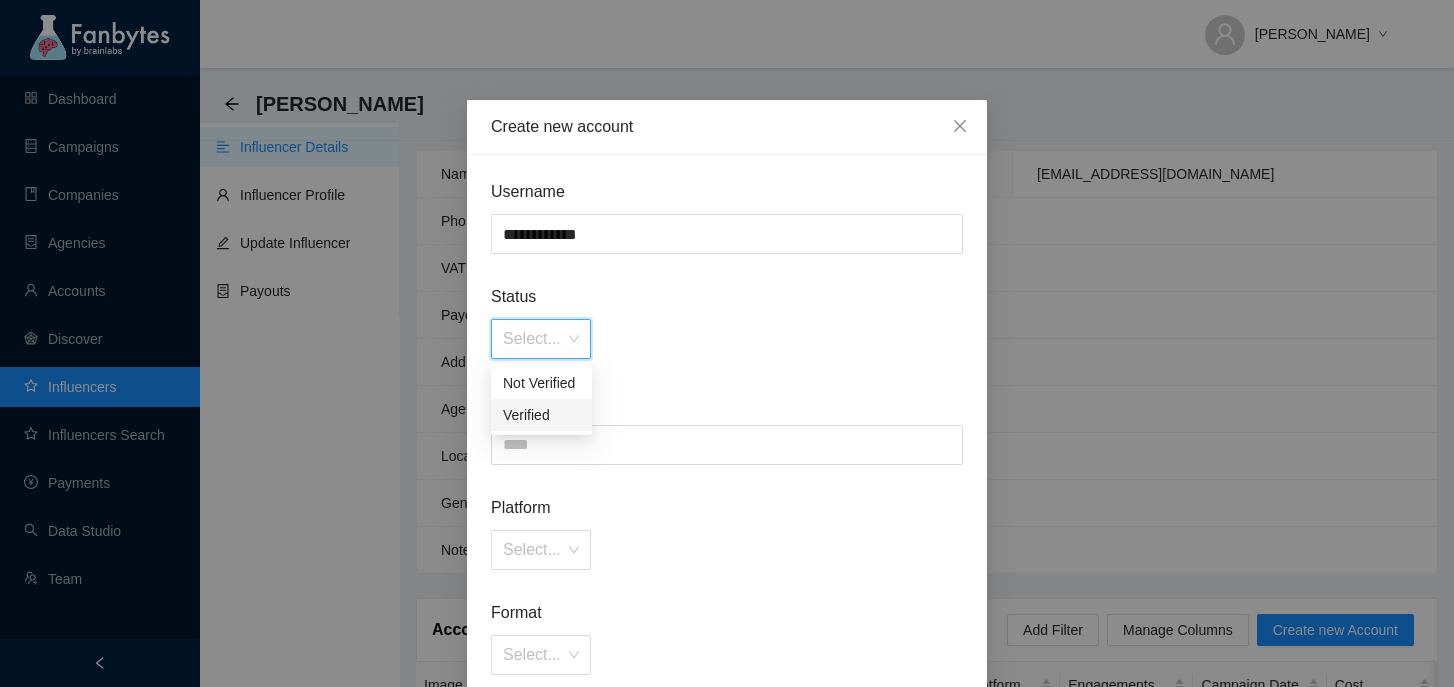 click on "Verified" at bounding box center (541, 415) 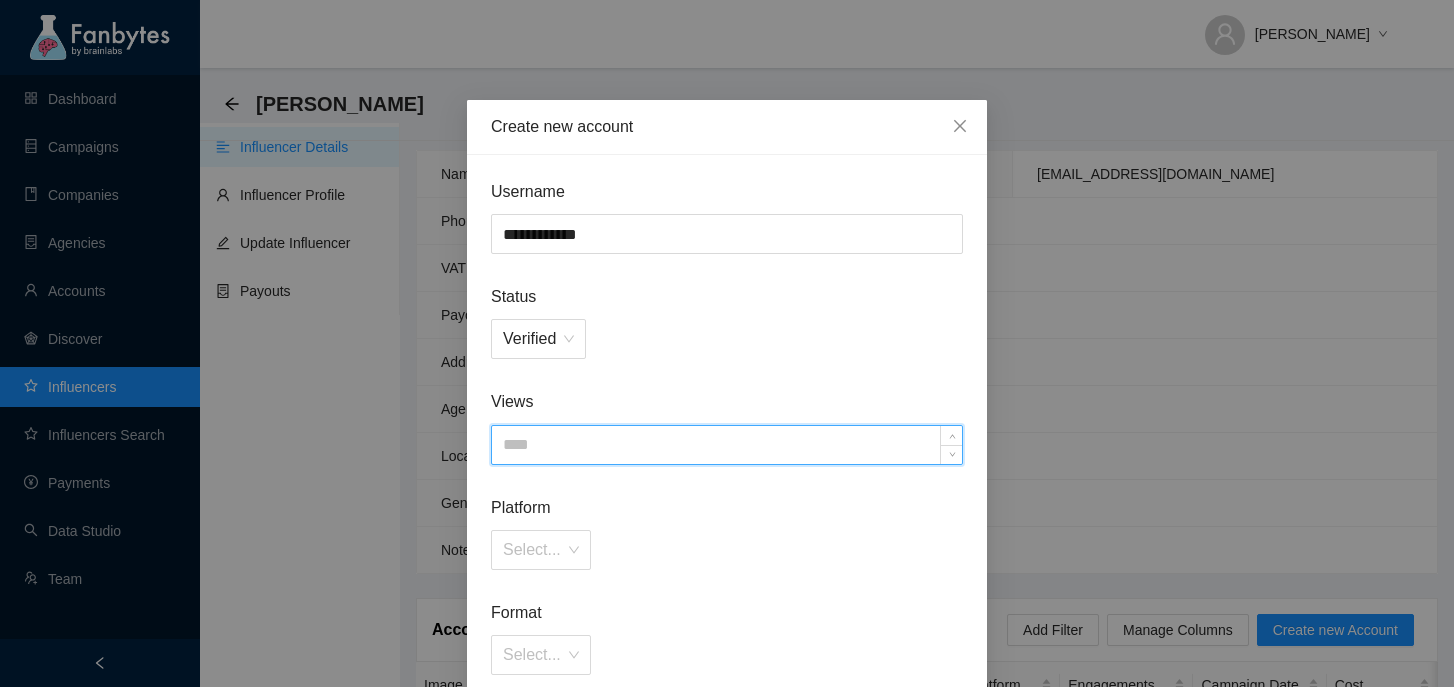 click at bounding box center [727, 445] 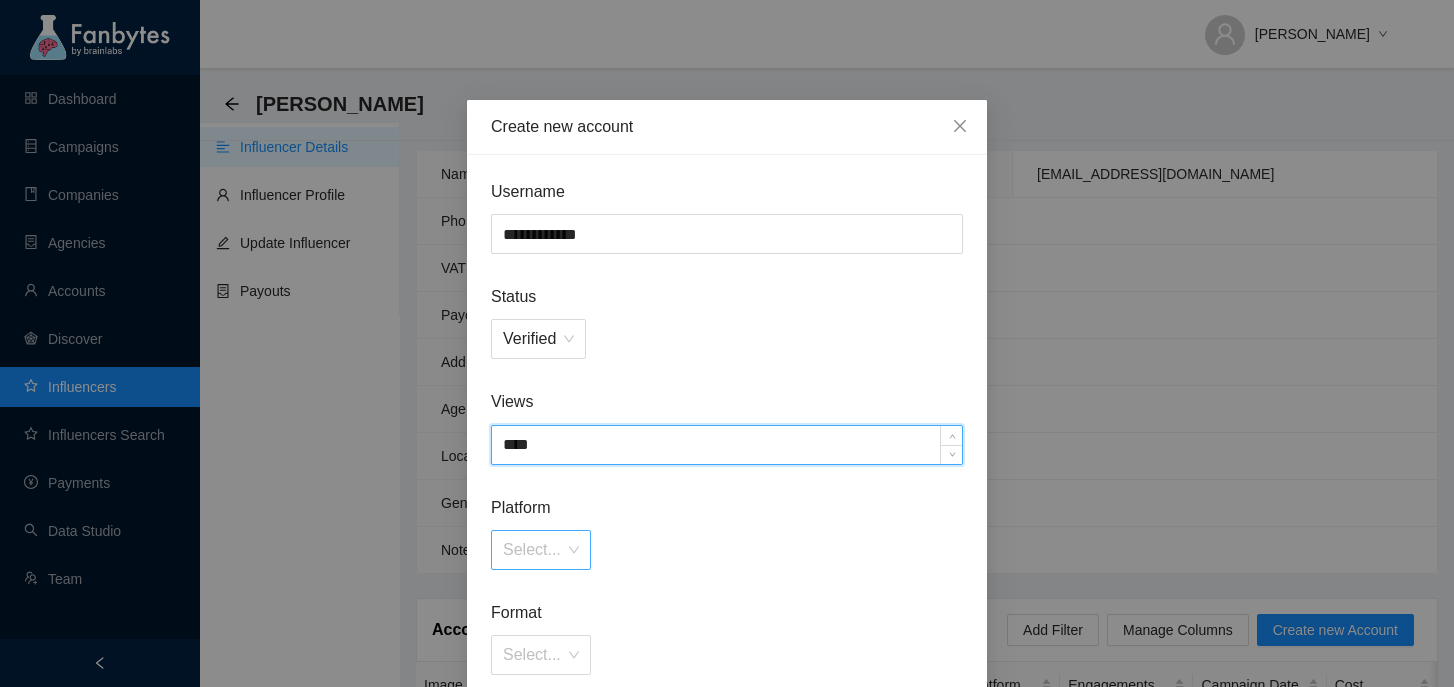 type on "****" 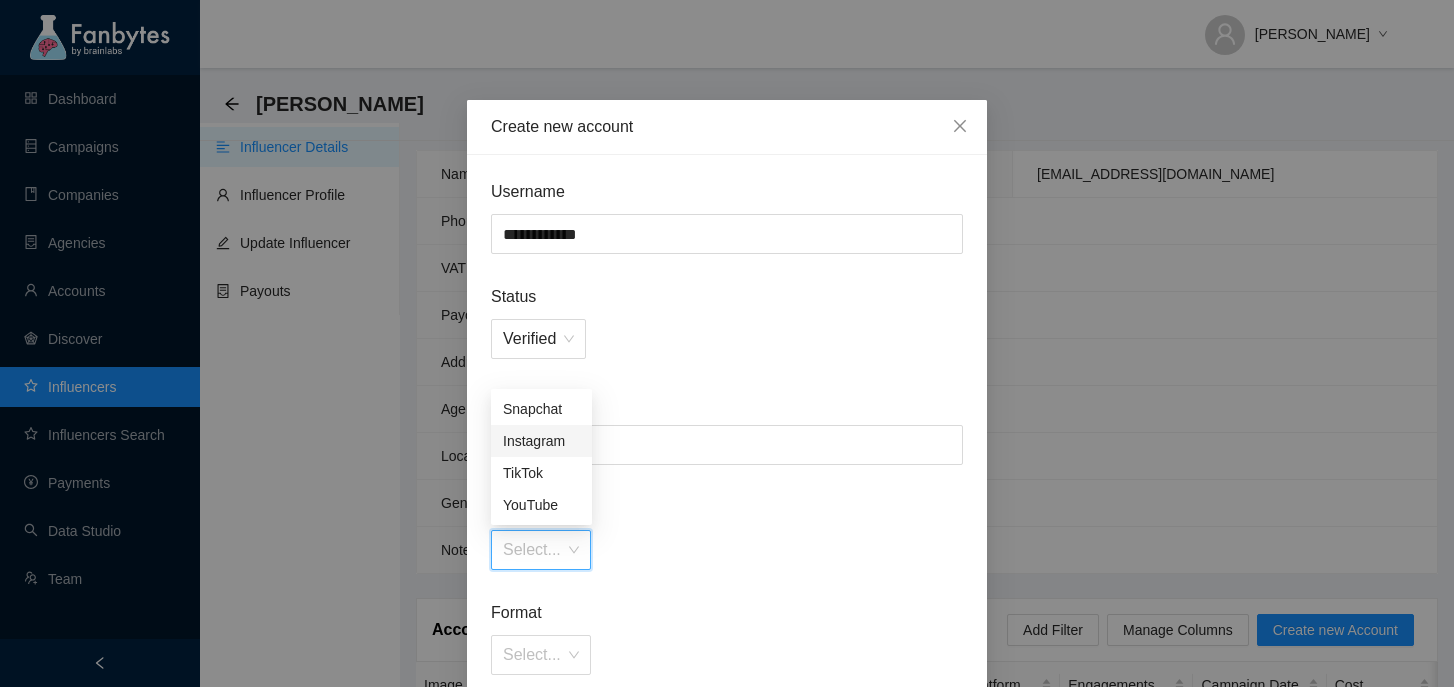 click on "Instagram" at bounding box center [541, 441] 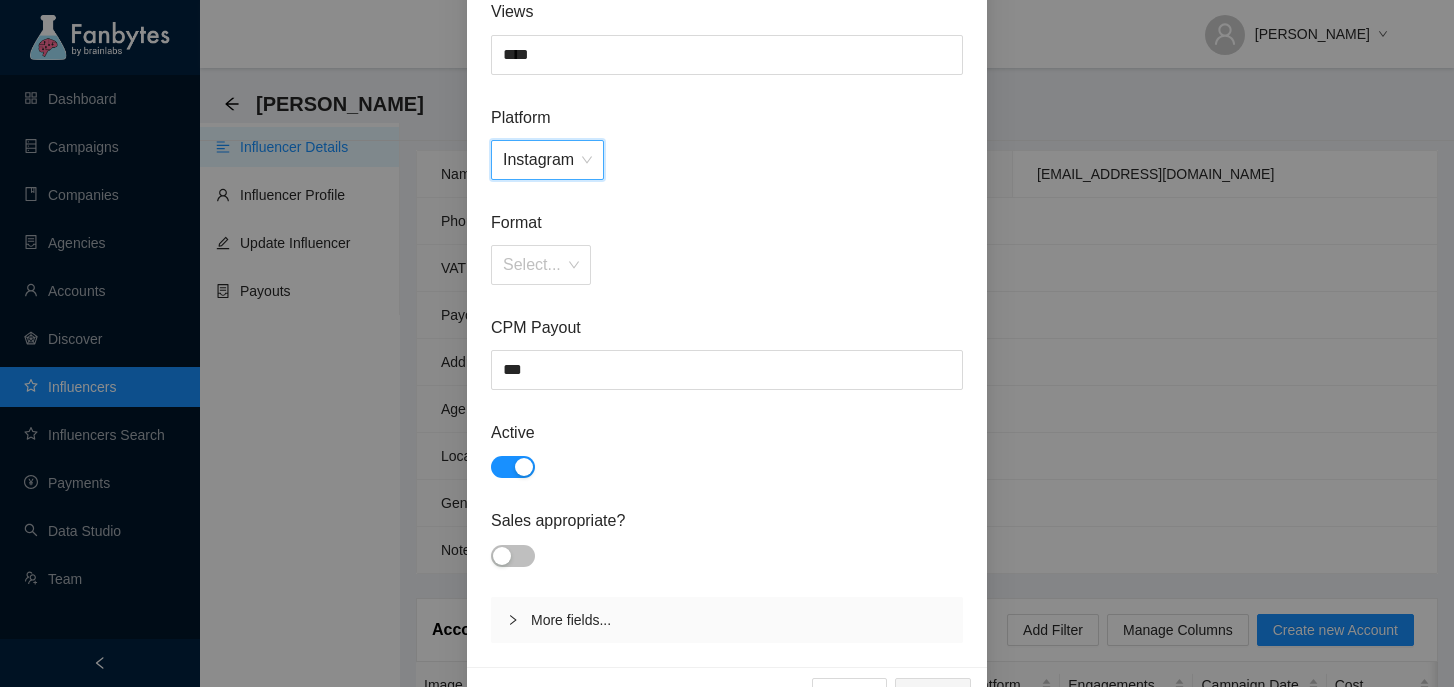 scroll, scrollTop: 447, scrollLeft: 0, axis: vertical 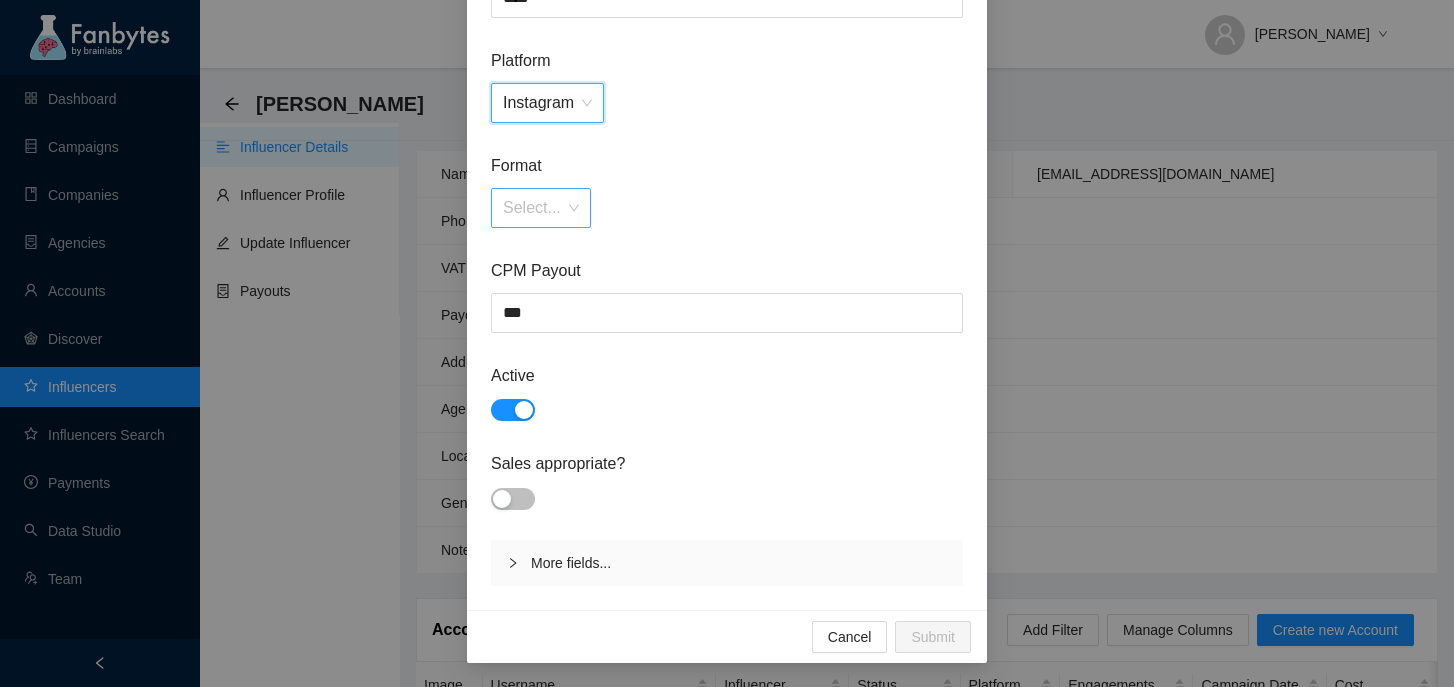 click on "Select..." at bounding box center [541, 208] 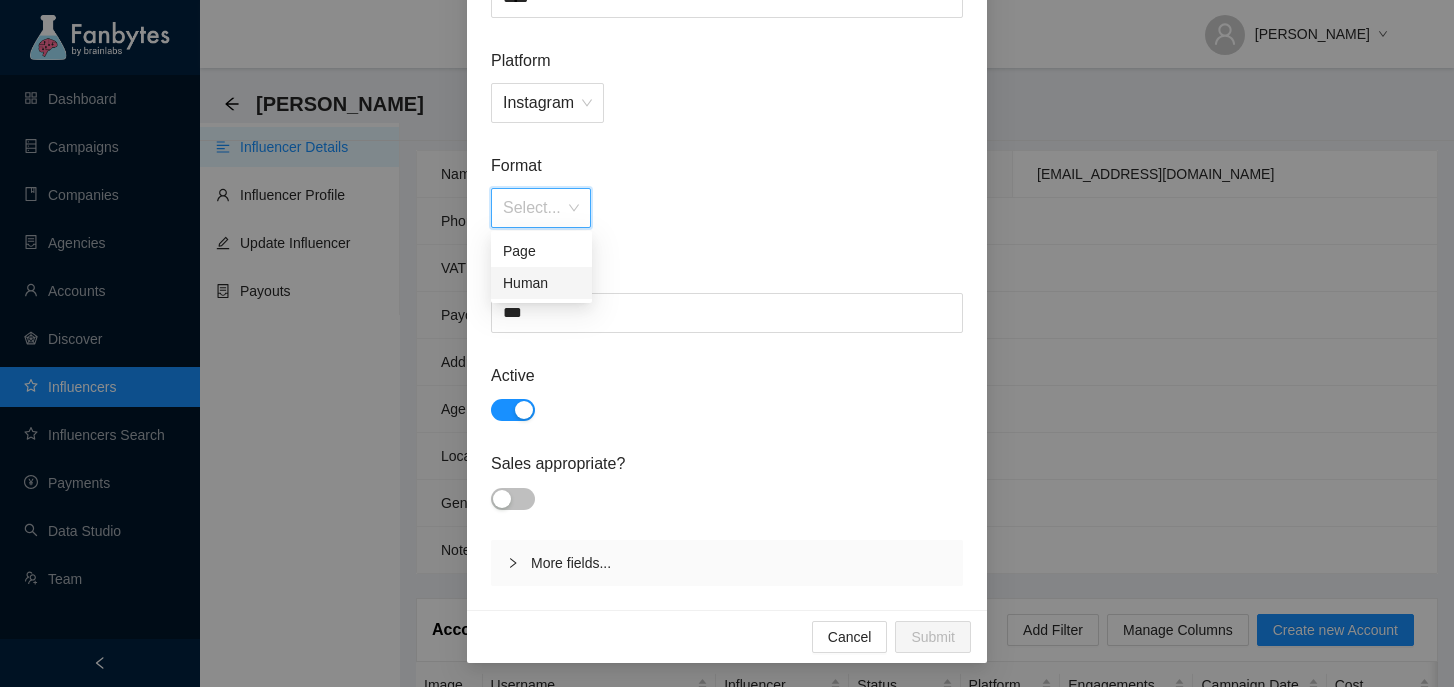 click on "Human" at bounding box center [541, 283] 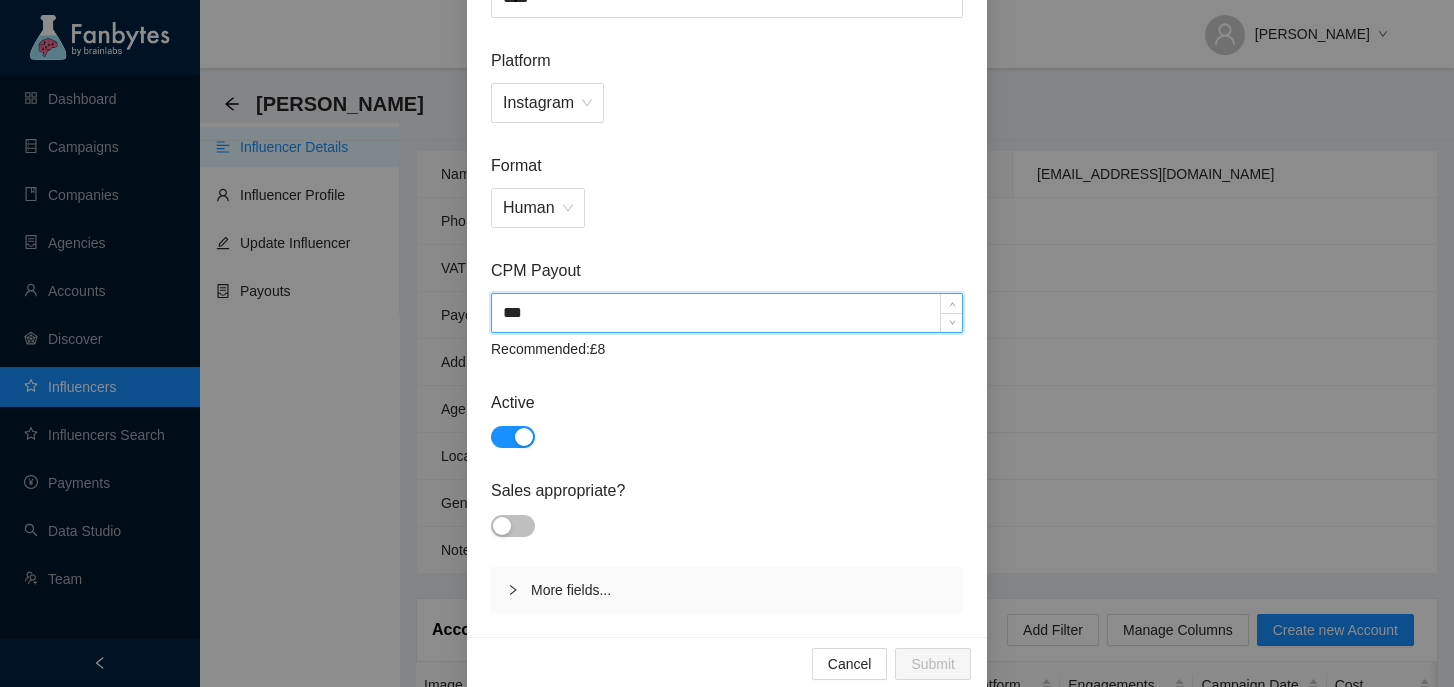 click on "***" at bounding box center (727, 313) 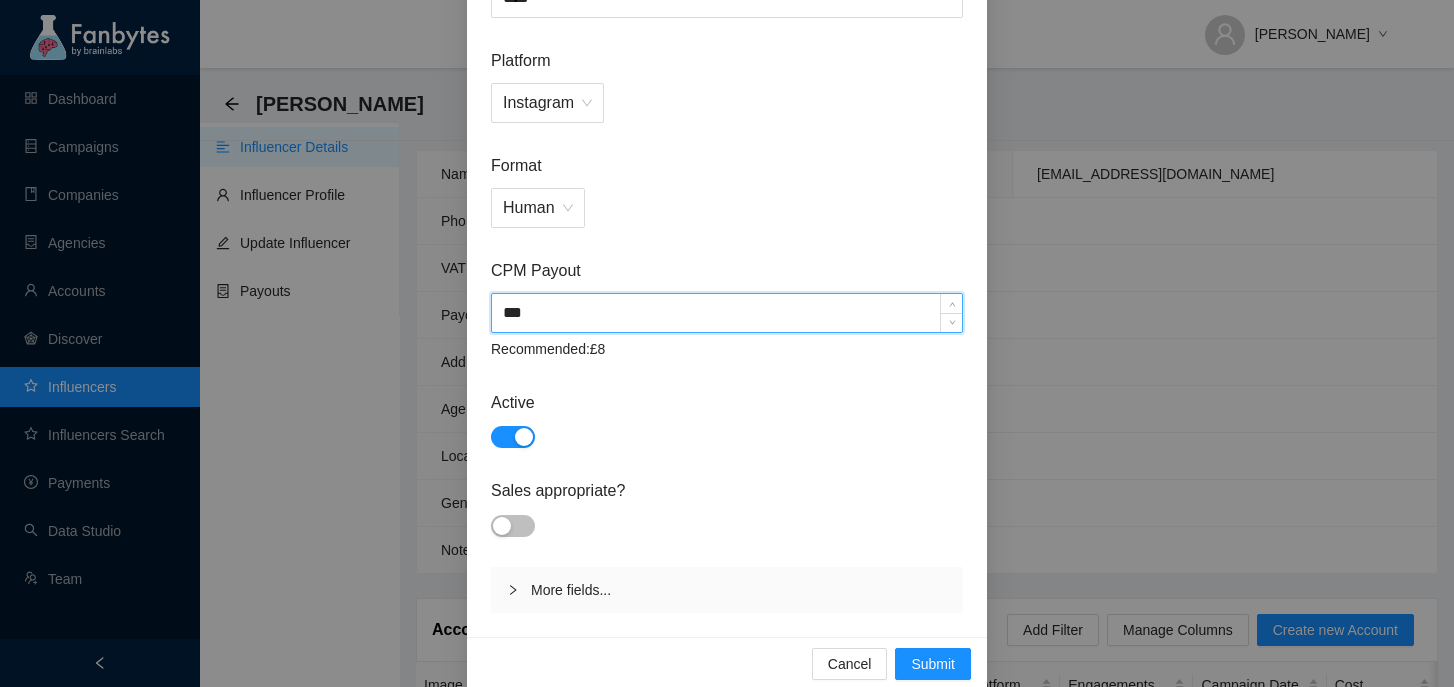type on "***" 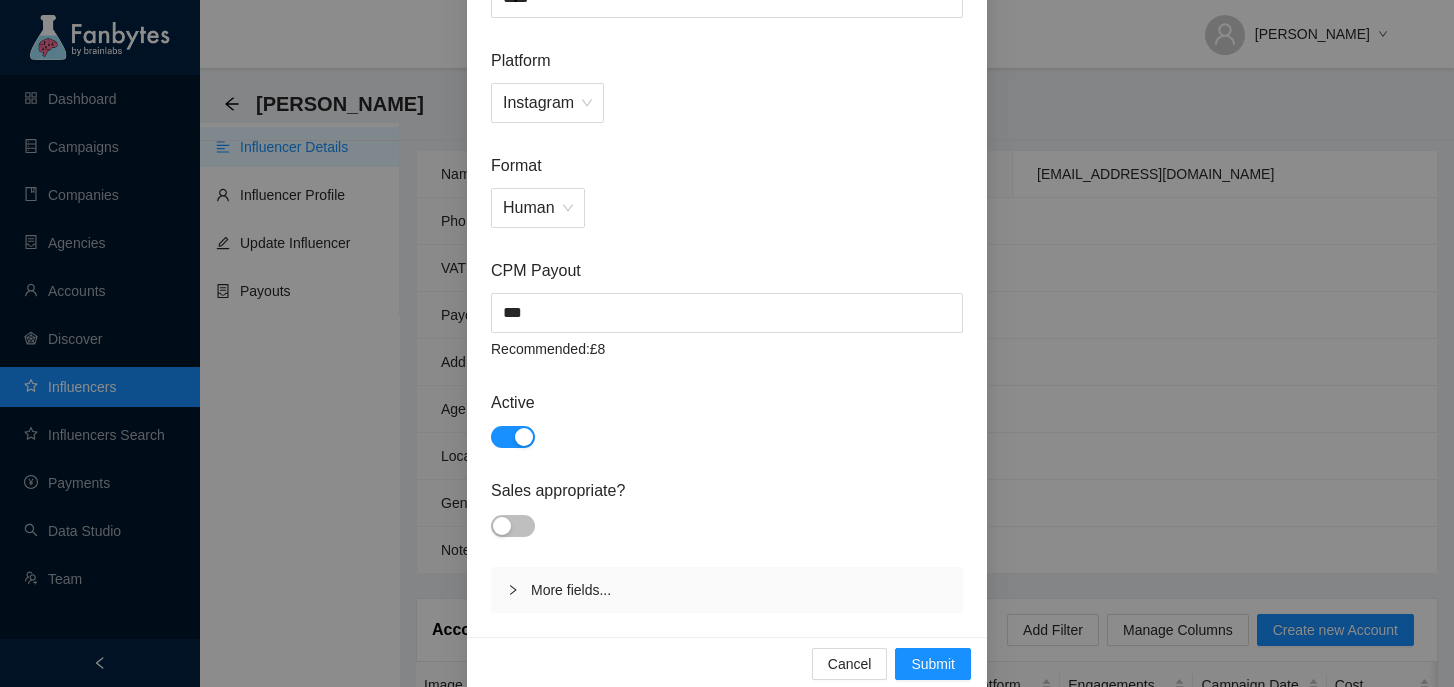 click on "**********" at bounding box center [727, 172] 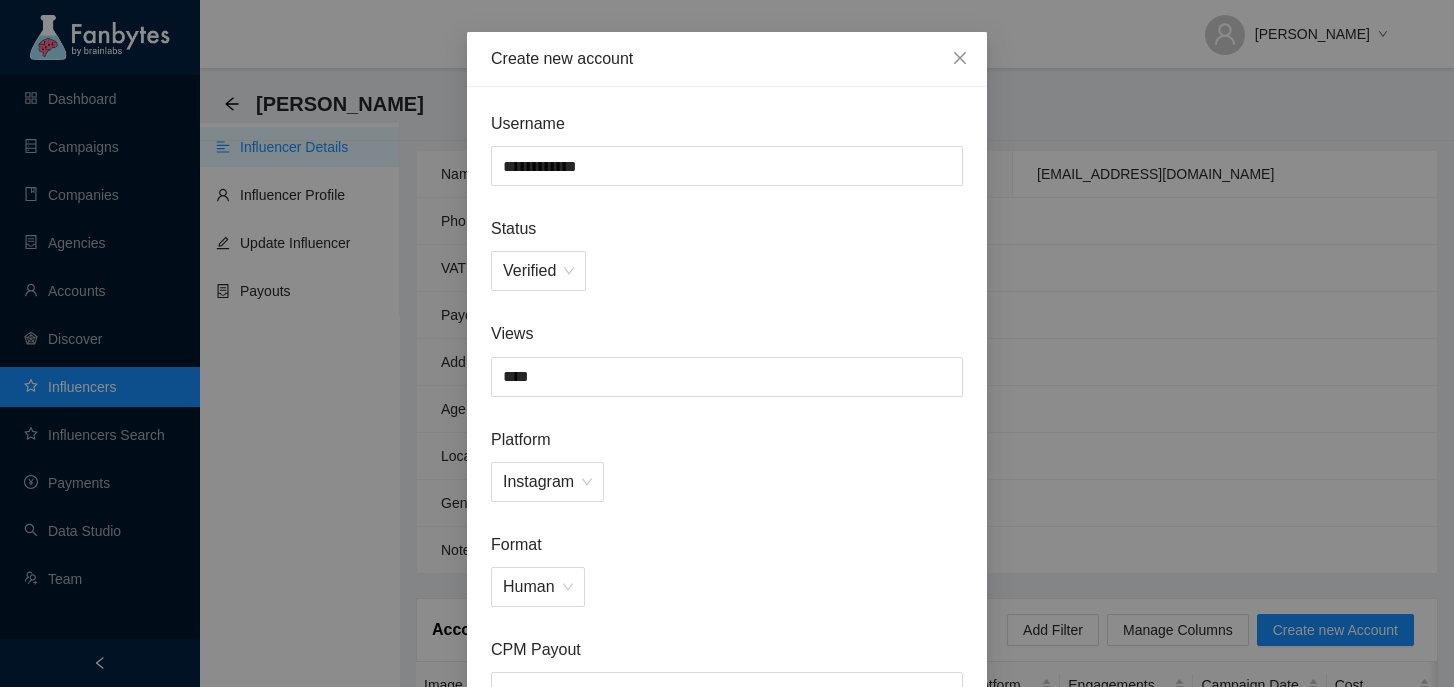 scroll, scrollTop: 474, scrollLeft: 0, axis: vertical 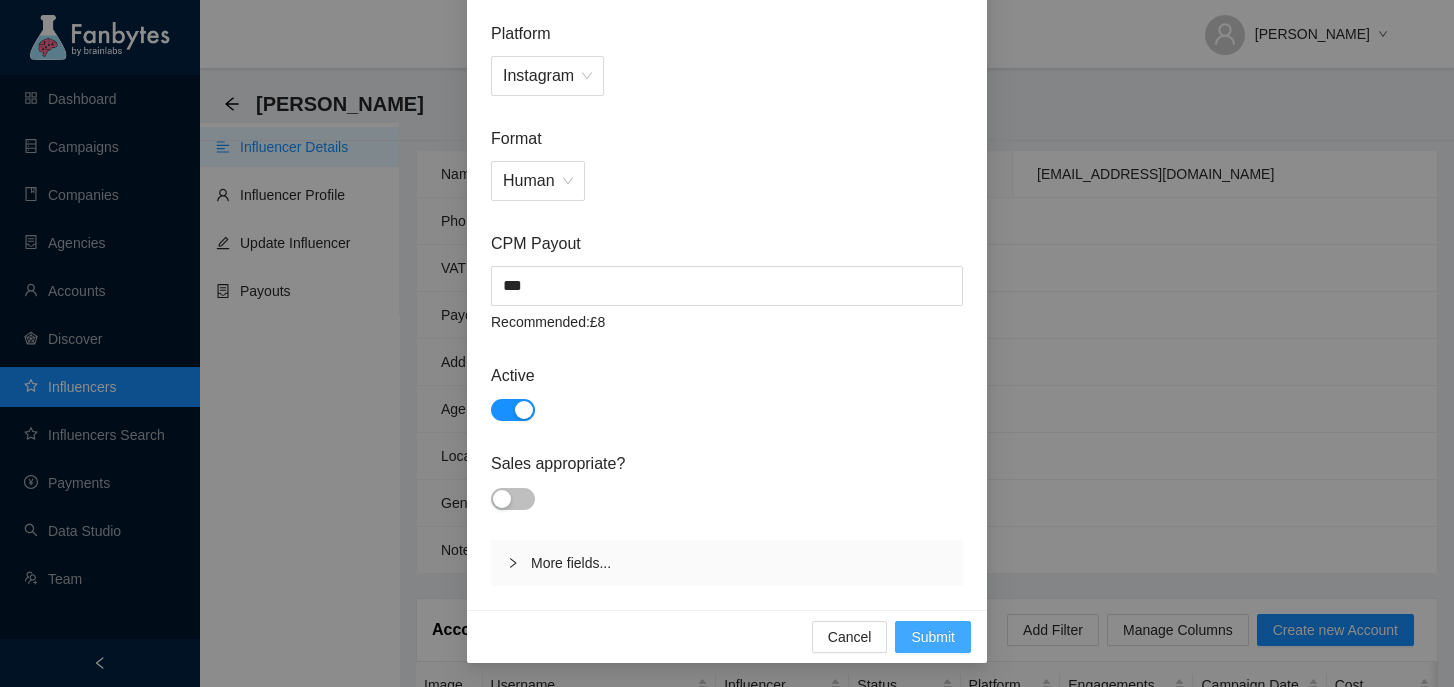 click on "Submit" at bounding box center [933, 637] 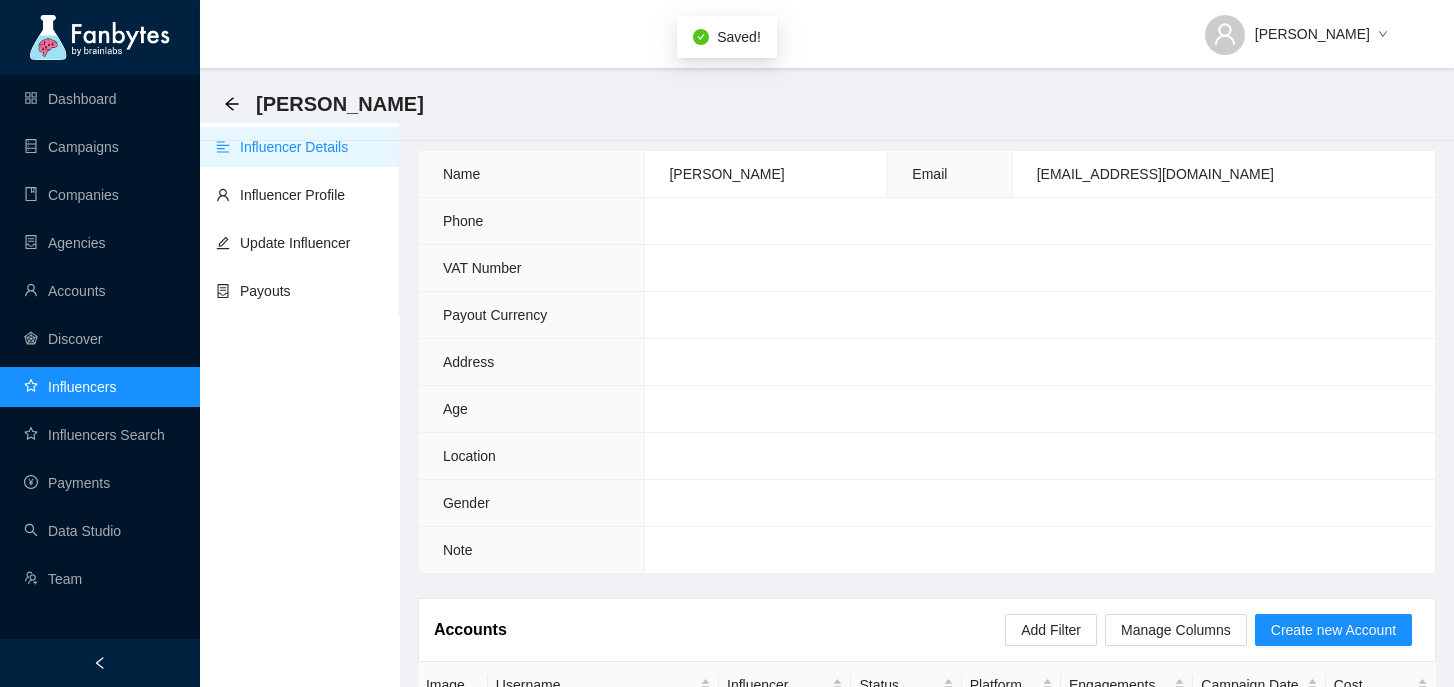 scroll, scrollTop: 147, scrollLeft: 0, axis: vertical 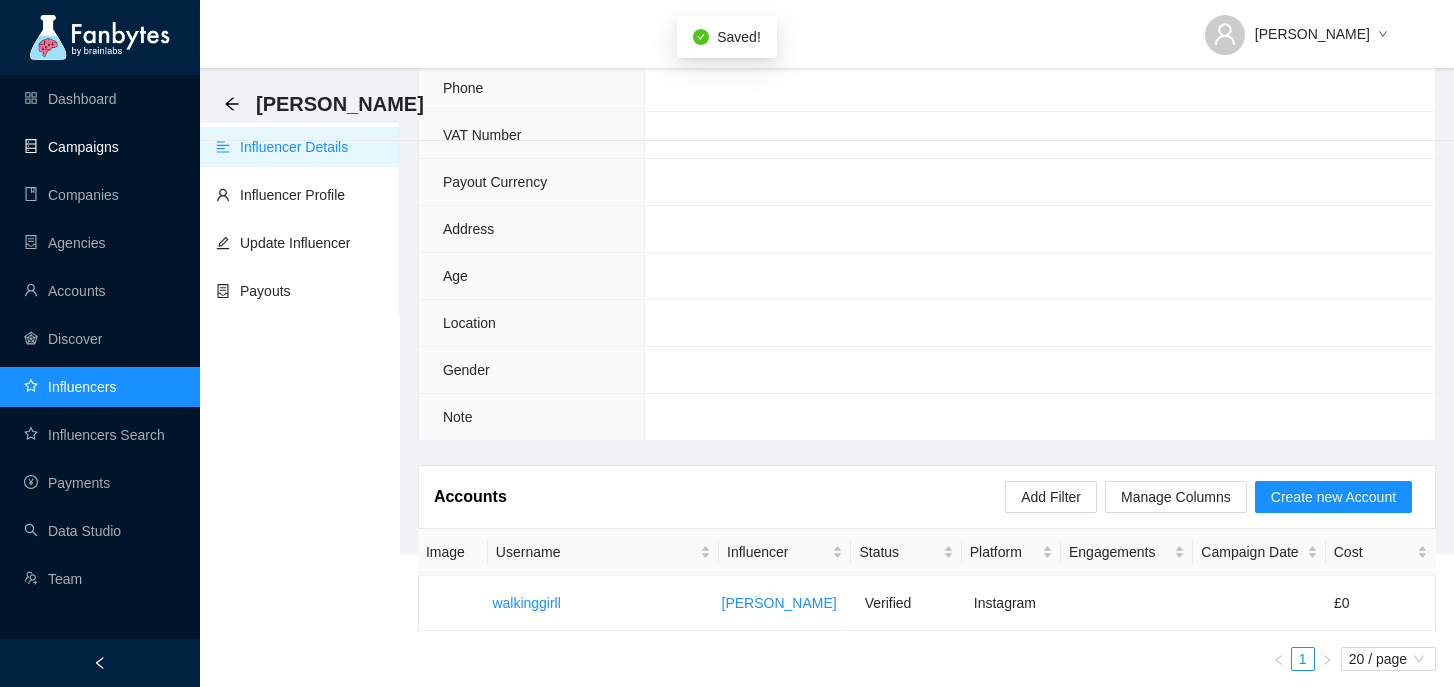 click on "Campaigns" at bounding box center (71, 147) 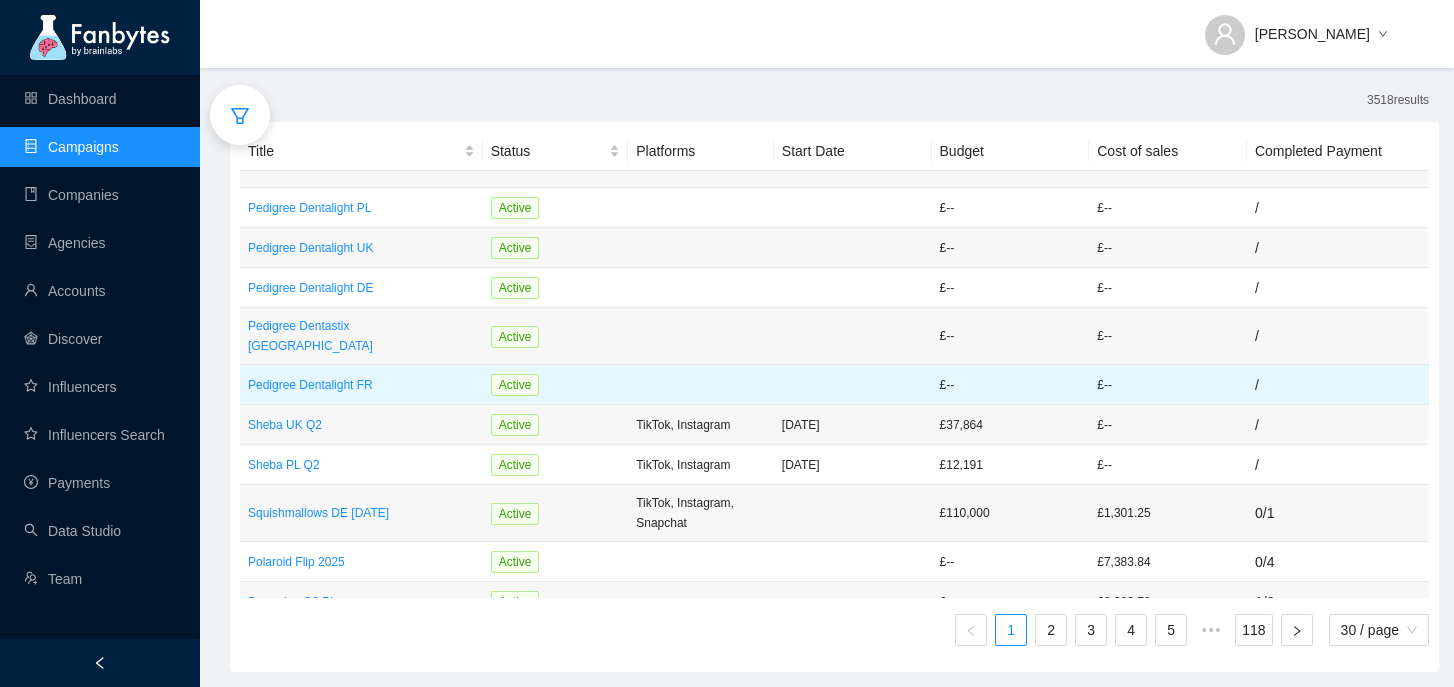 scroll, scrollTop: 0, scrollLeft: 0, axis: both 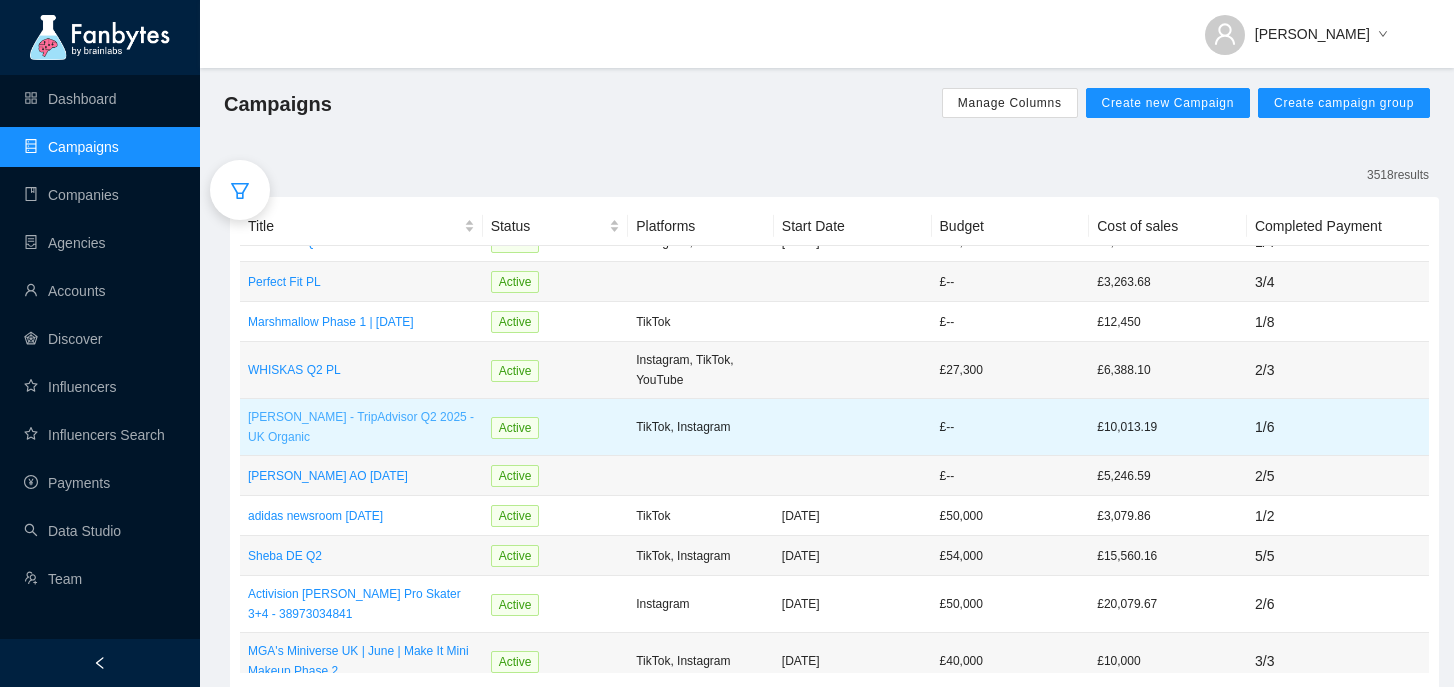 click on "[PERSON_NAME] - TripAdvisor Q2 2025 - UK Organic" at bounding box center [361, 427] 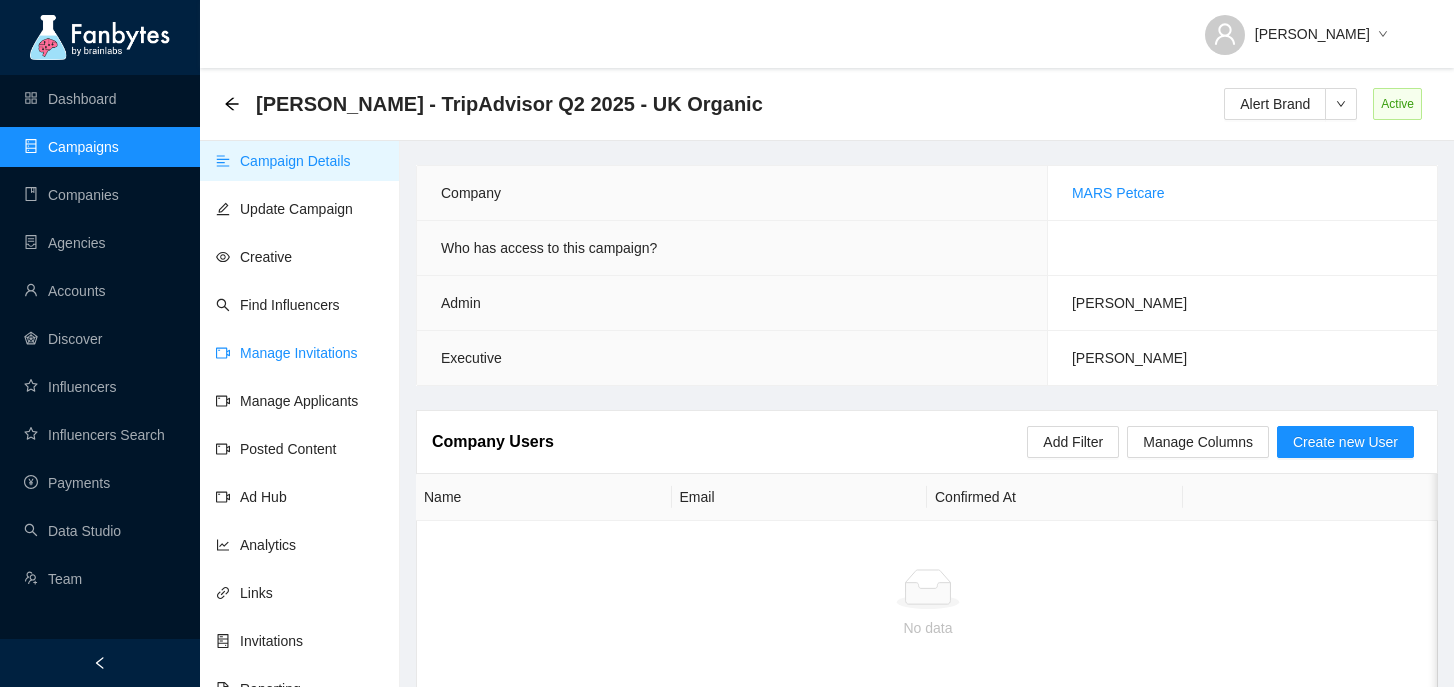 click on "Manage Invitations" at bounding box center (287, 353) 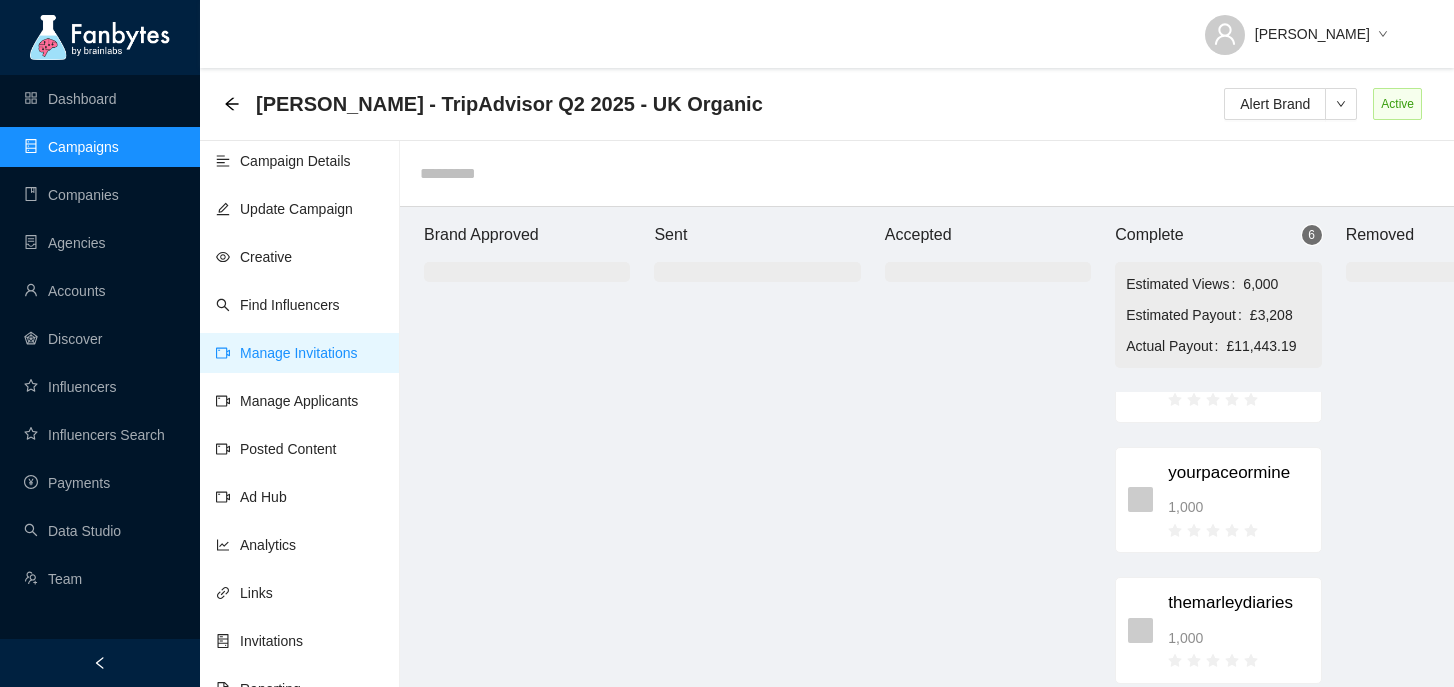 scroll, scrollTop: 0, scrollLeft: 0, axis: both 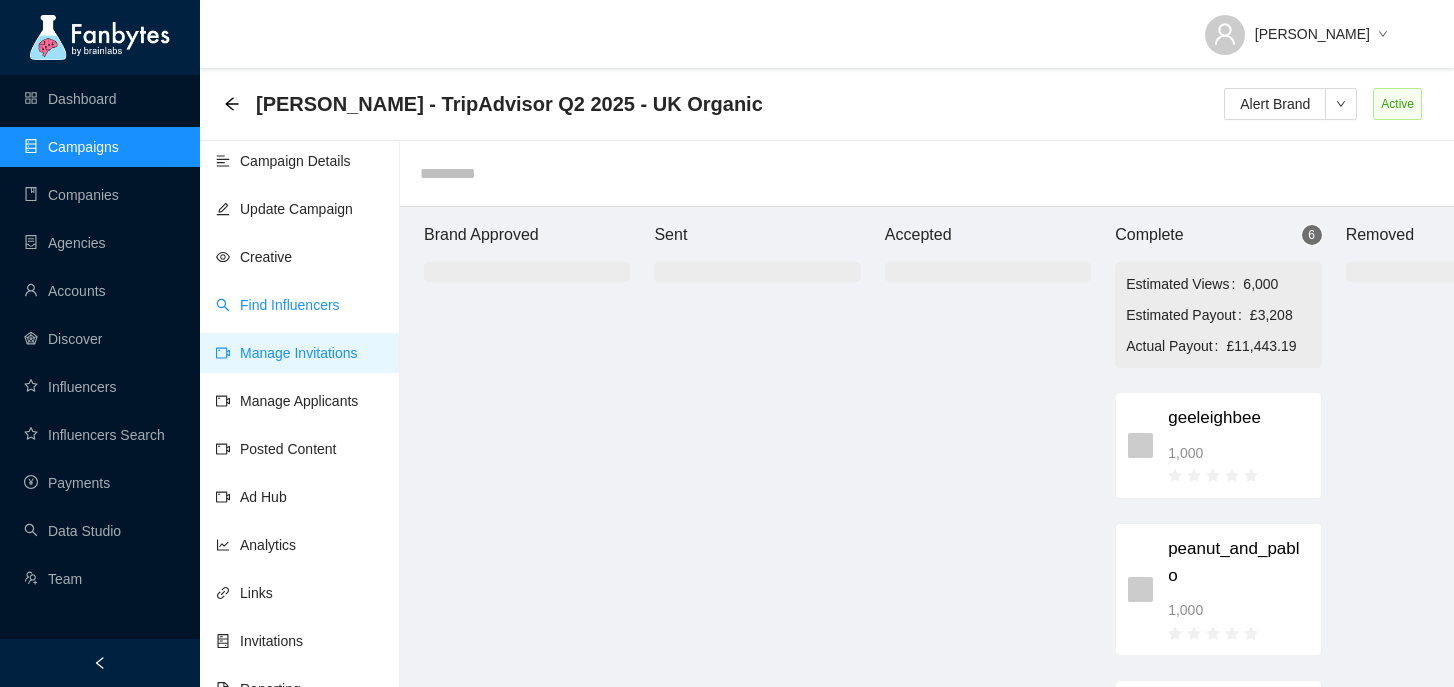 click on "Find Influencers" at bounding box center (278, 305) 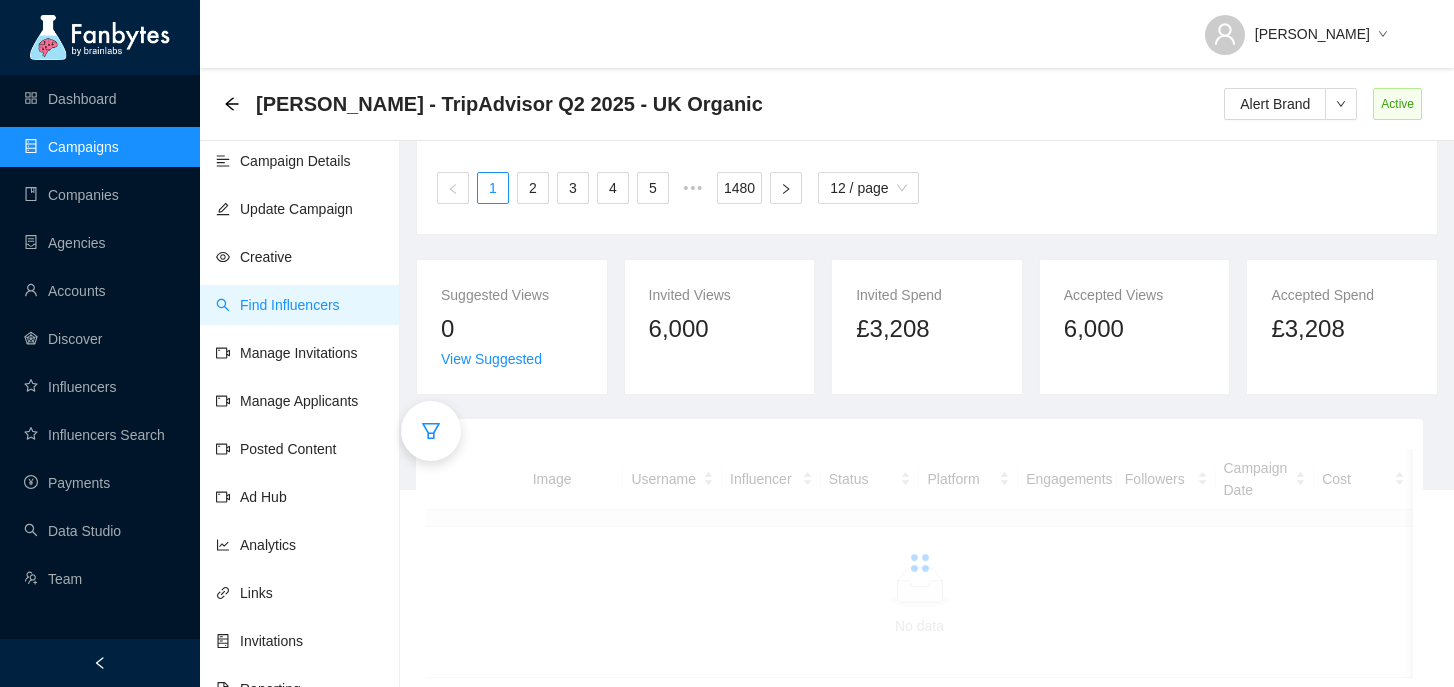 scroll, scrollTop: 252, scrollLeft: 0, axis: vertical 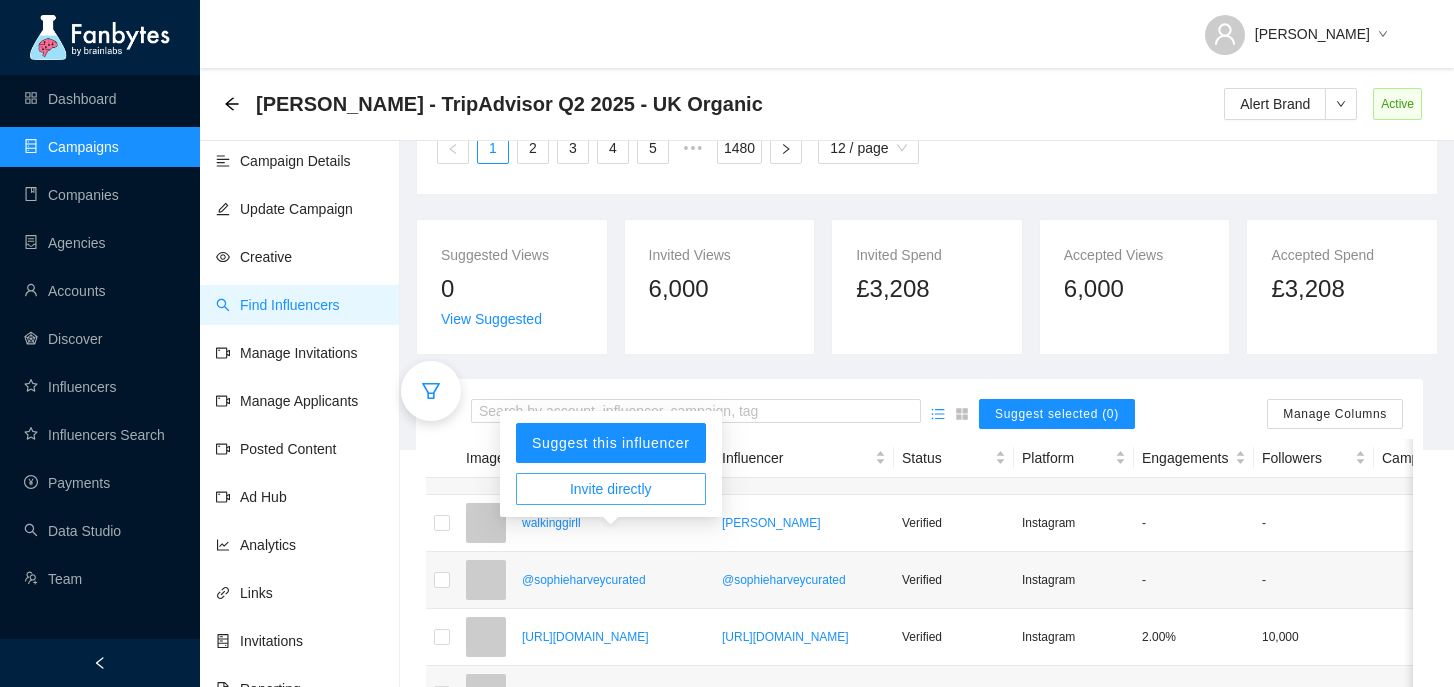 click on "Invite directly" at bounding box center [611, 489] 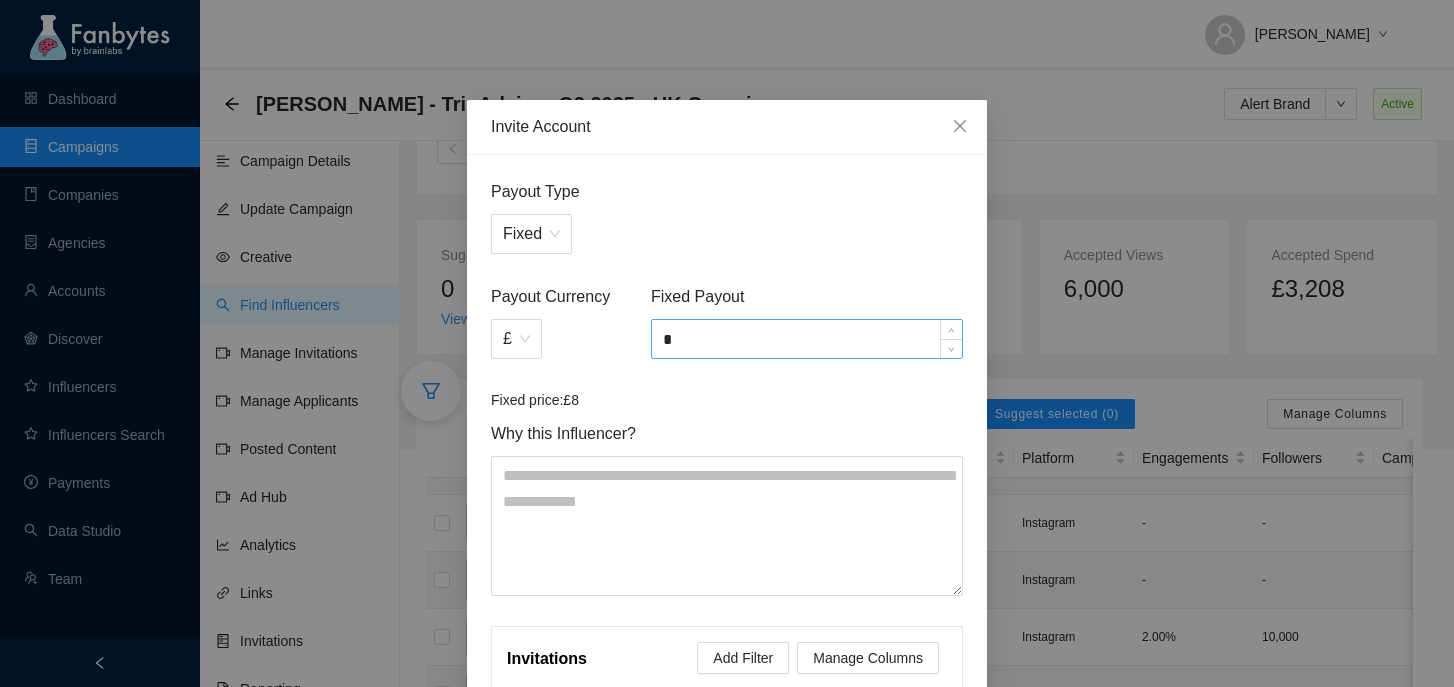 click on "*" at bounding box center (807, 339) 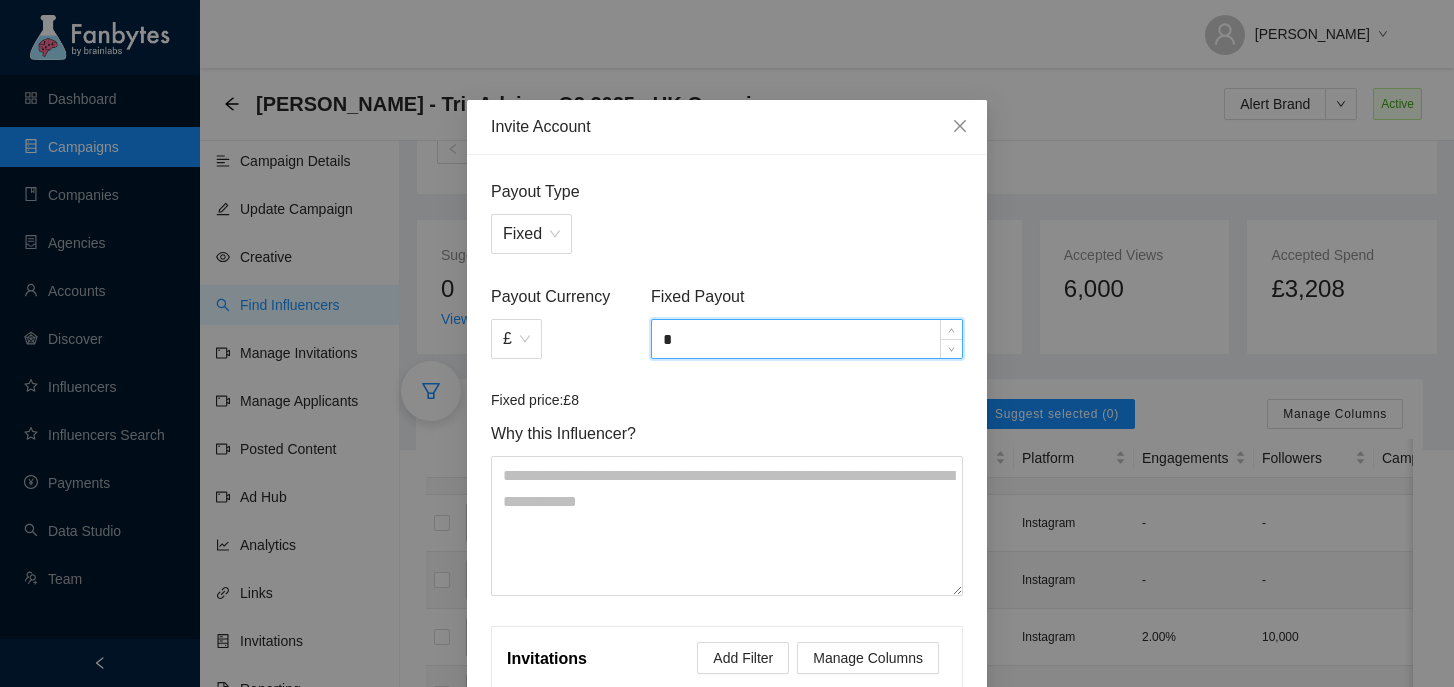 type on "*" 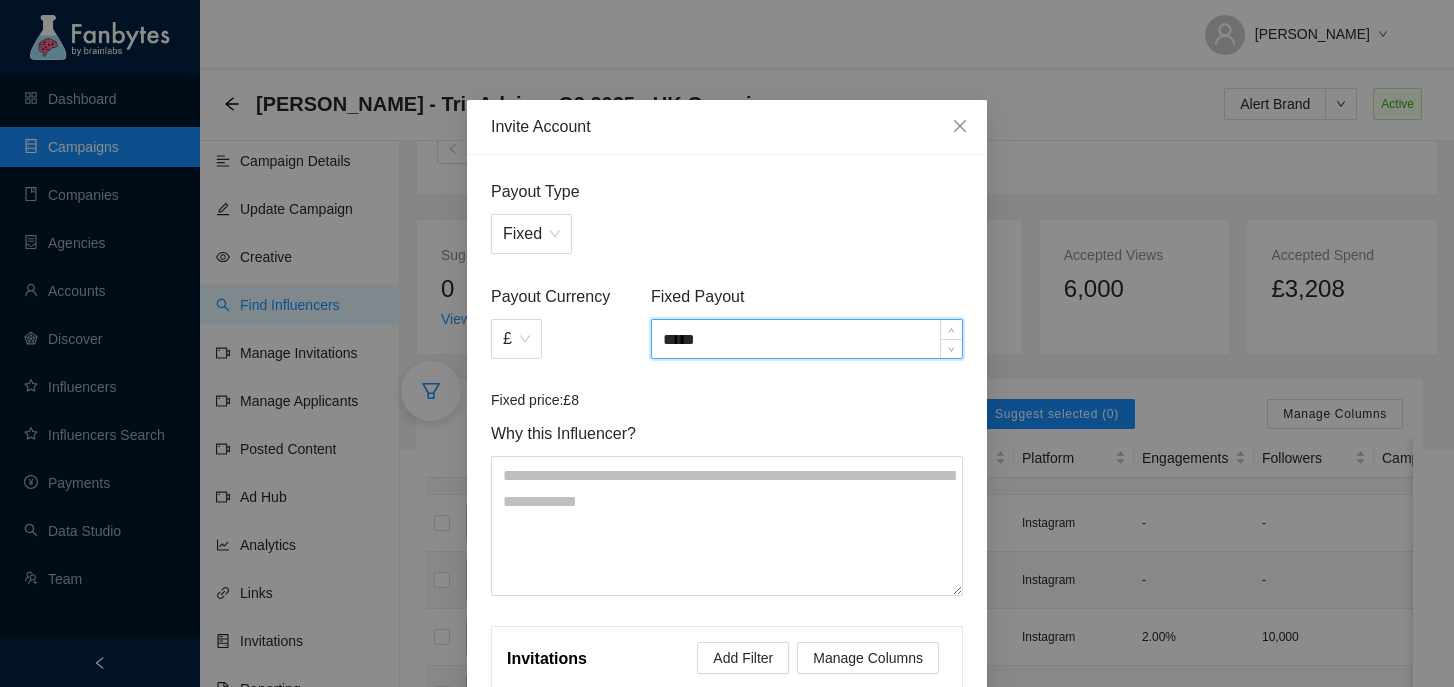 type on "*****" 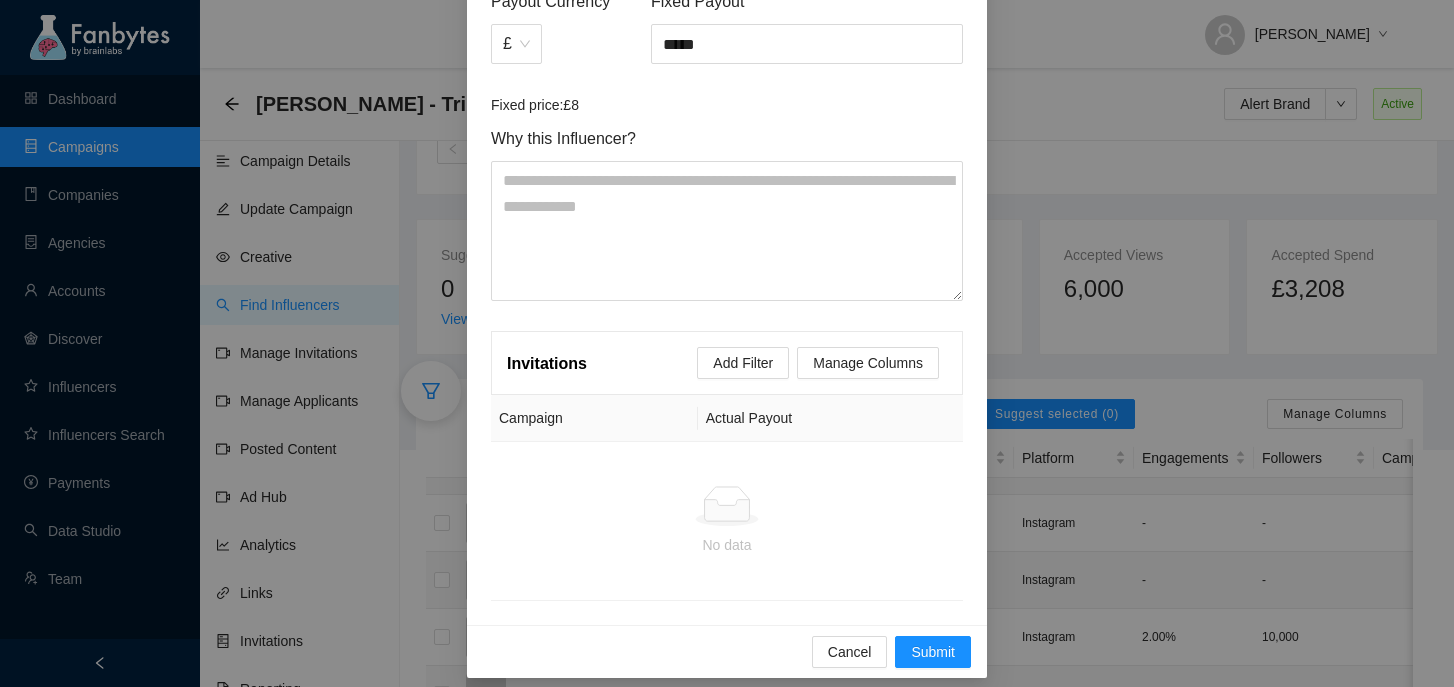 scroll, scrollTop: 310, scrollLeft: 0, axis: vertical 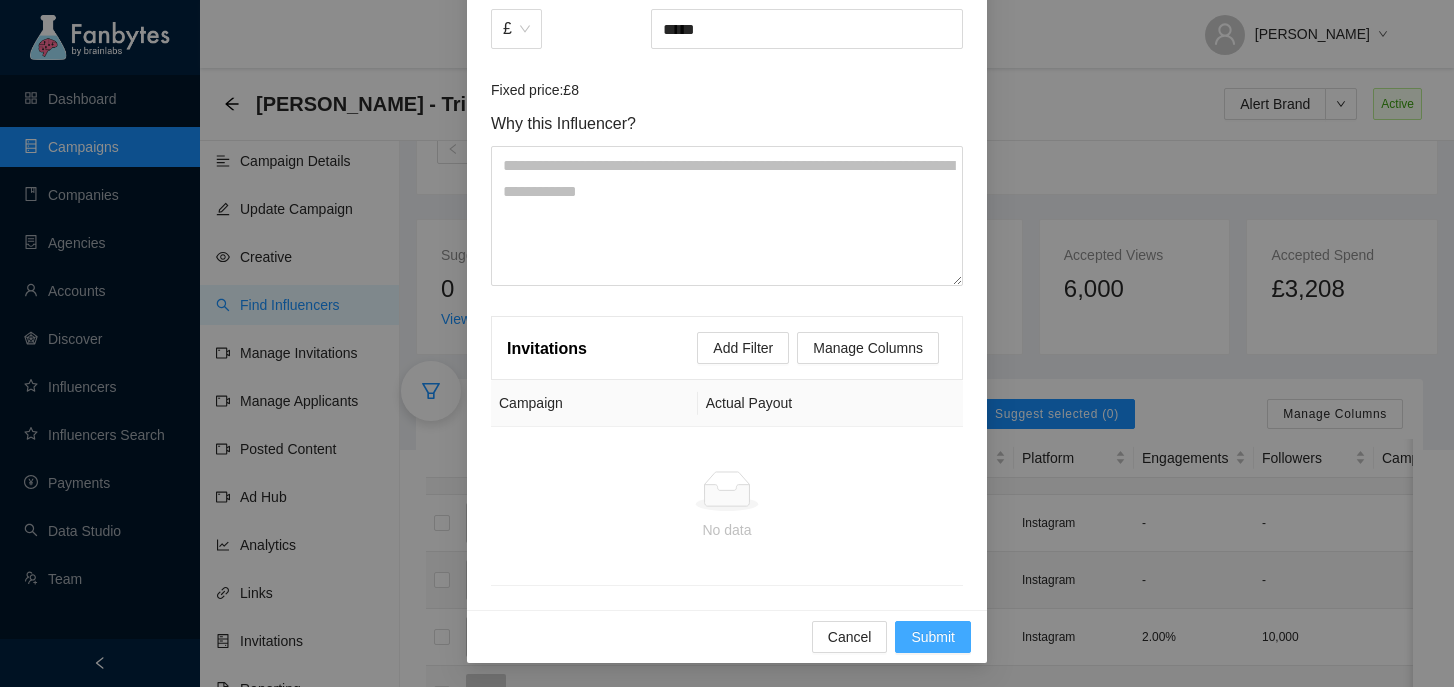 click on "Submit" at bounding box center [933, 637] 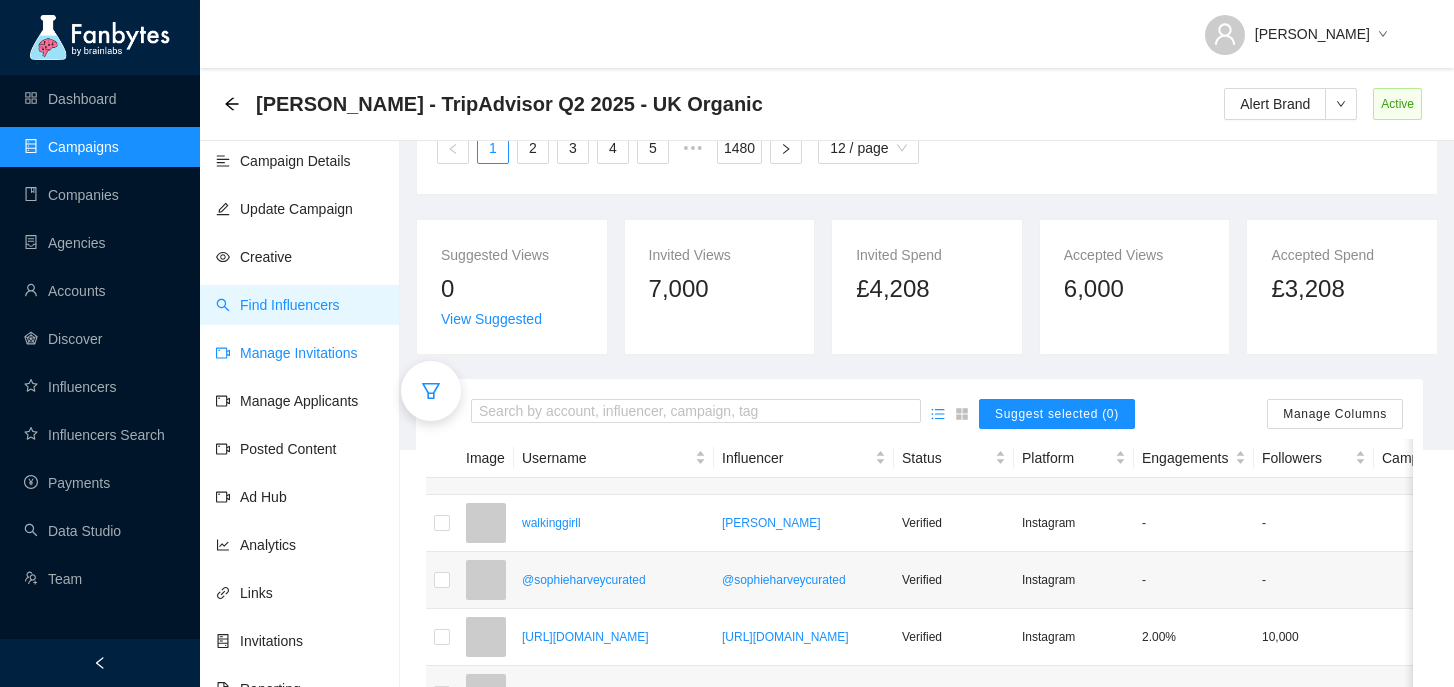 click on "Manage Invitations" at bounding box center [287, 353] 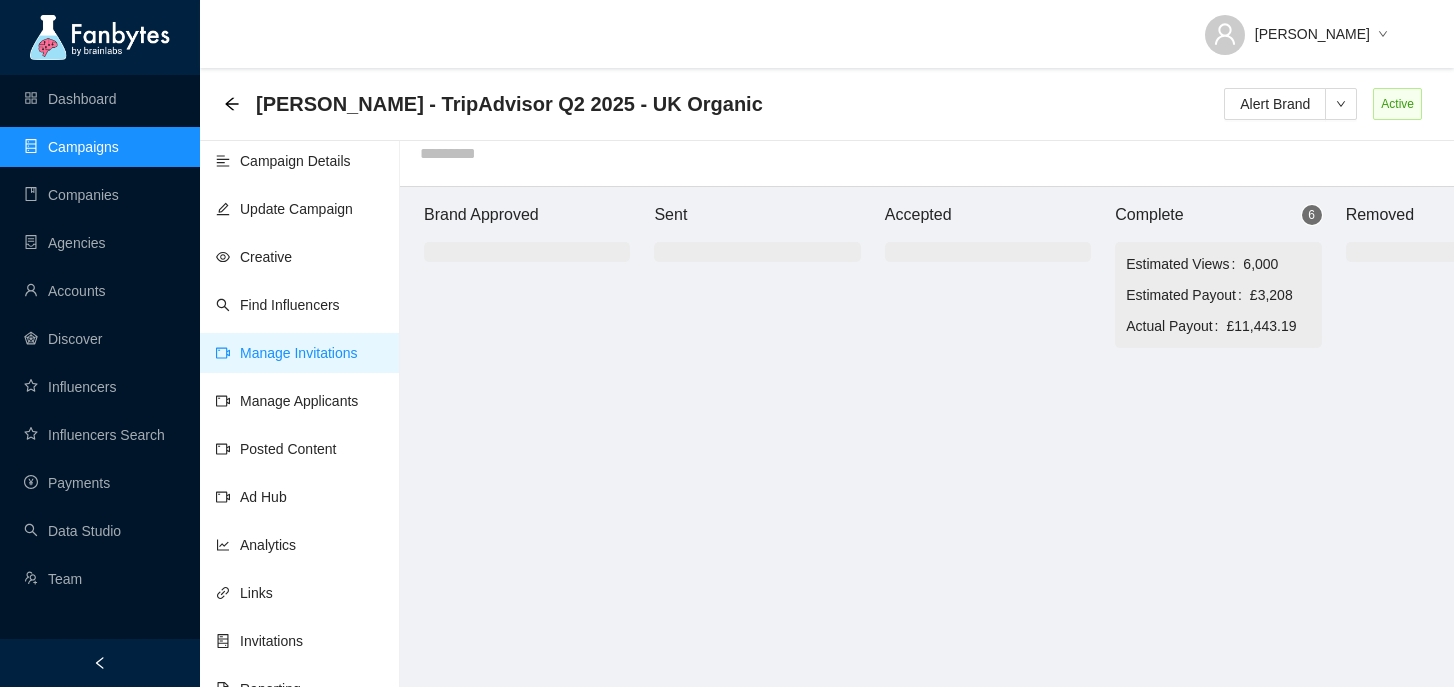 scroll, scrollTop: 20, scrollLeft: 0, axis: vertical 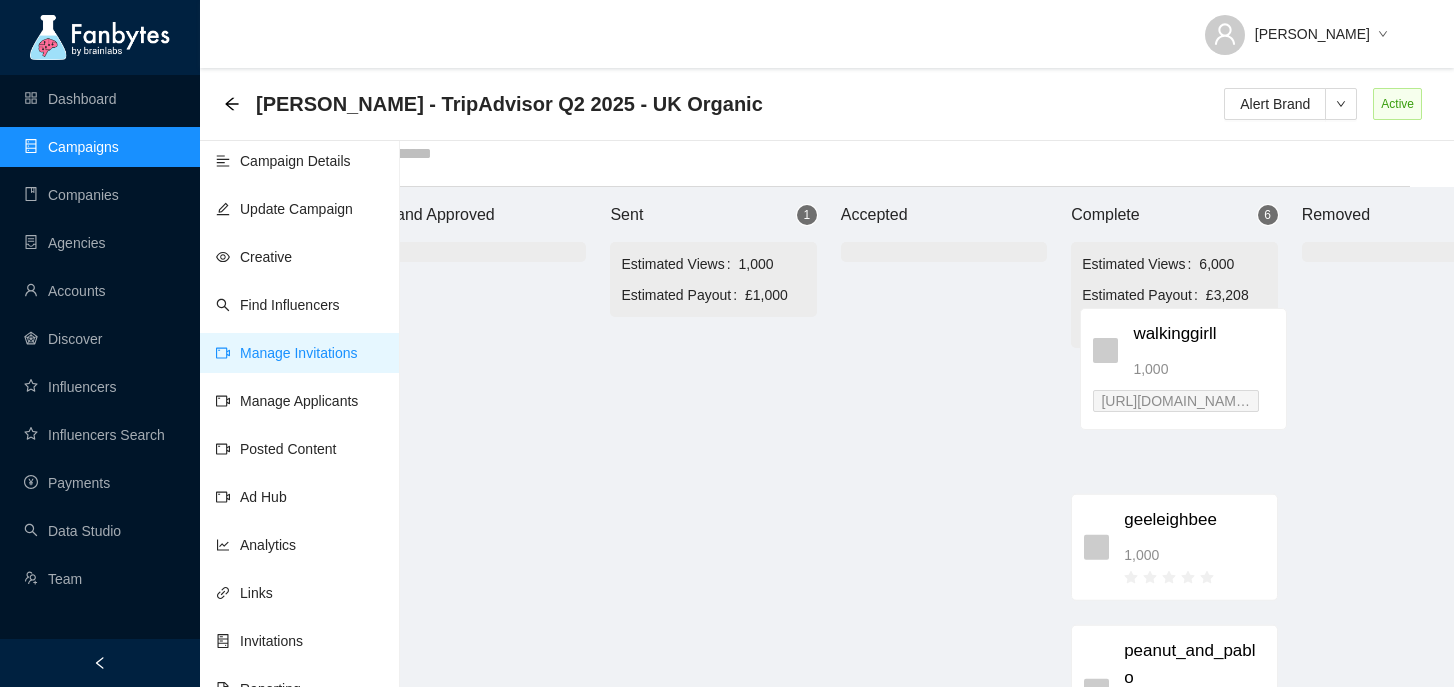 drag, startPoint x: 782, startPoint y: 370, endPoint x: 1223, endPoint y: 337, distance: 442.23297 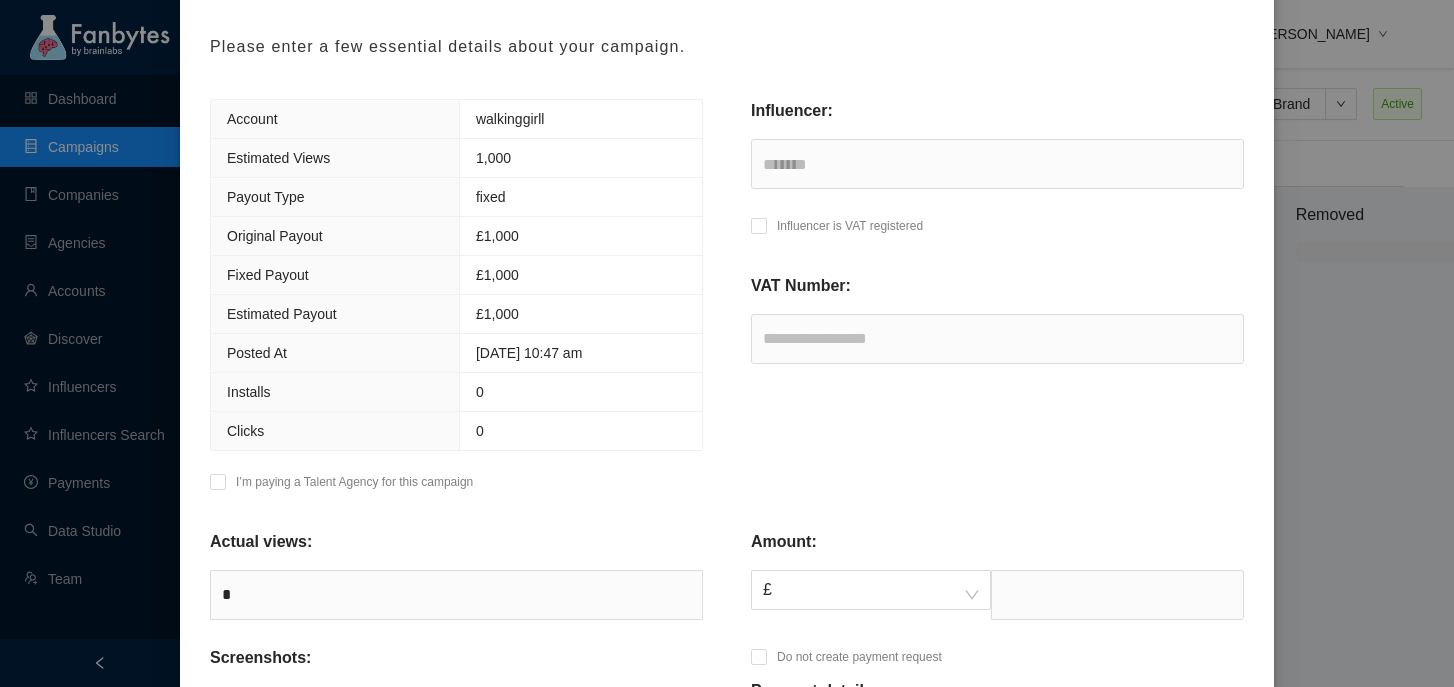 scroll, scrollTop: 206, scrollLeft: 0, axis: vertical 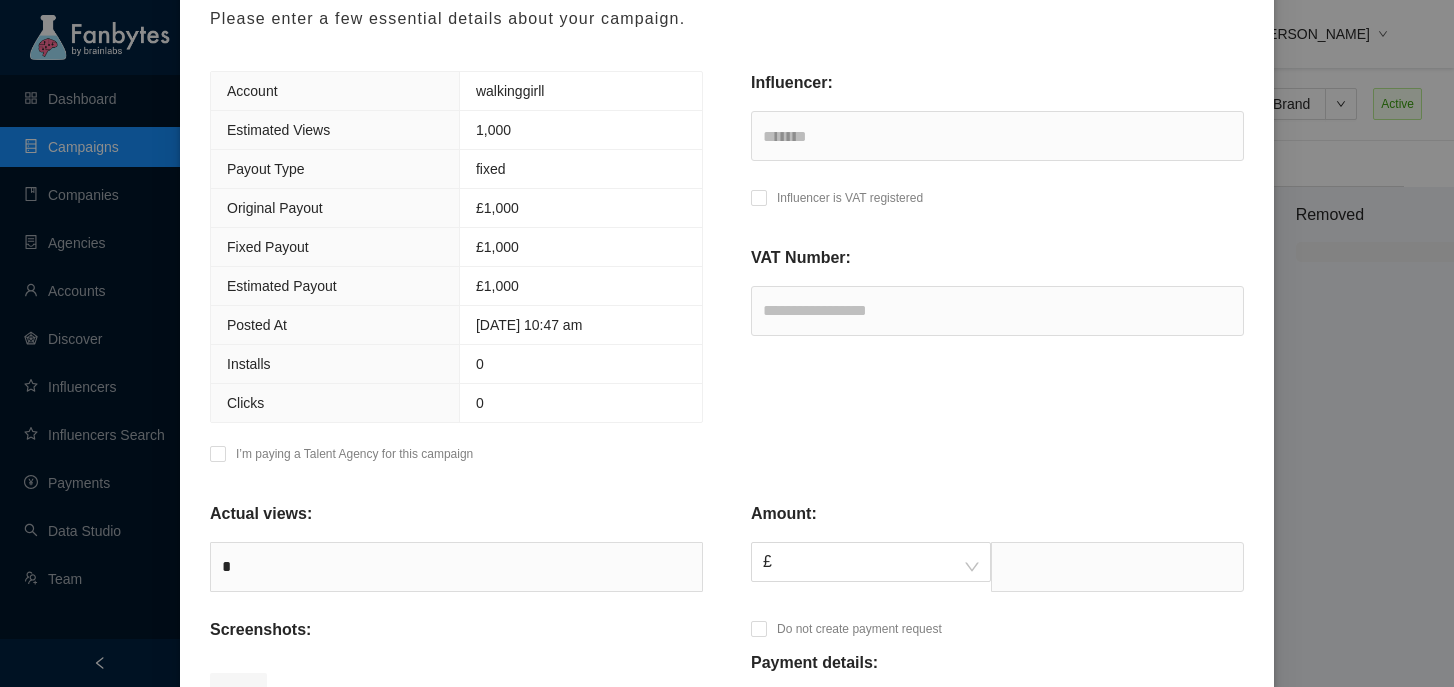 click on "Influencer is VAT registered" at bounding box center [850, 198] 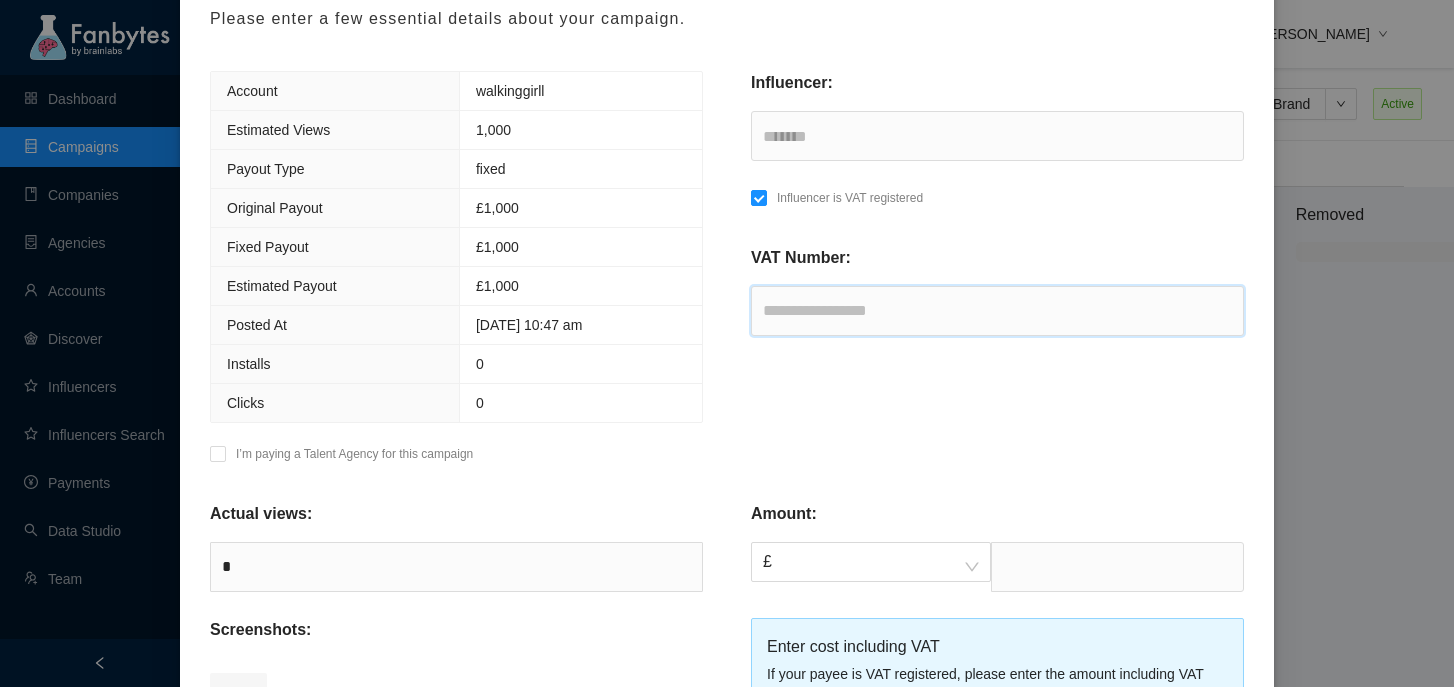 click at bounding box center (997, 311) 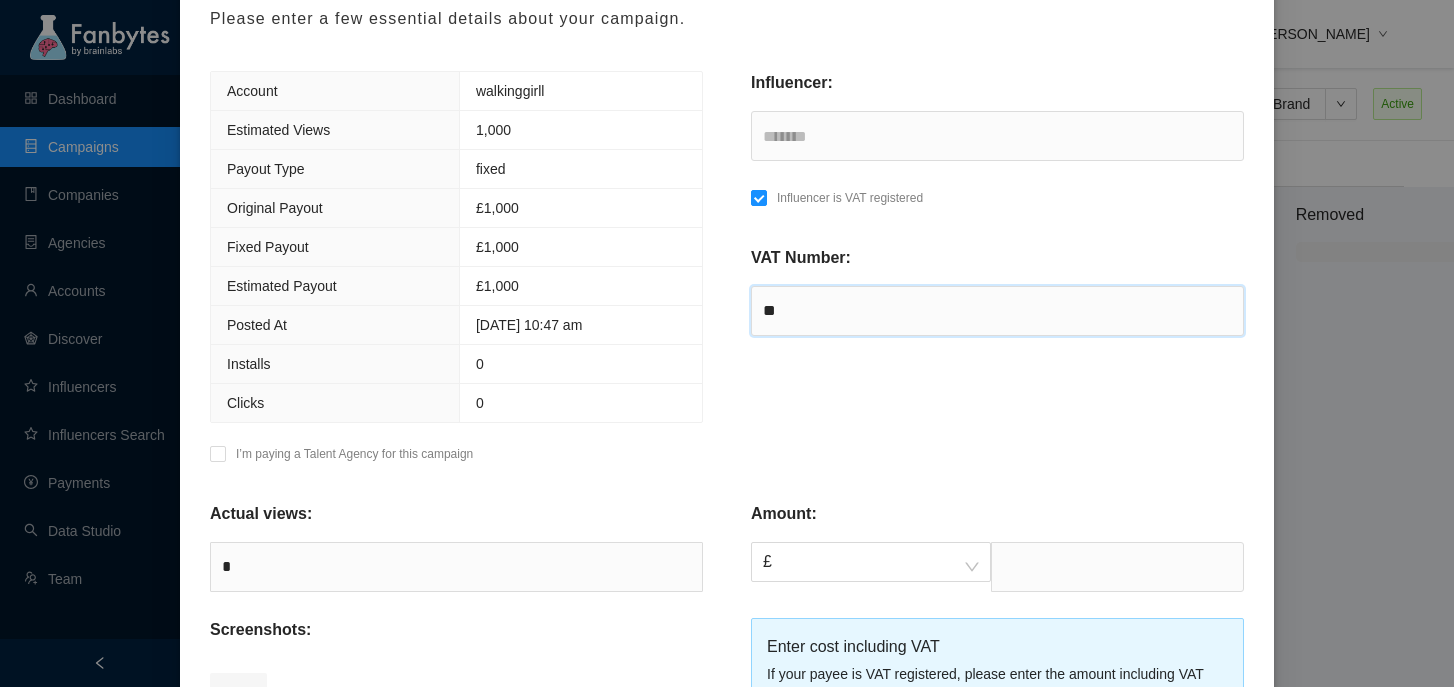 paste on "*********" 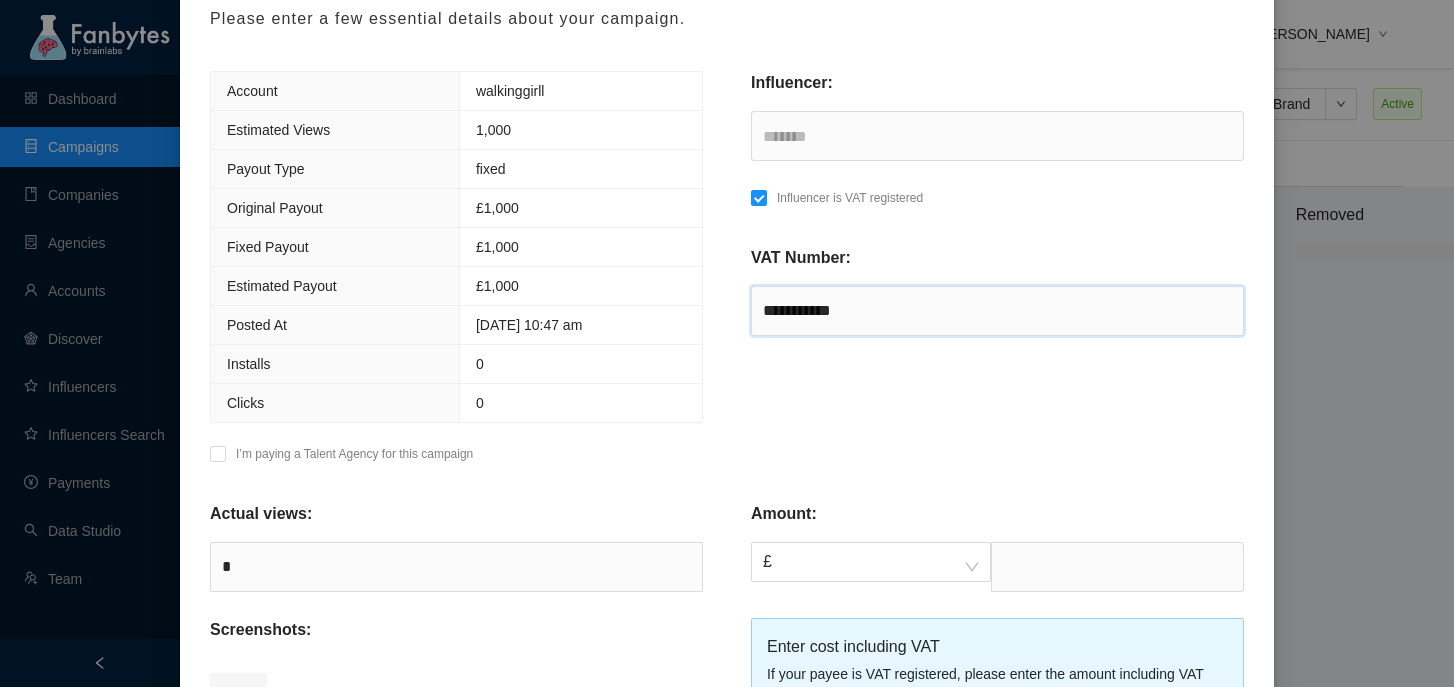 type on "**********" 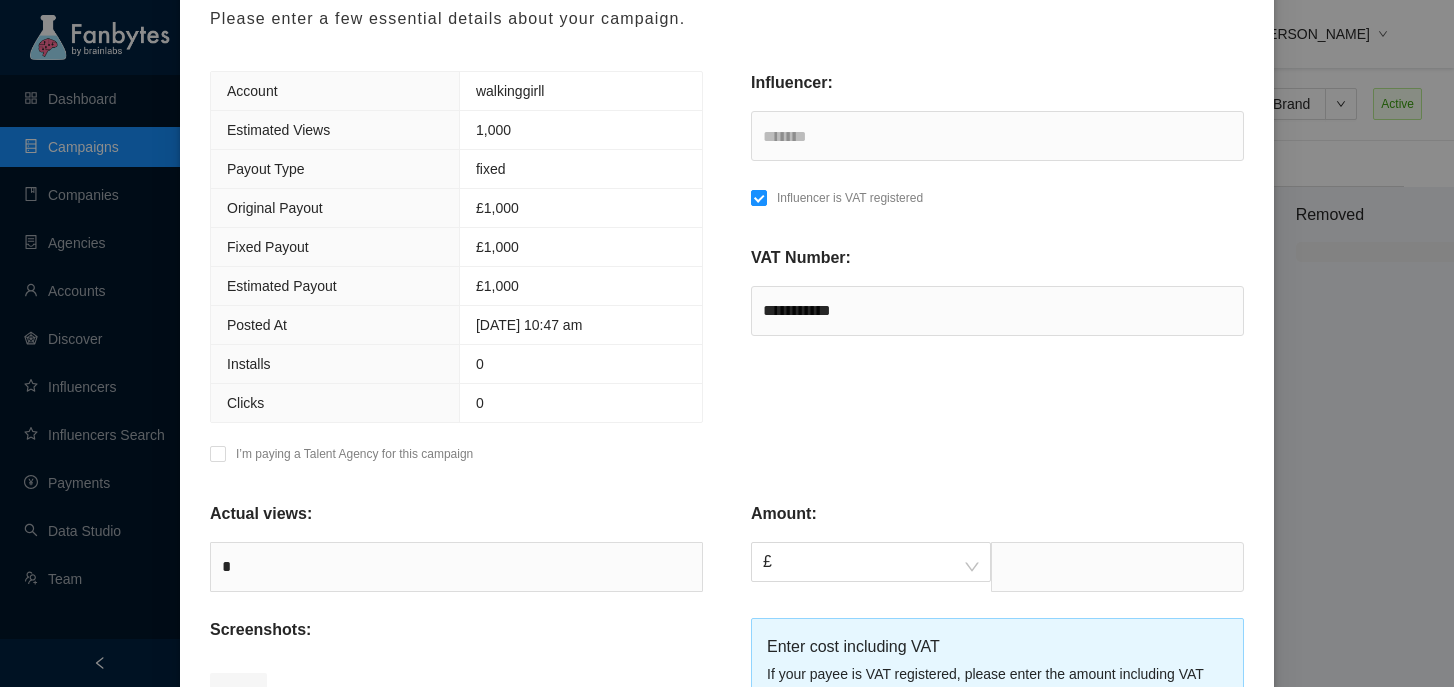 click on "**********" at bounding box center (997, 273) 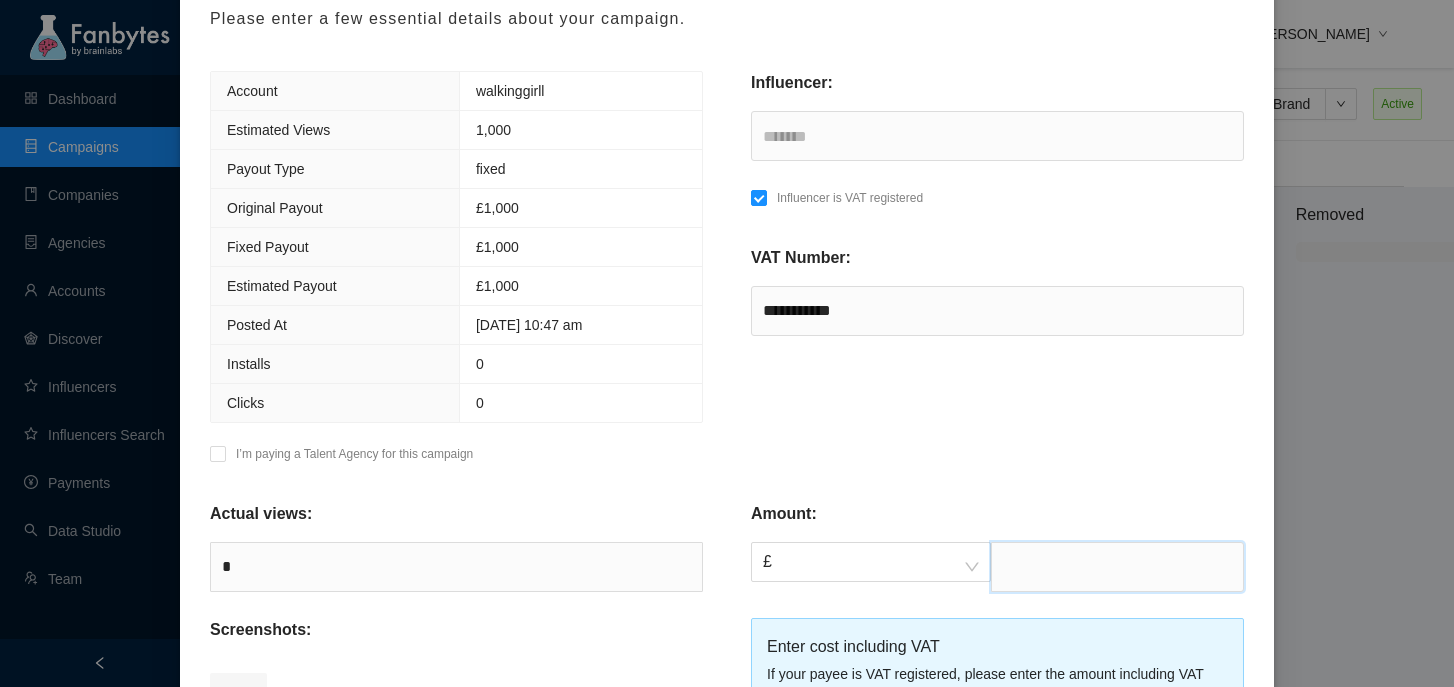click at bounding box center [1117, 567] 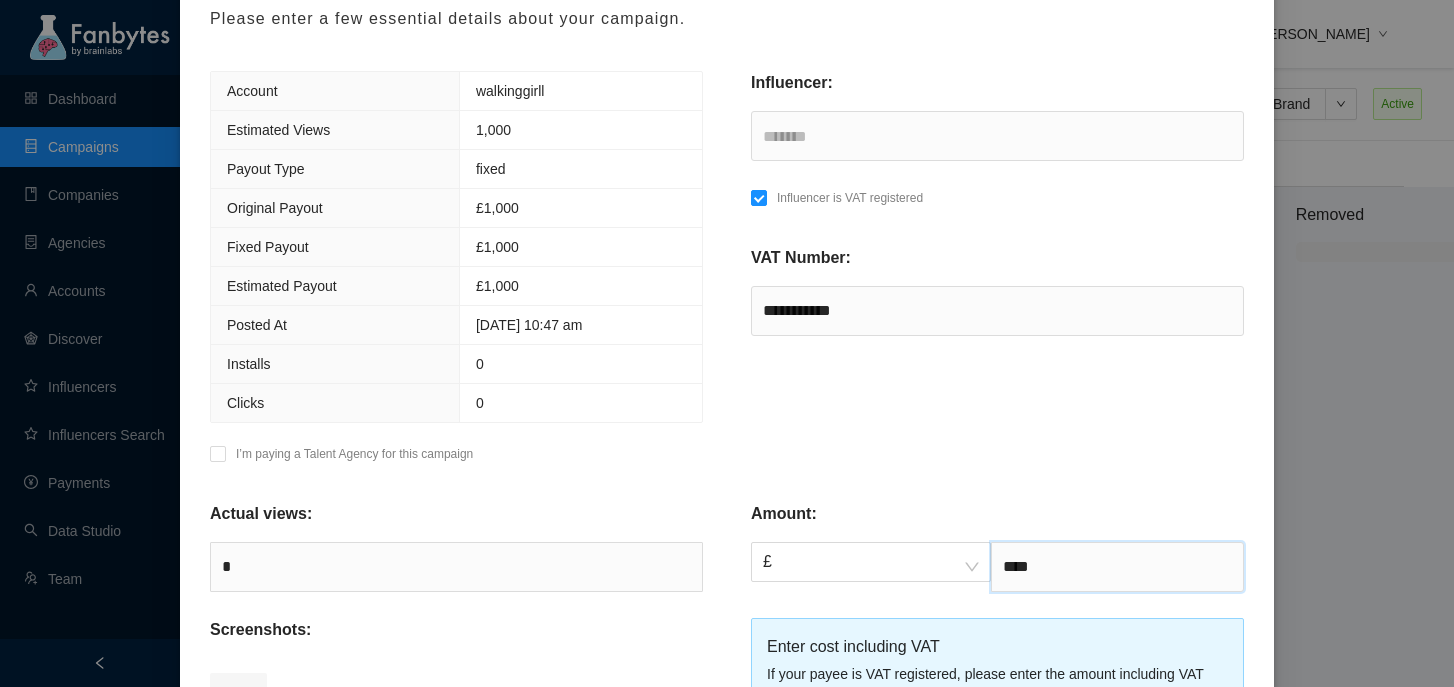 type on "****" 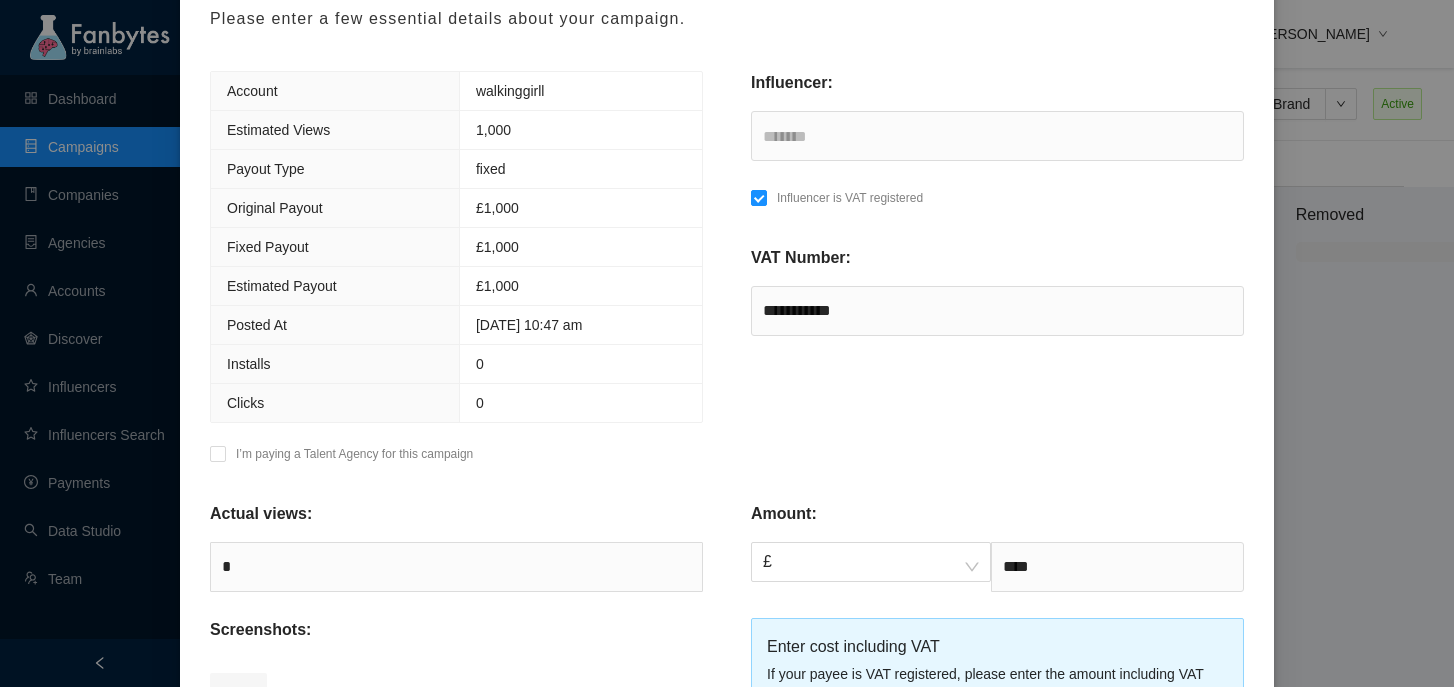 click on "Amount: £ **** Enter cost including VAT If your payee is VAT registered, please enter the amount including VAT Do not create payment request Payment details: + Bank Detail" at bounding box center (997, 703) 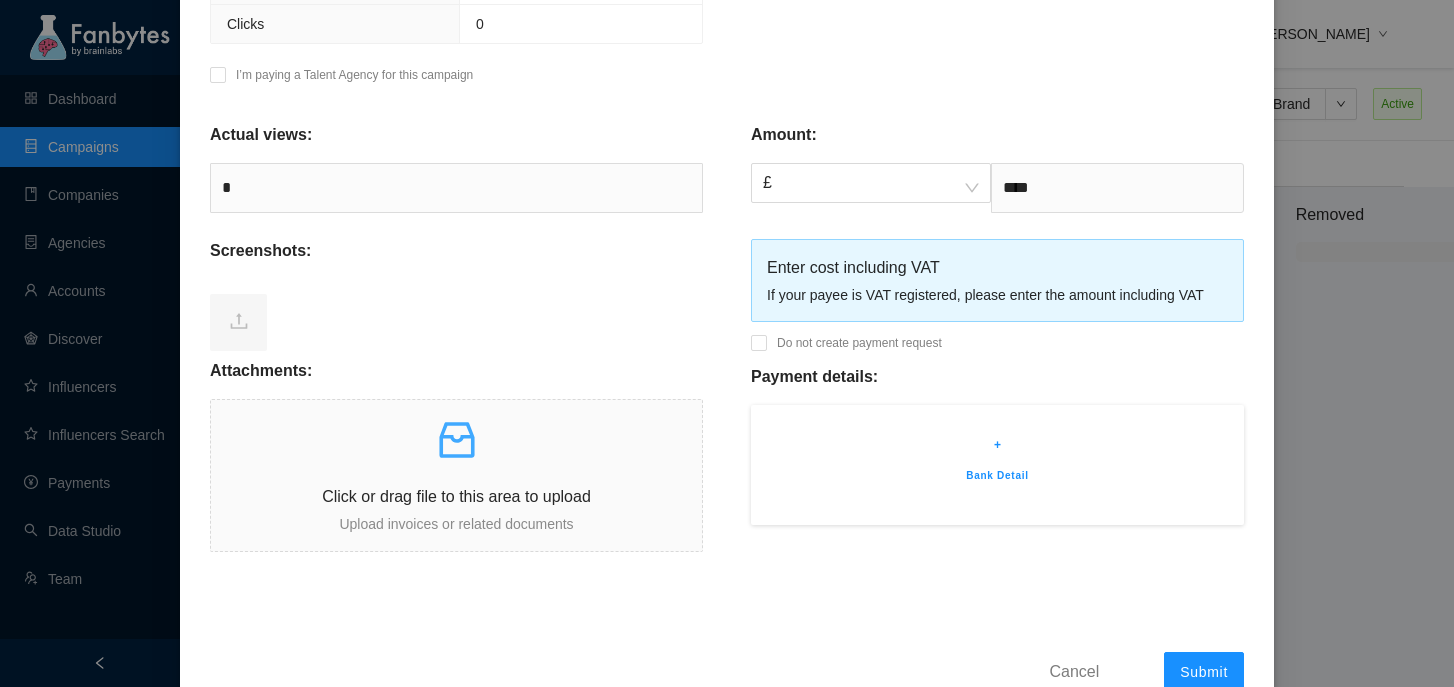 scroll, scrollTop: 593, scrollLeft: 0, axis: vertical 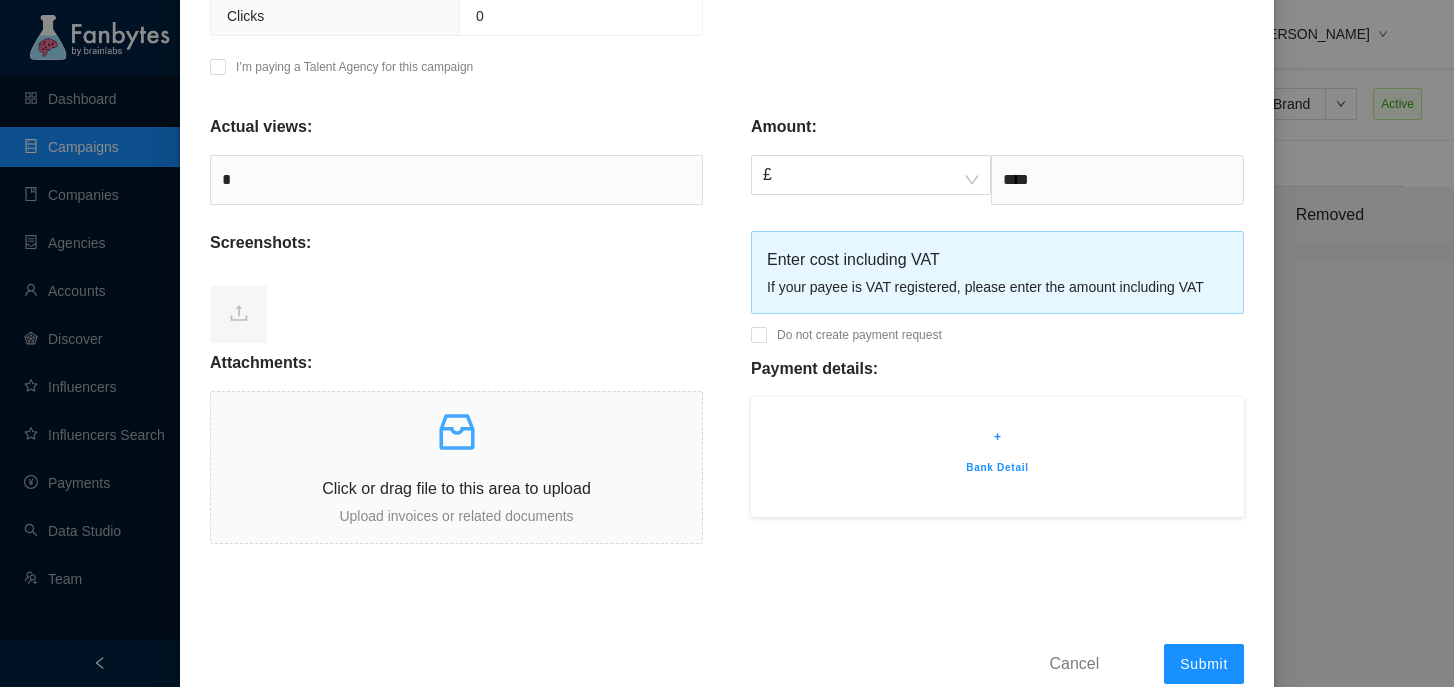 click on "+" at bounding box center (997, 437) 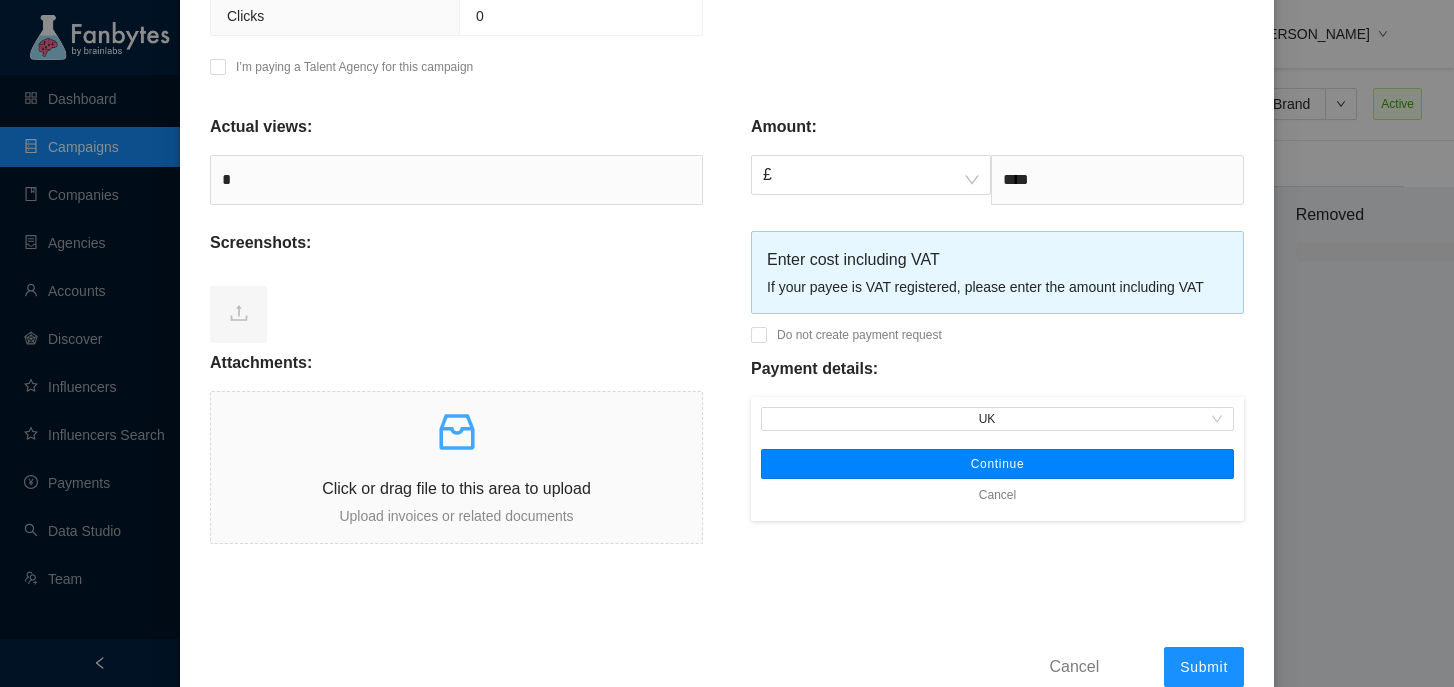 click on "Continue" at bounding box center (997, 464) 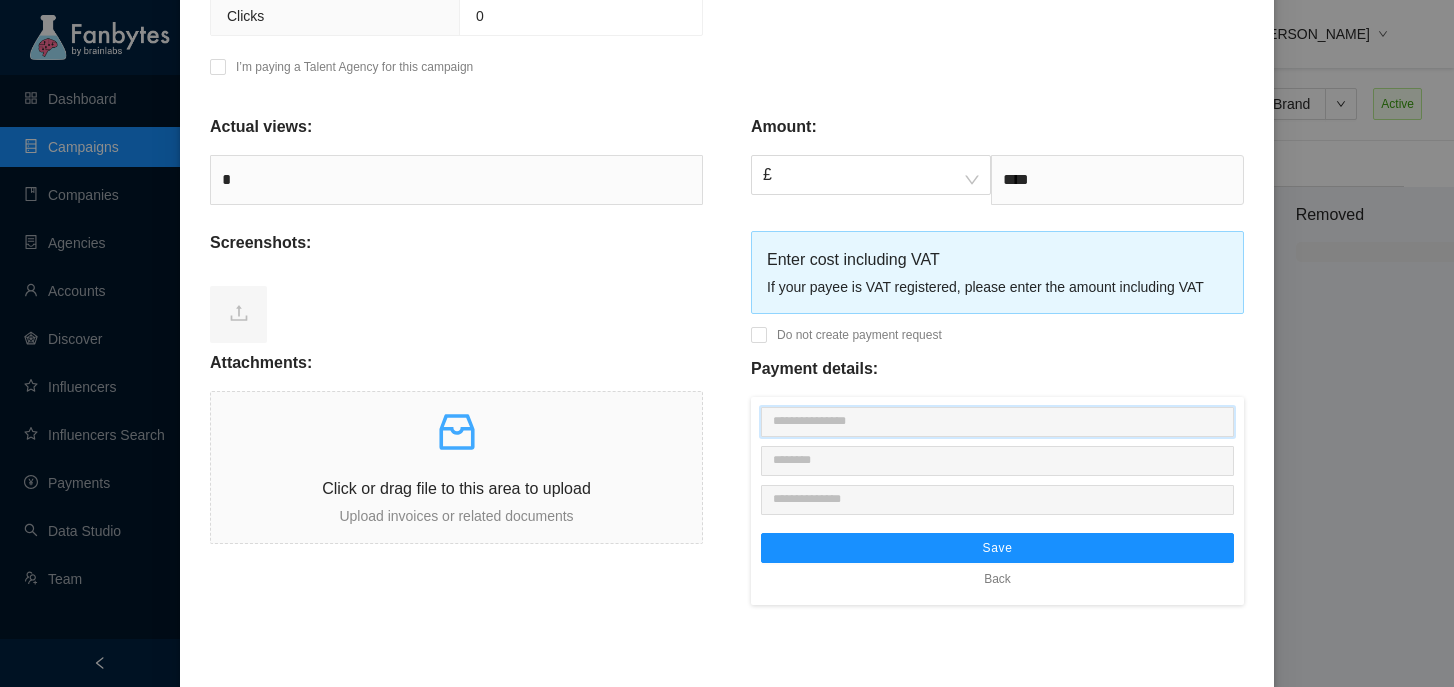 click at bounding box center (997, 422) 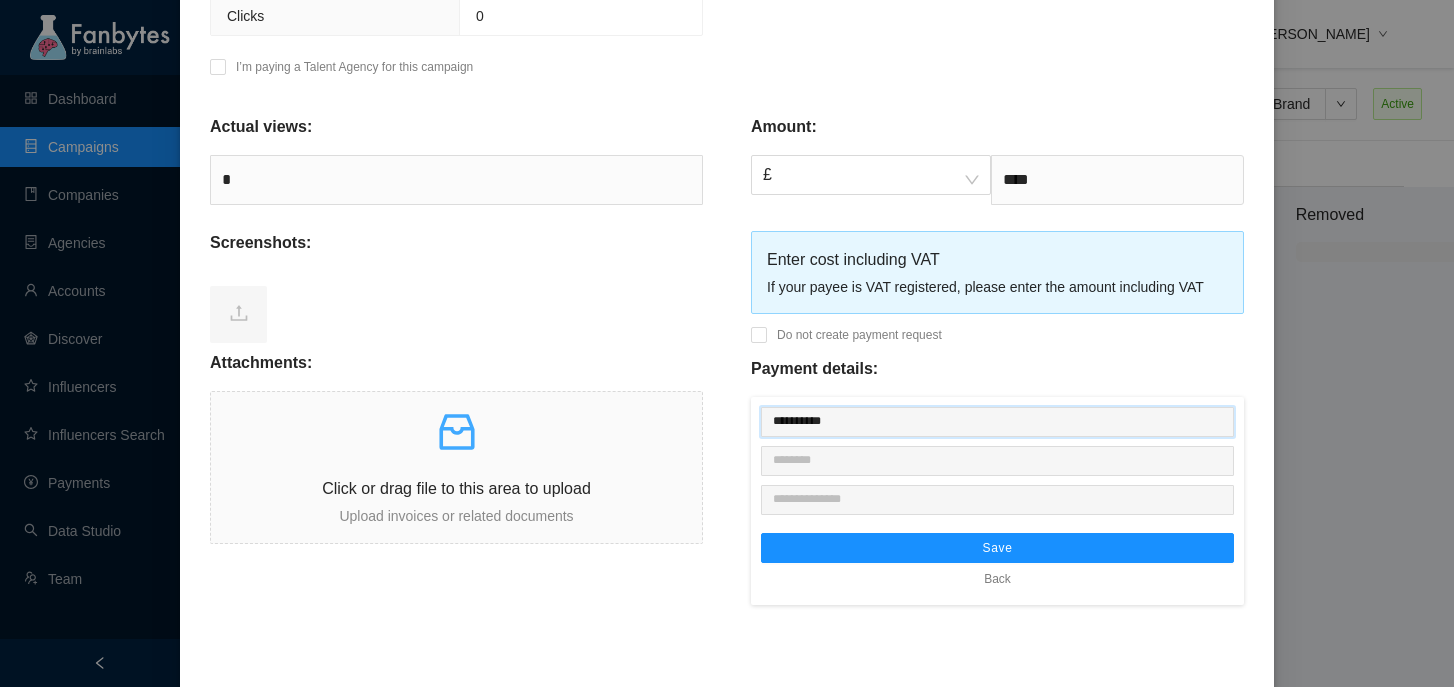 type on "**********" 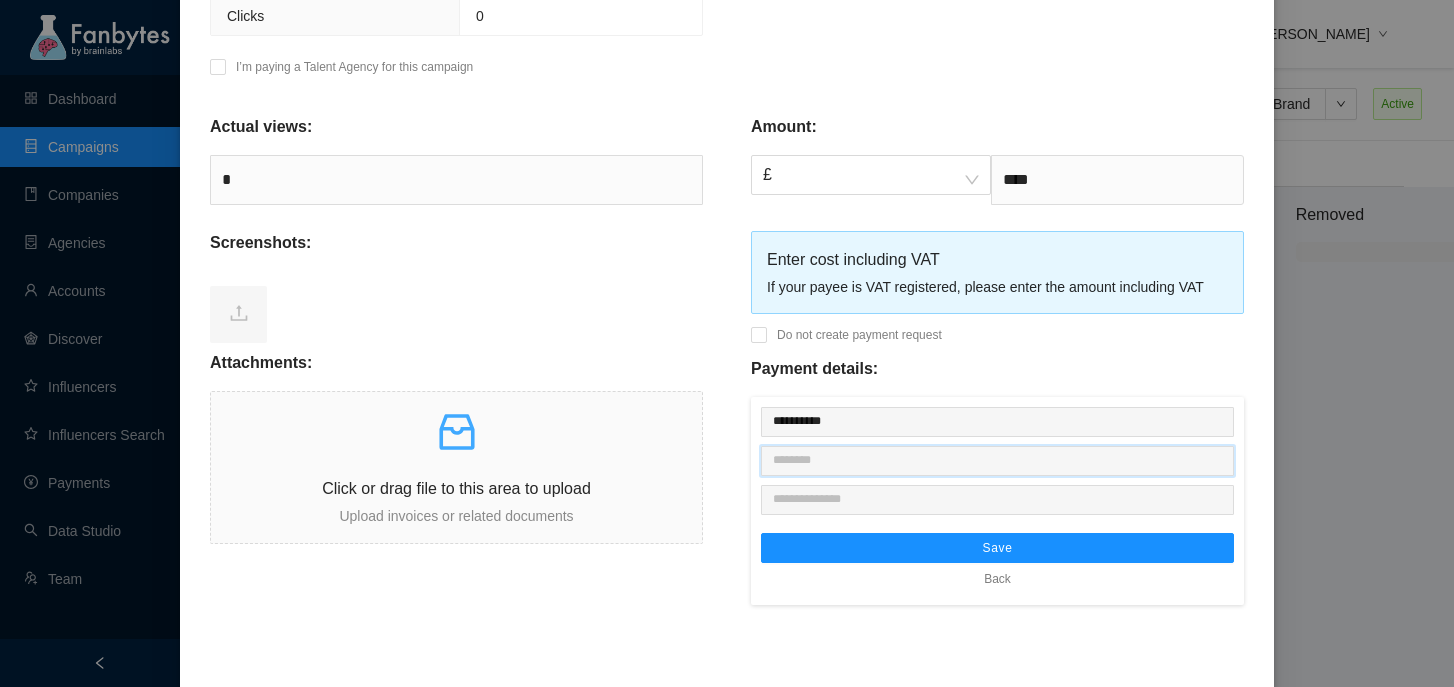 click at bounding box center (997, 461) 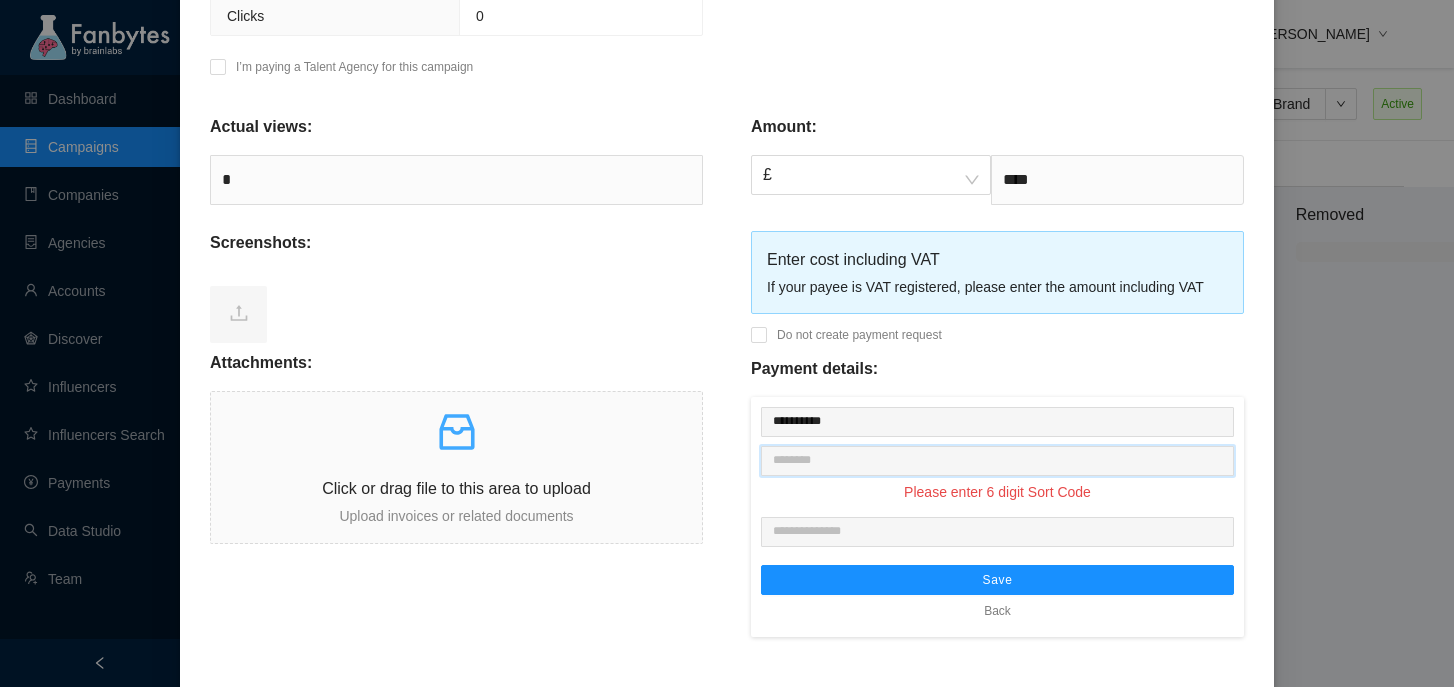 paste on "********" 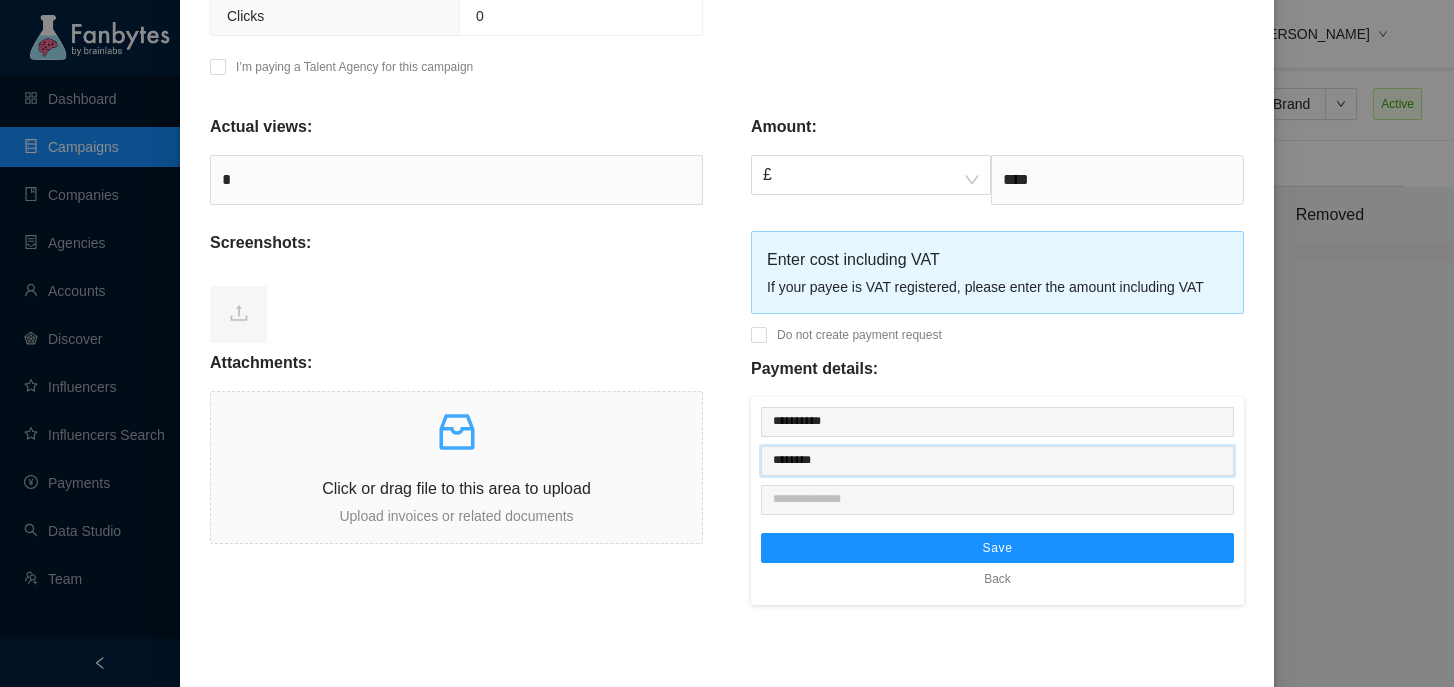 type on "********" 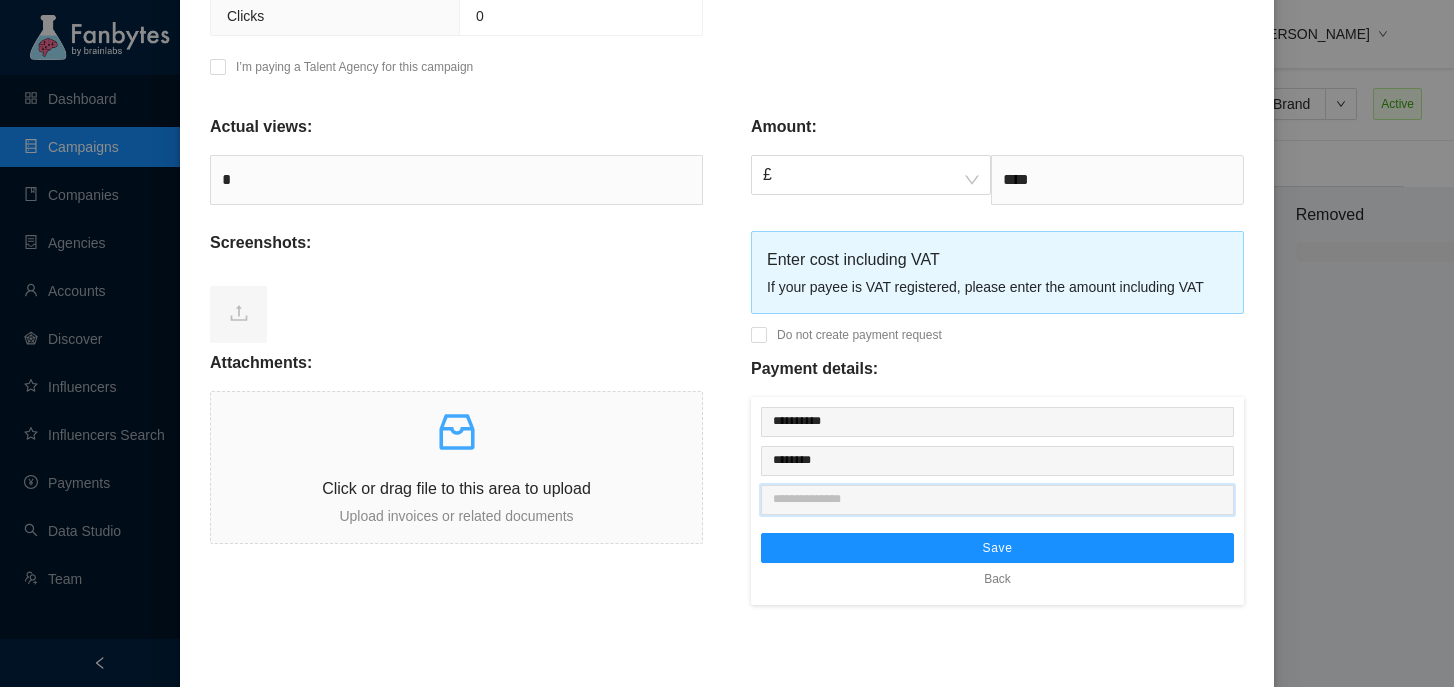 click at bounding box center (997, 500) 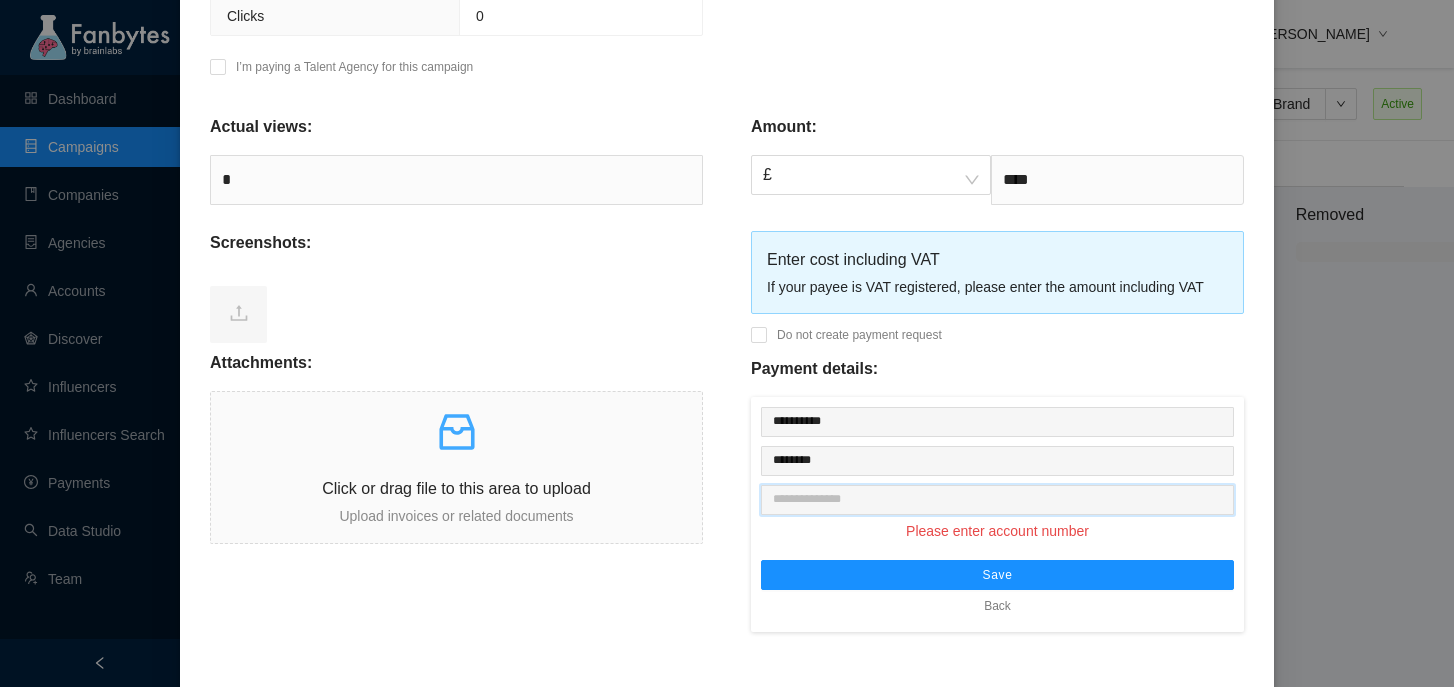 paste on "********" 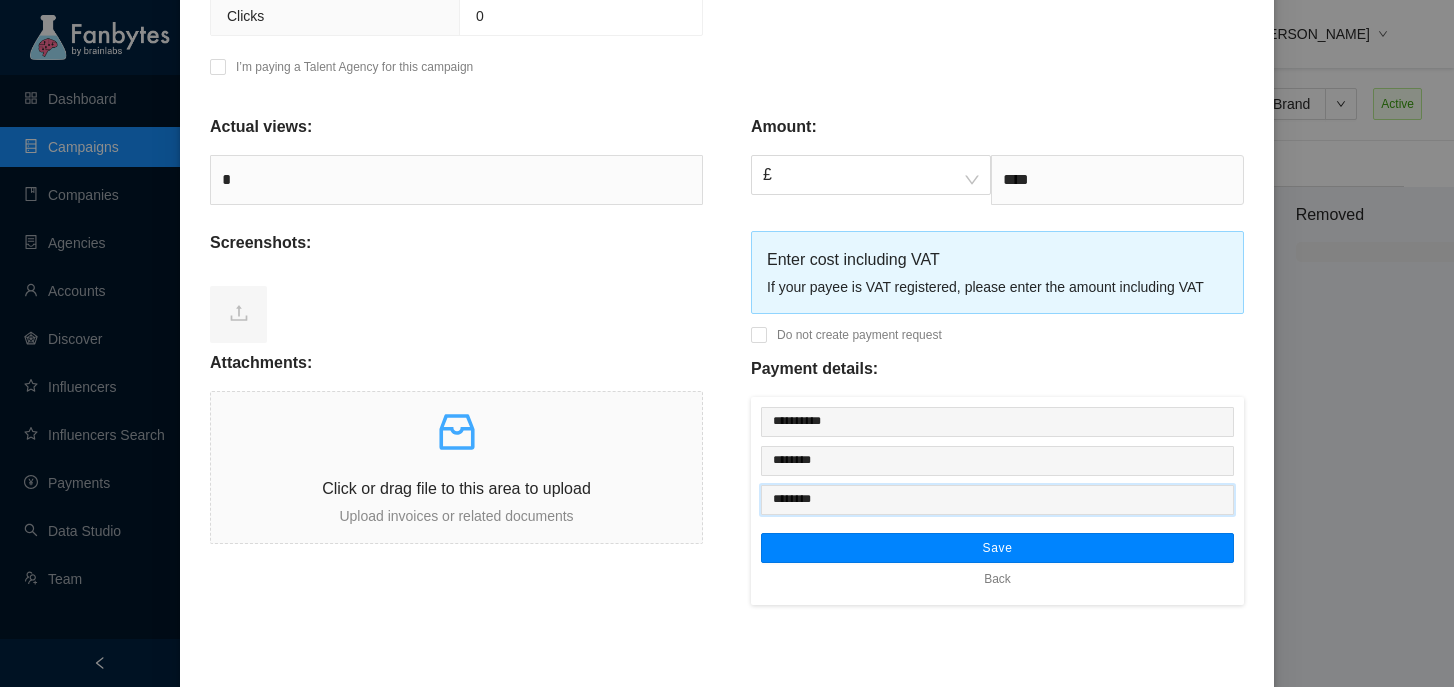 type on "********" 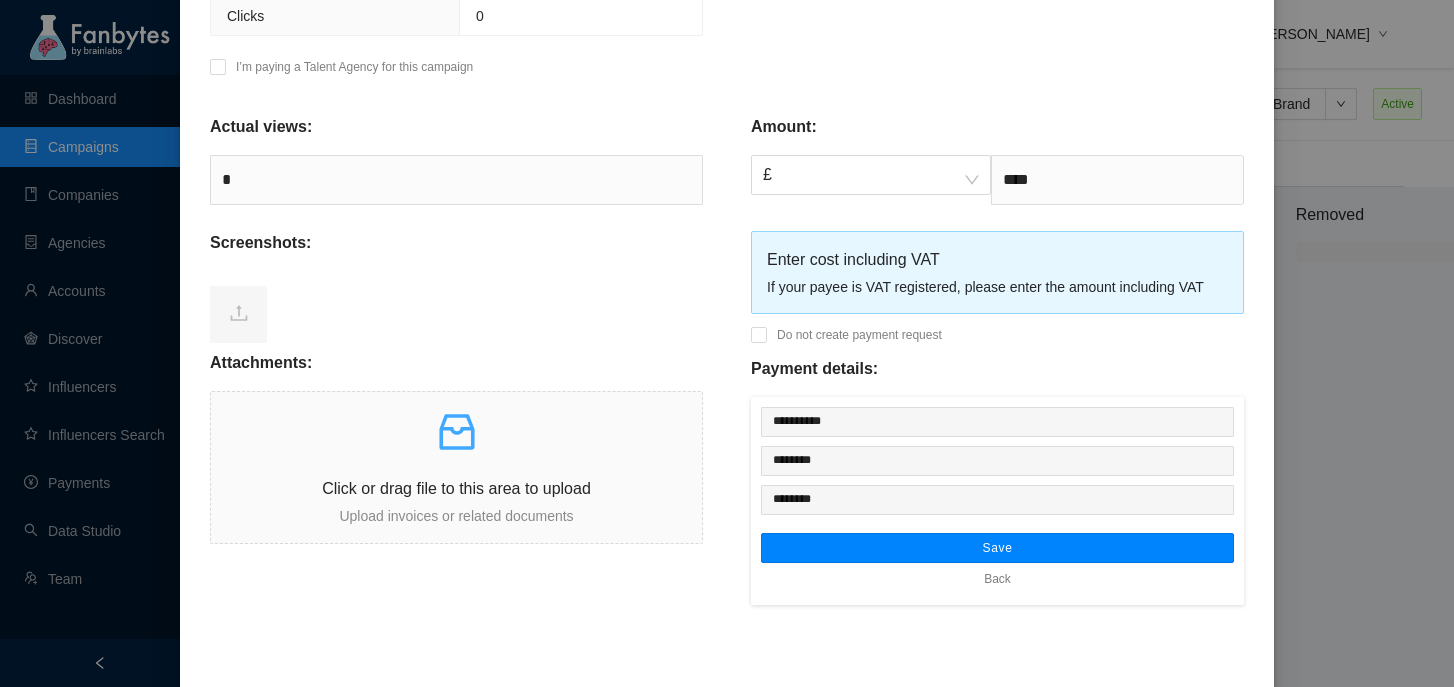 click on "Save" at bounding box center [997, 548] 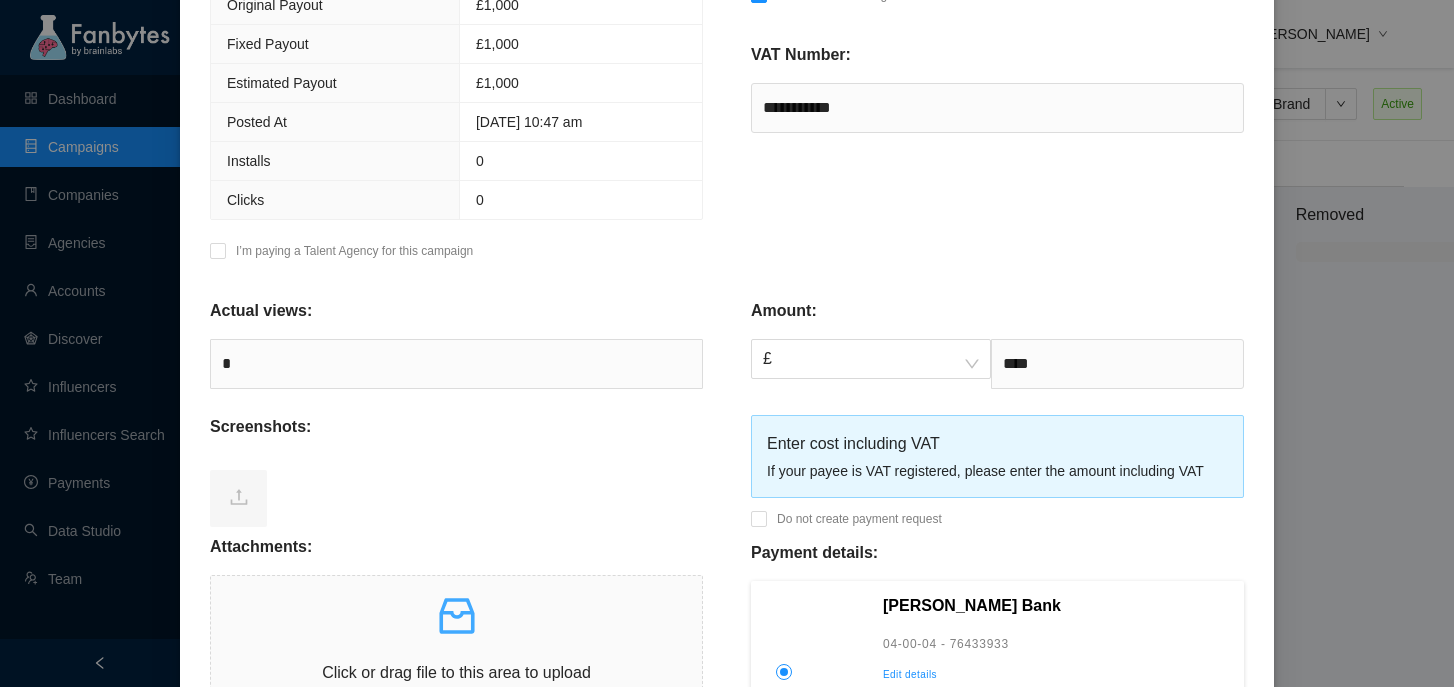 scroll, scrollTop: 557, scrollLeft: 0, axis: vertical 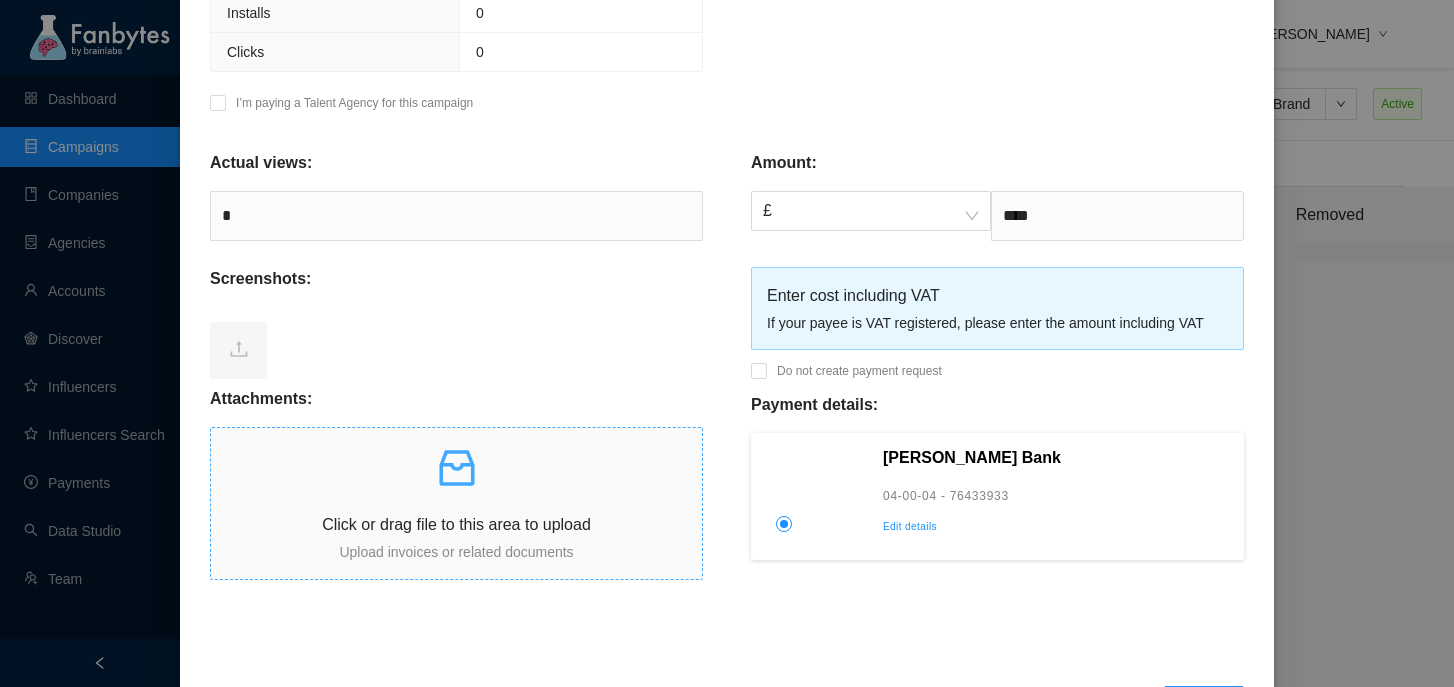 click 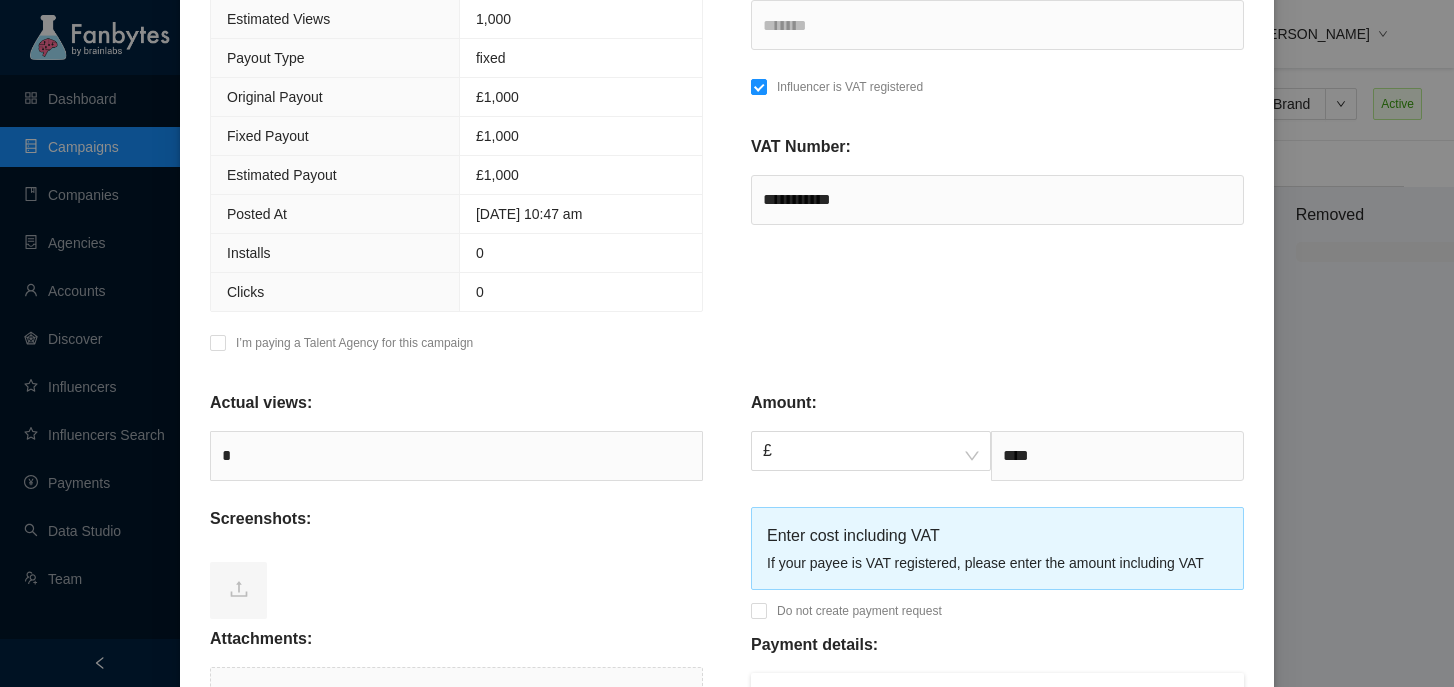 scroll, scrollTop: 361, scrollLeft: 0, axis: vertical 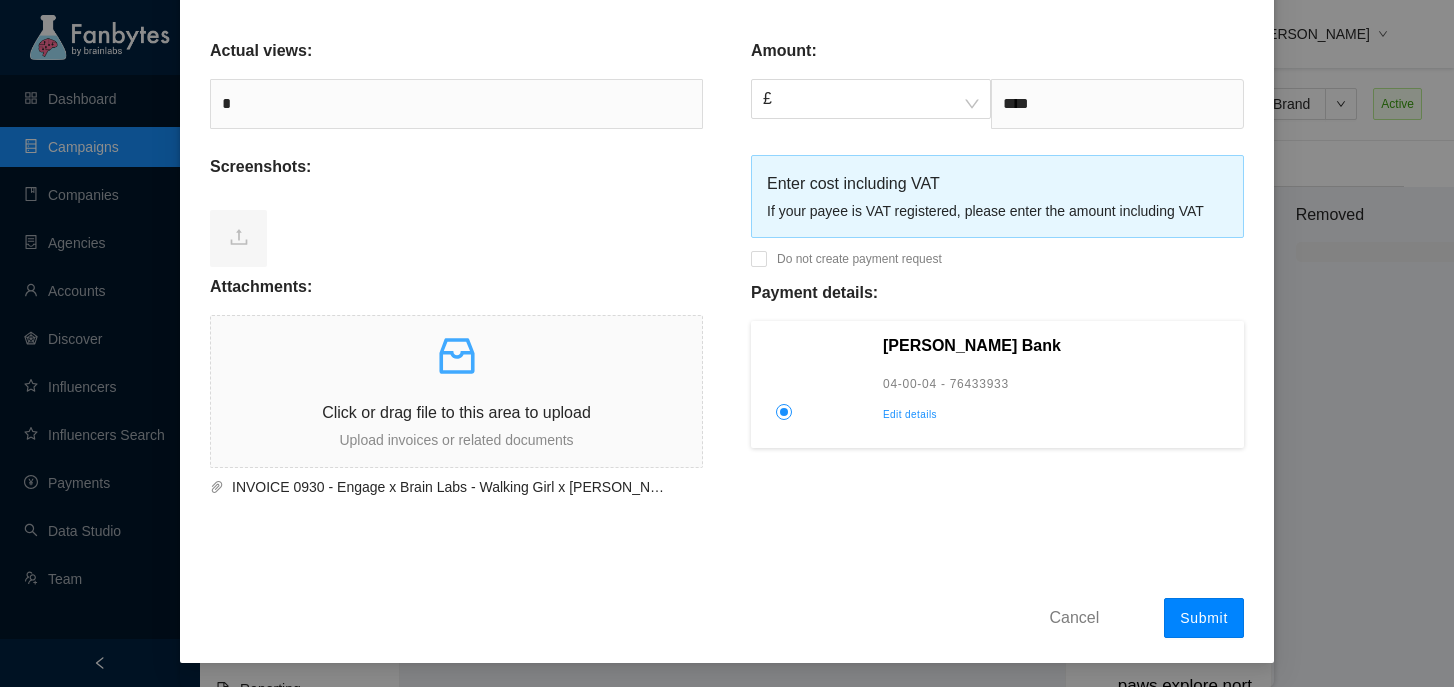 click on "Submit" at bounding box center (1204, 618) 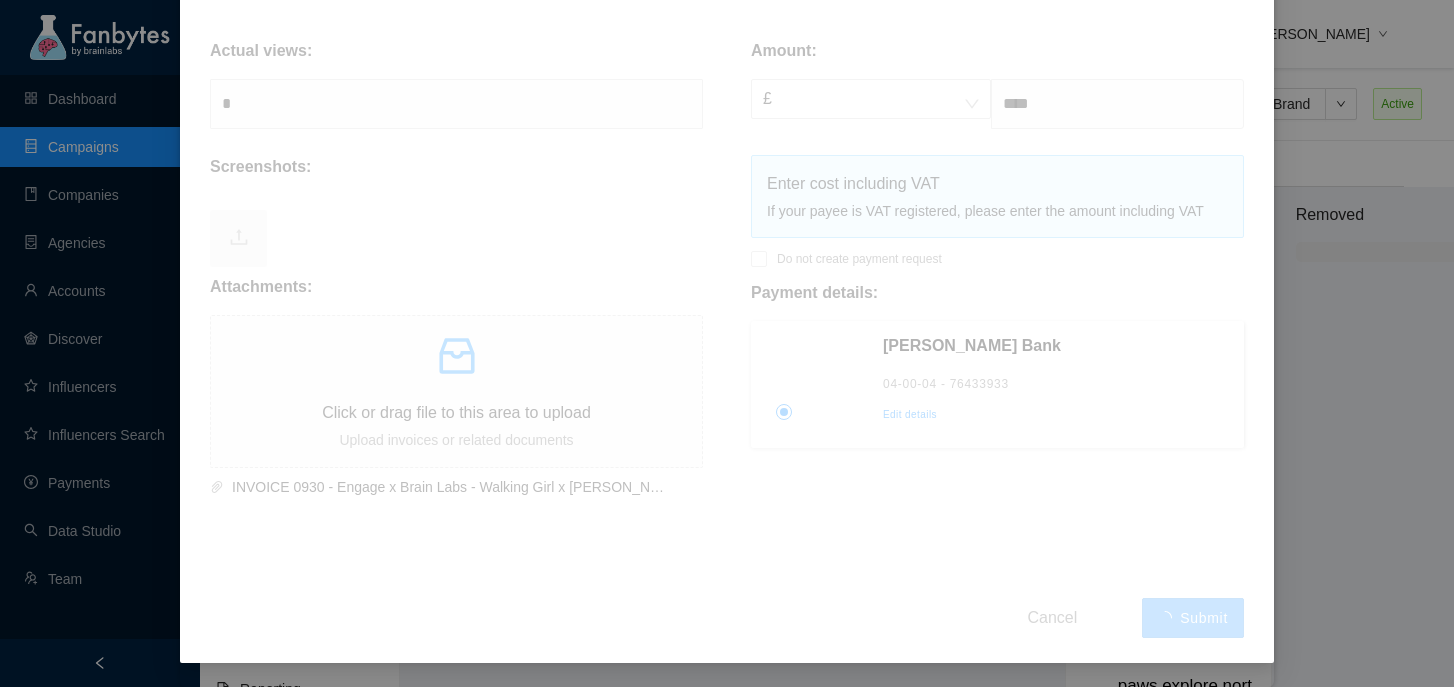 type 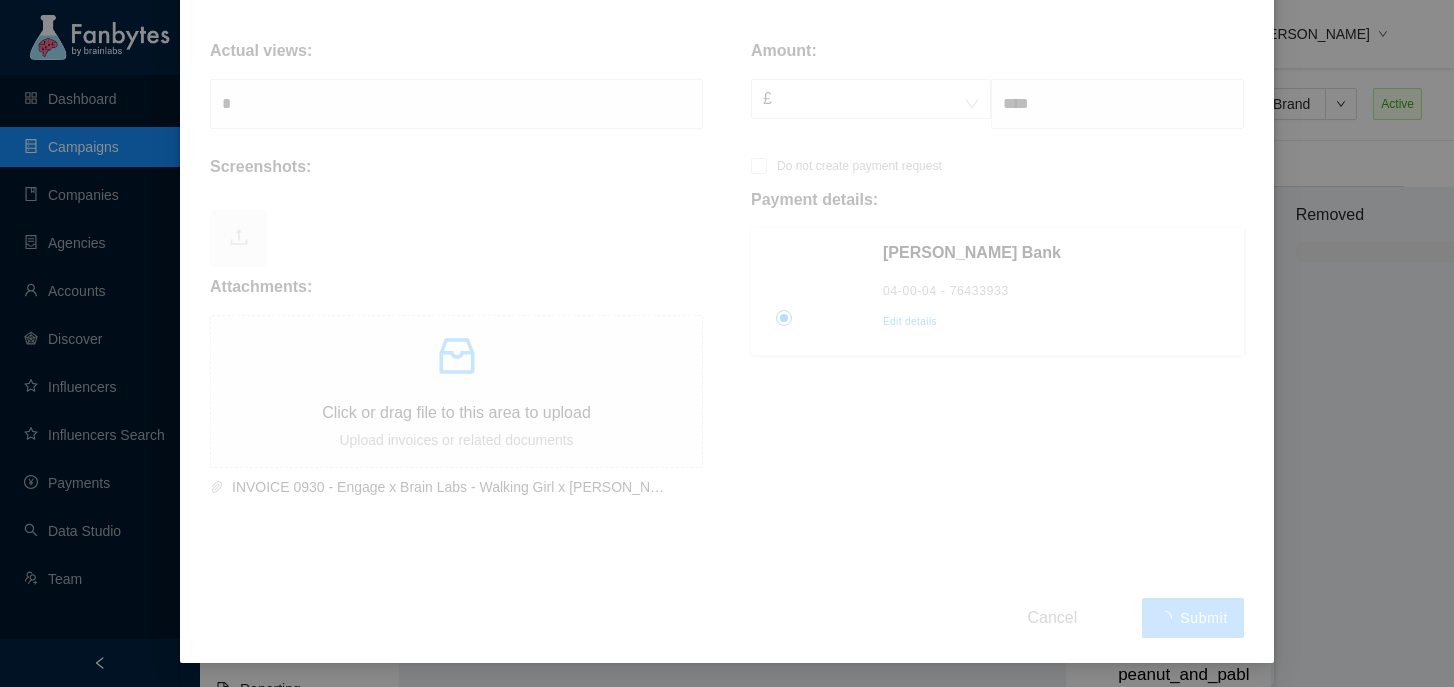 scroll, scrollTop: 0, scrollLeft: 0, axis: both 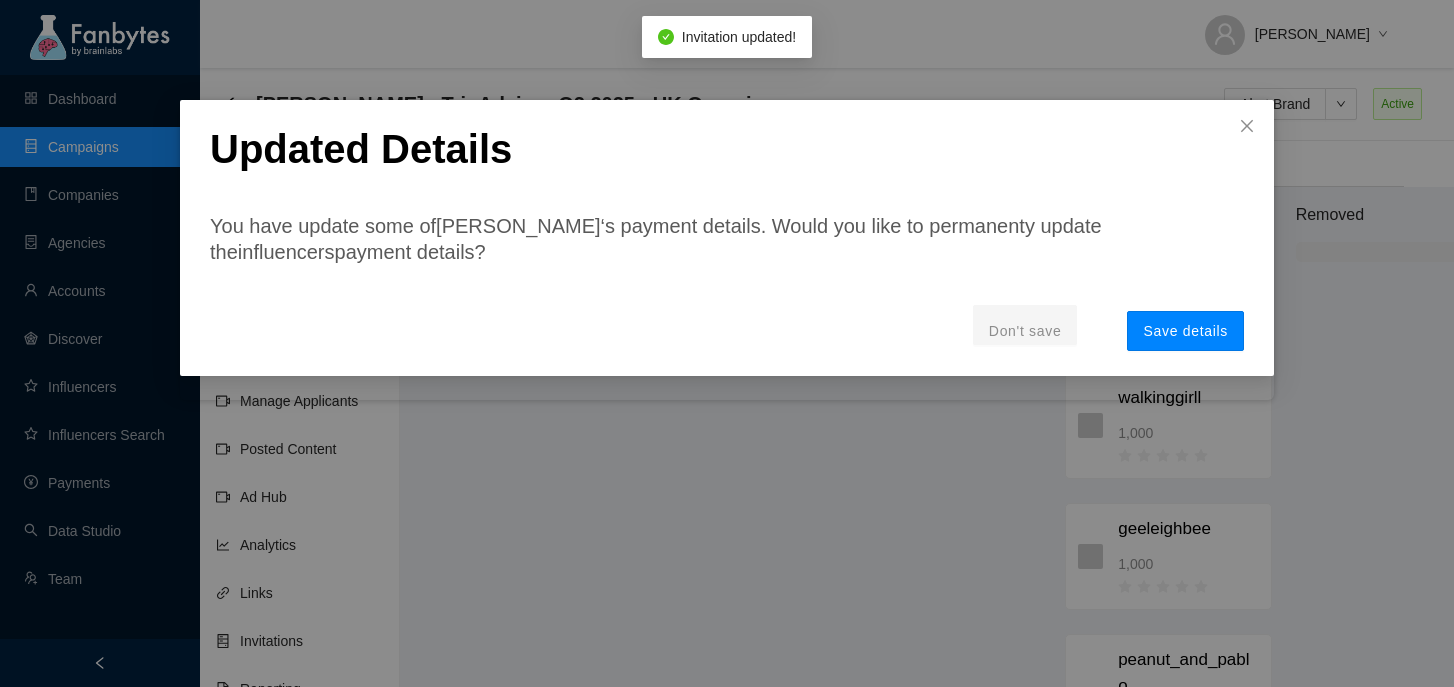 click on "Save details" at bounding box center [1185, 331] 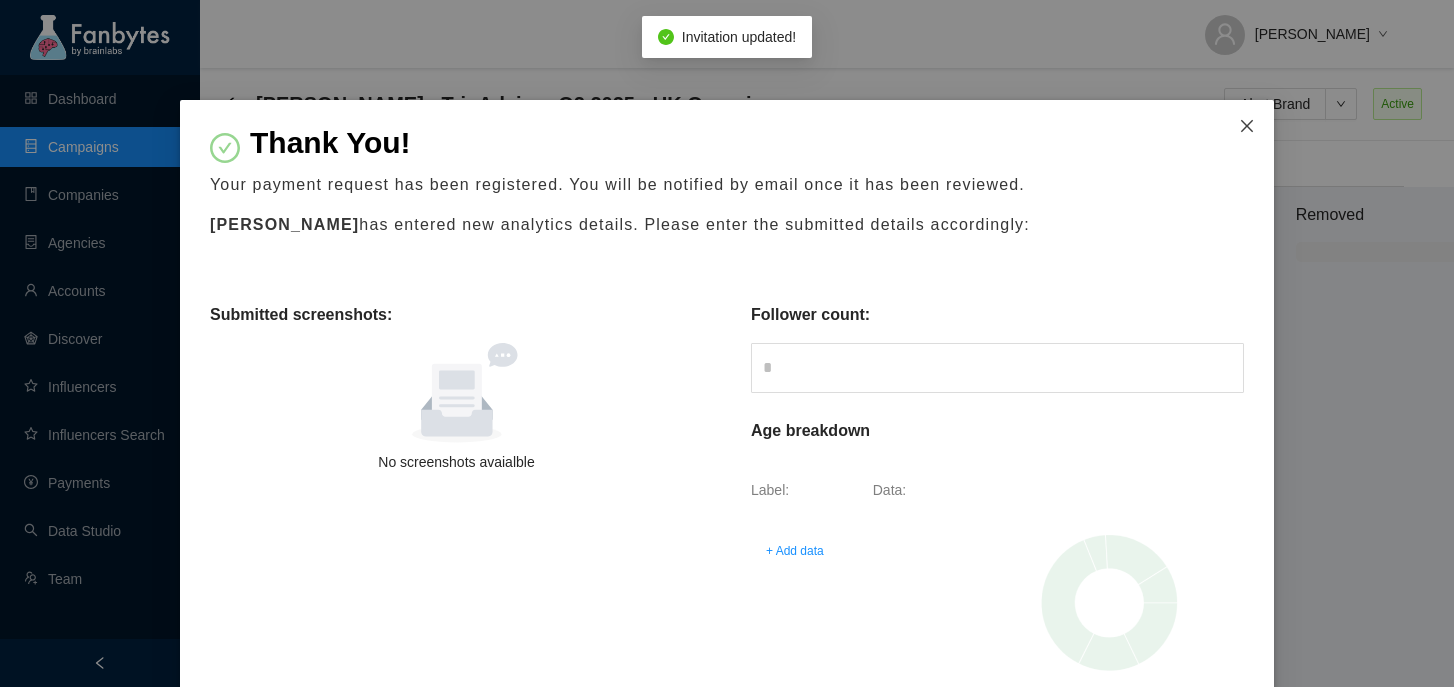 click 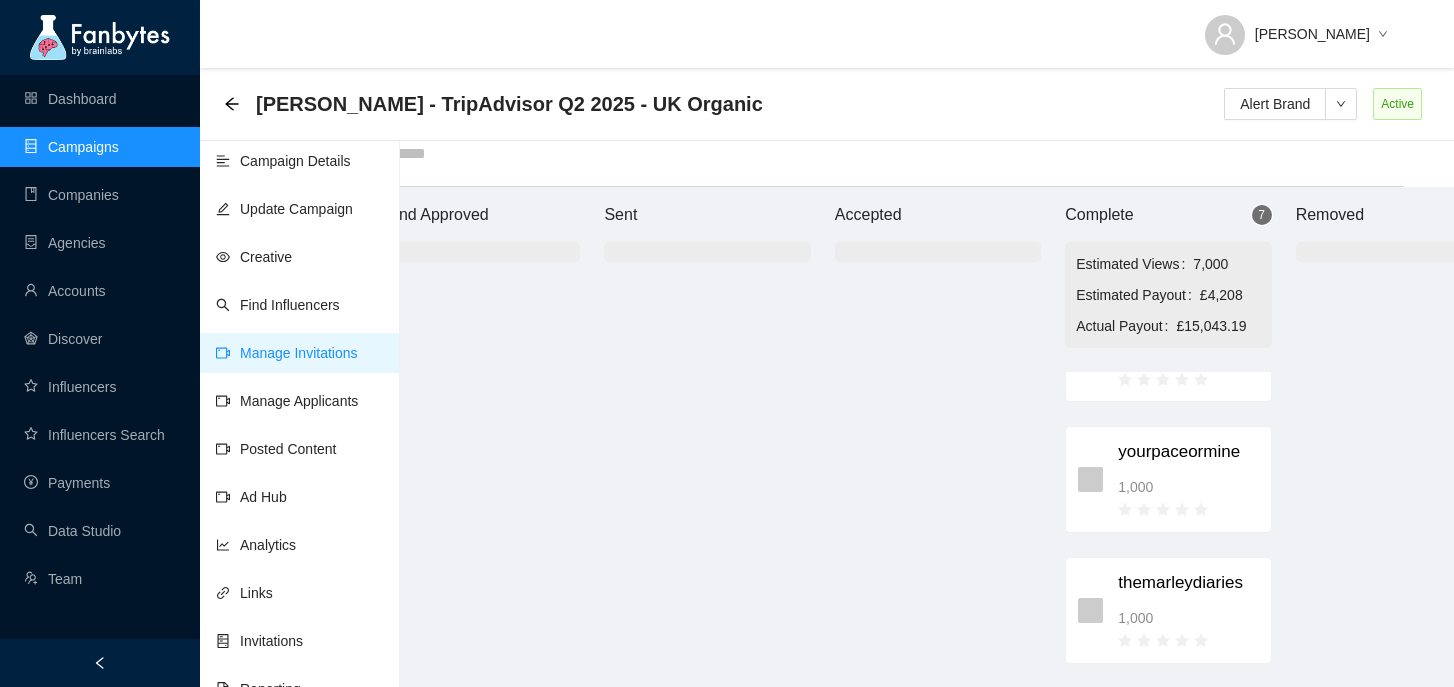scroll, scrollTop: 0, scrollLeft: 0, axis: both 